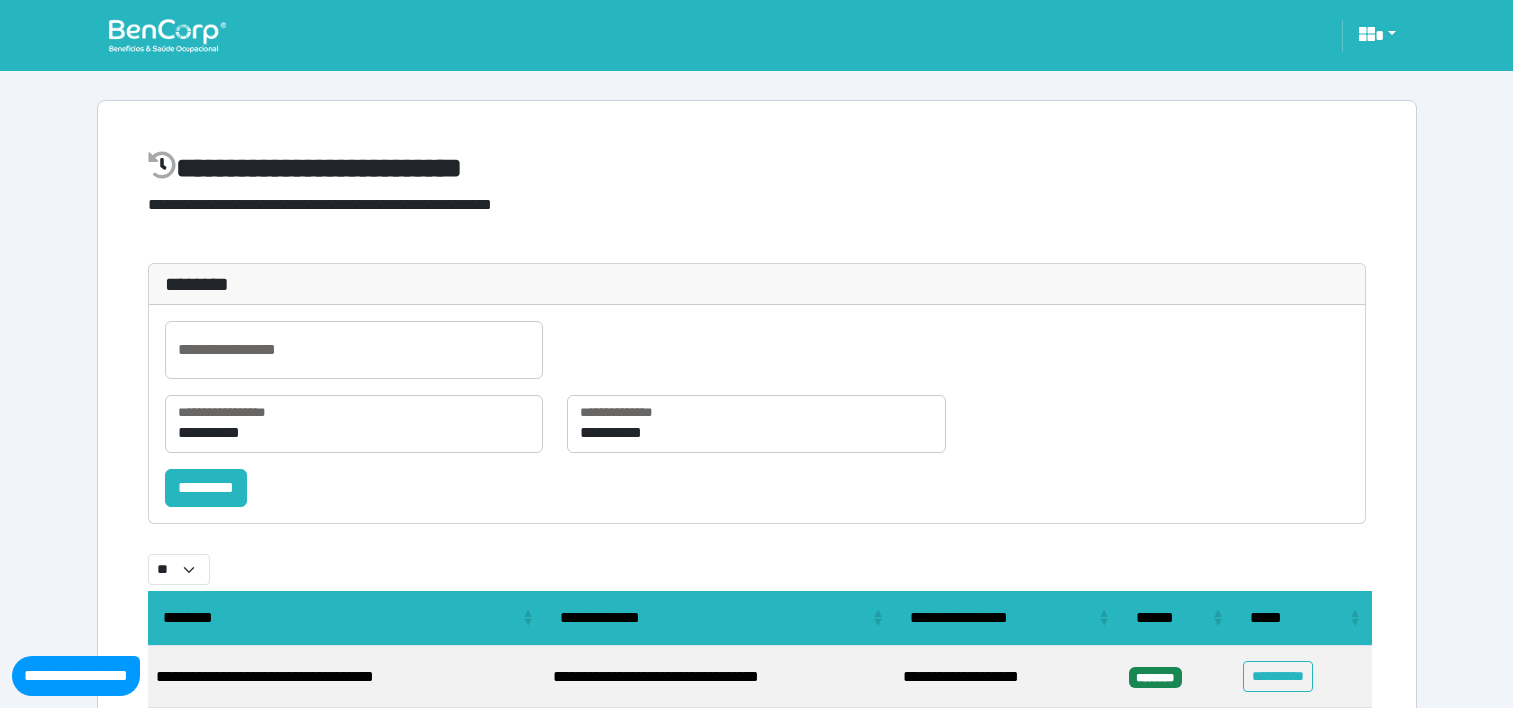 select on "**" 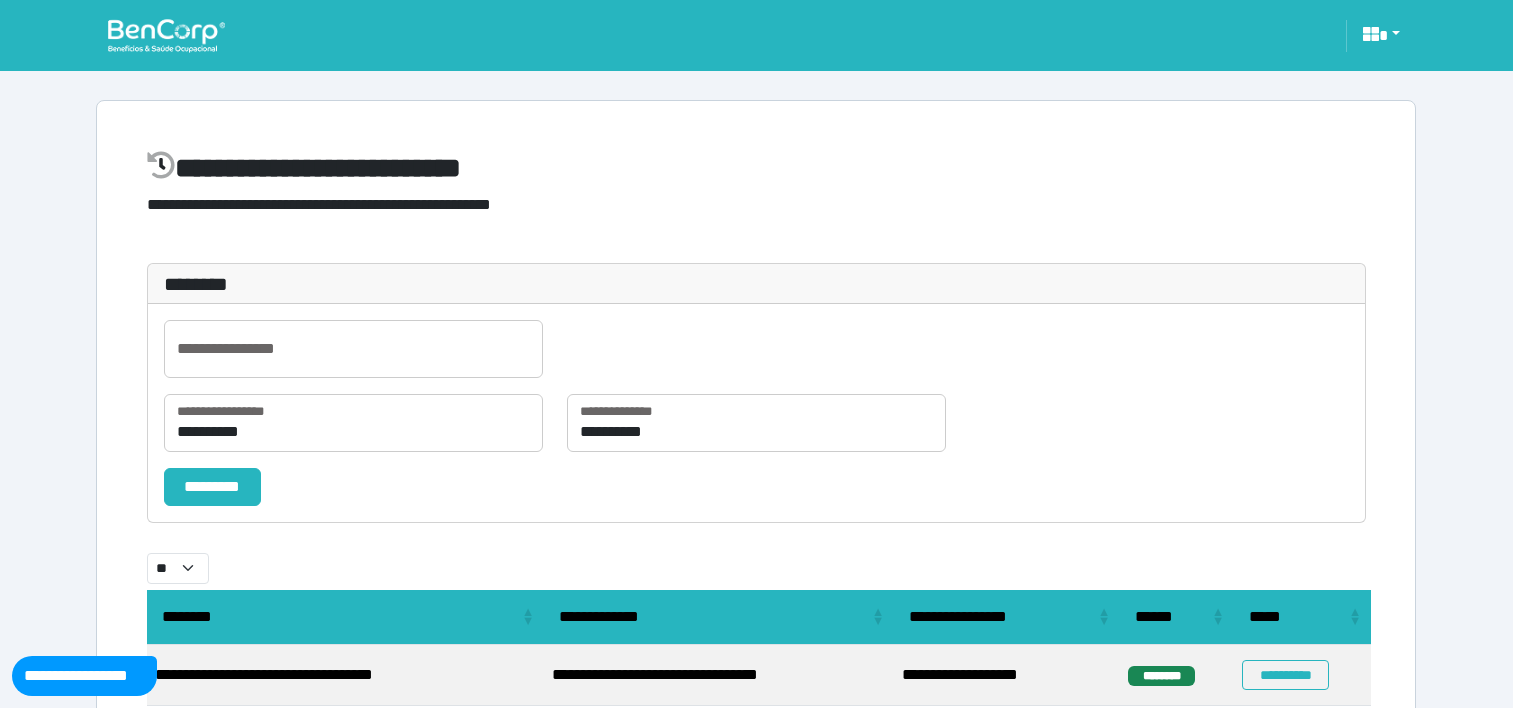 scroll, scrollTop: 0, scrollLeft: 0, axis: both 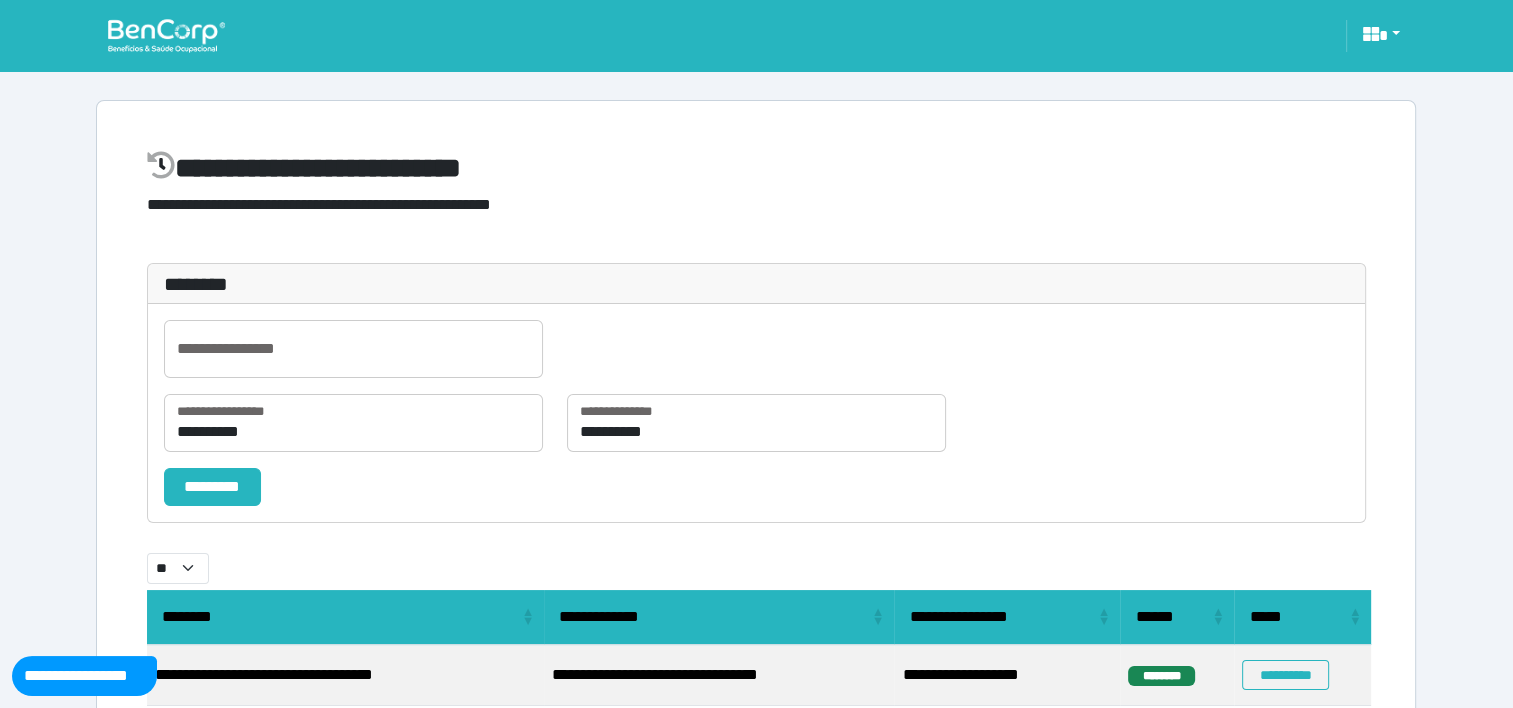 select on "**" 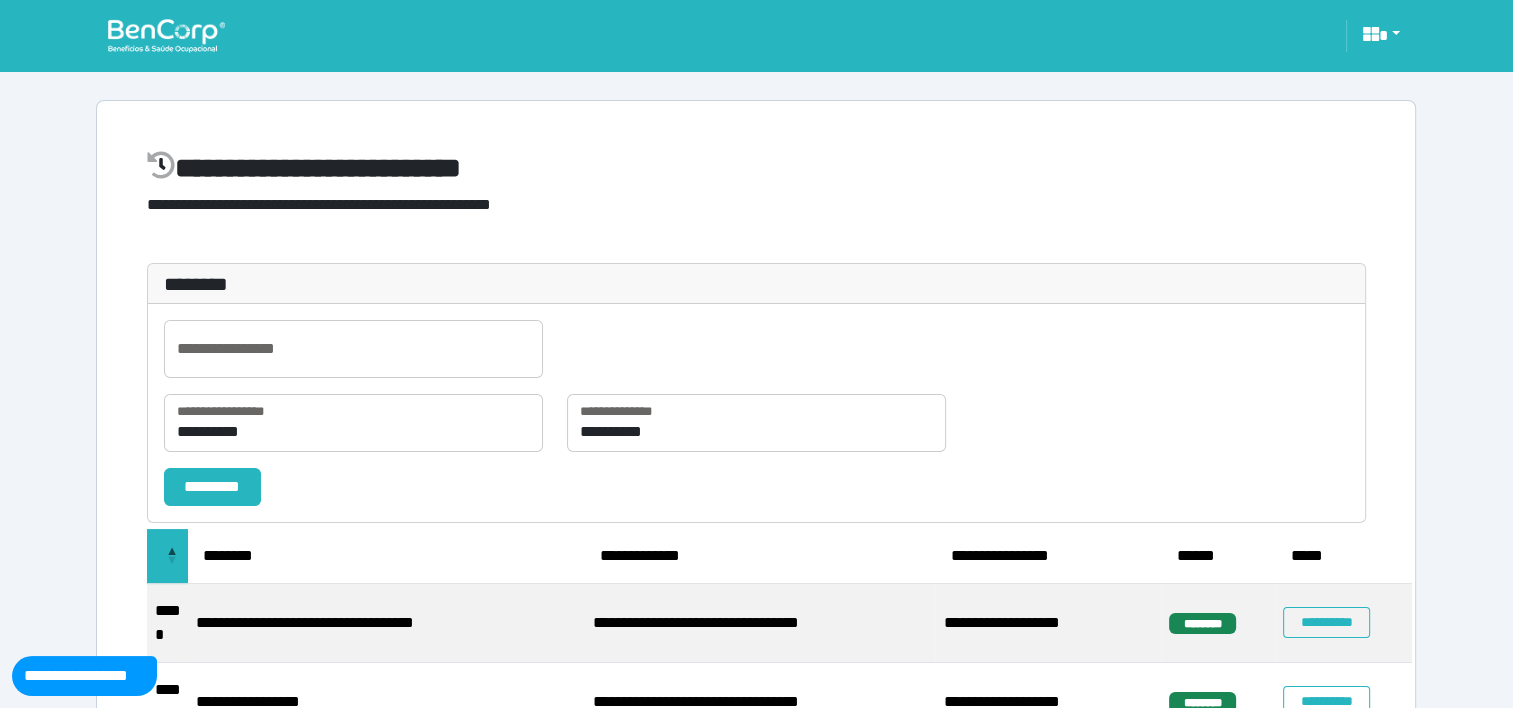 select on "**" 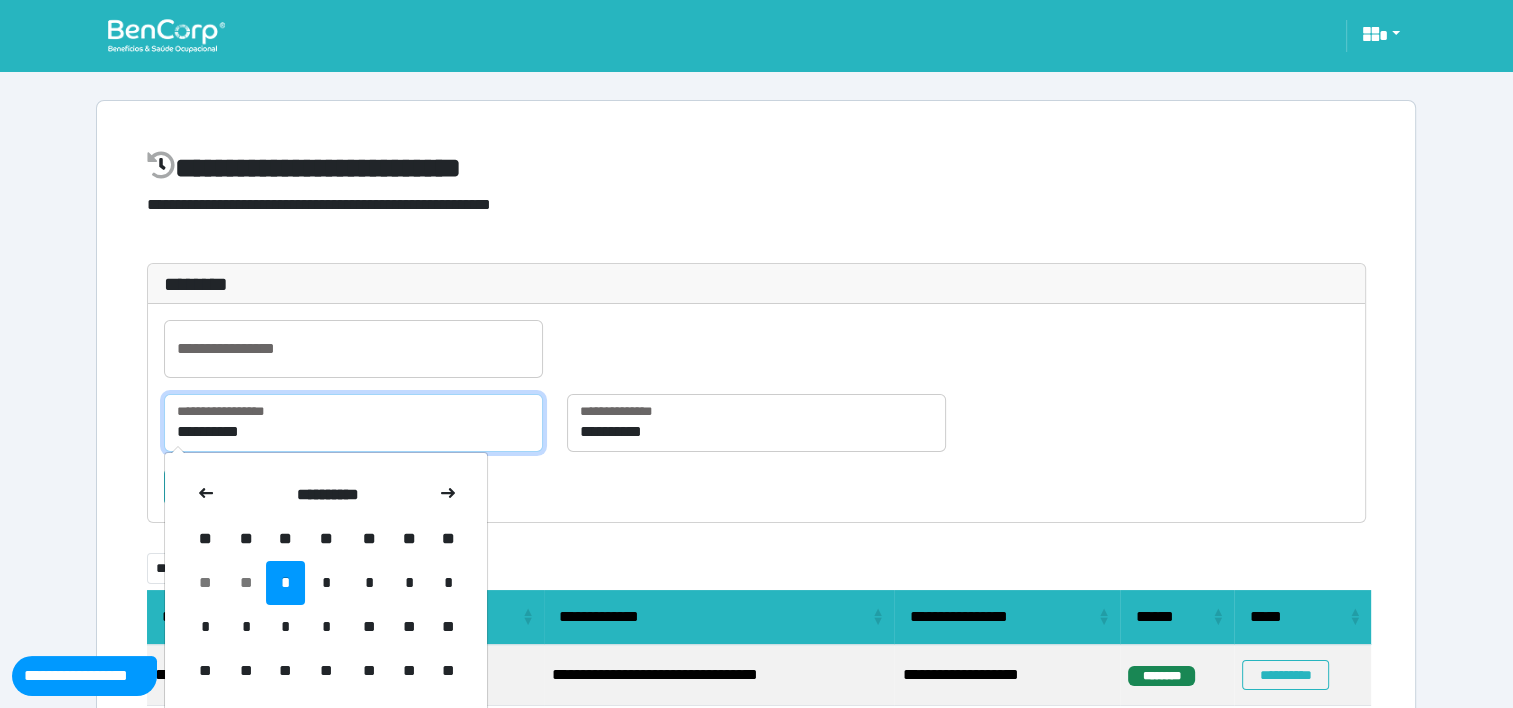 click on "**********" at bounding box center [353, 423] 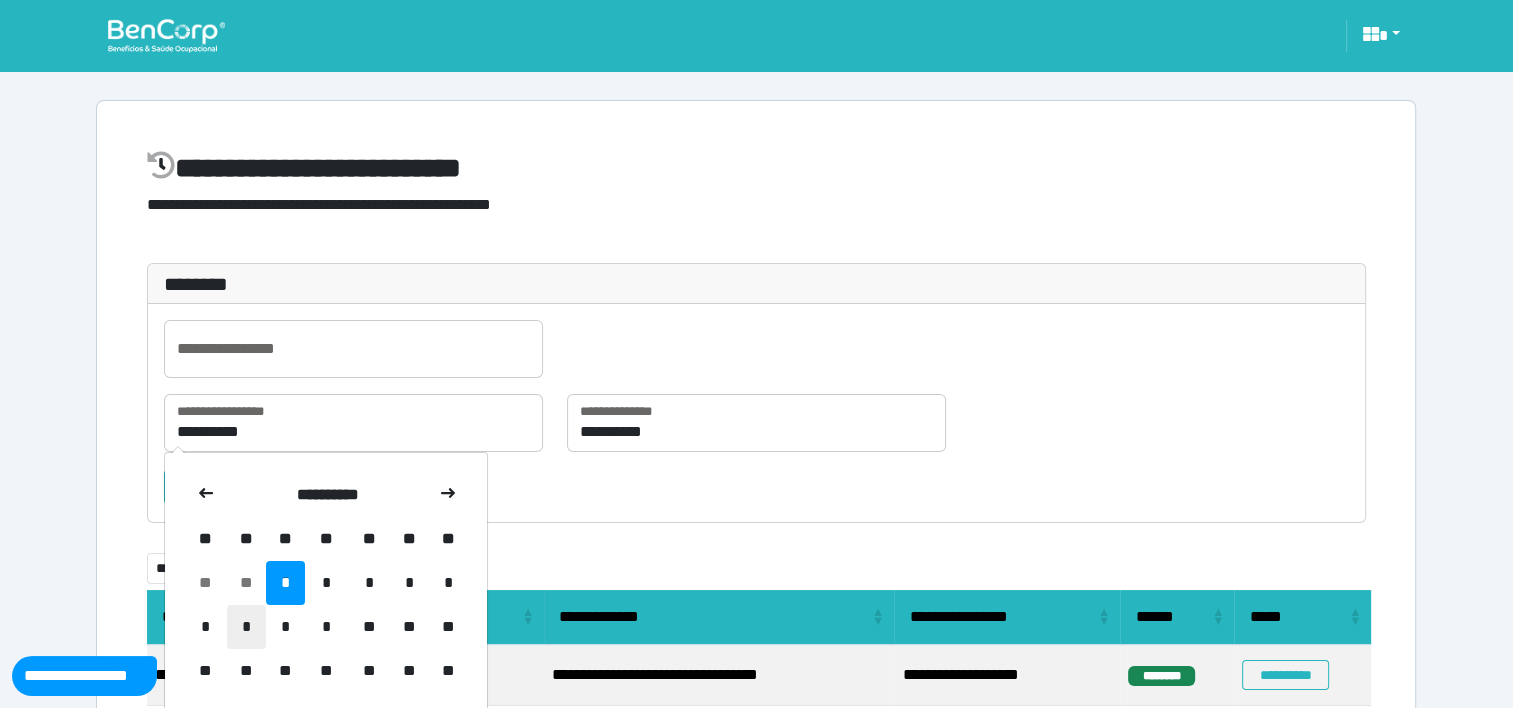 click on "*" at bounding box center [246, 627] 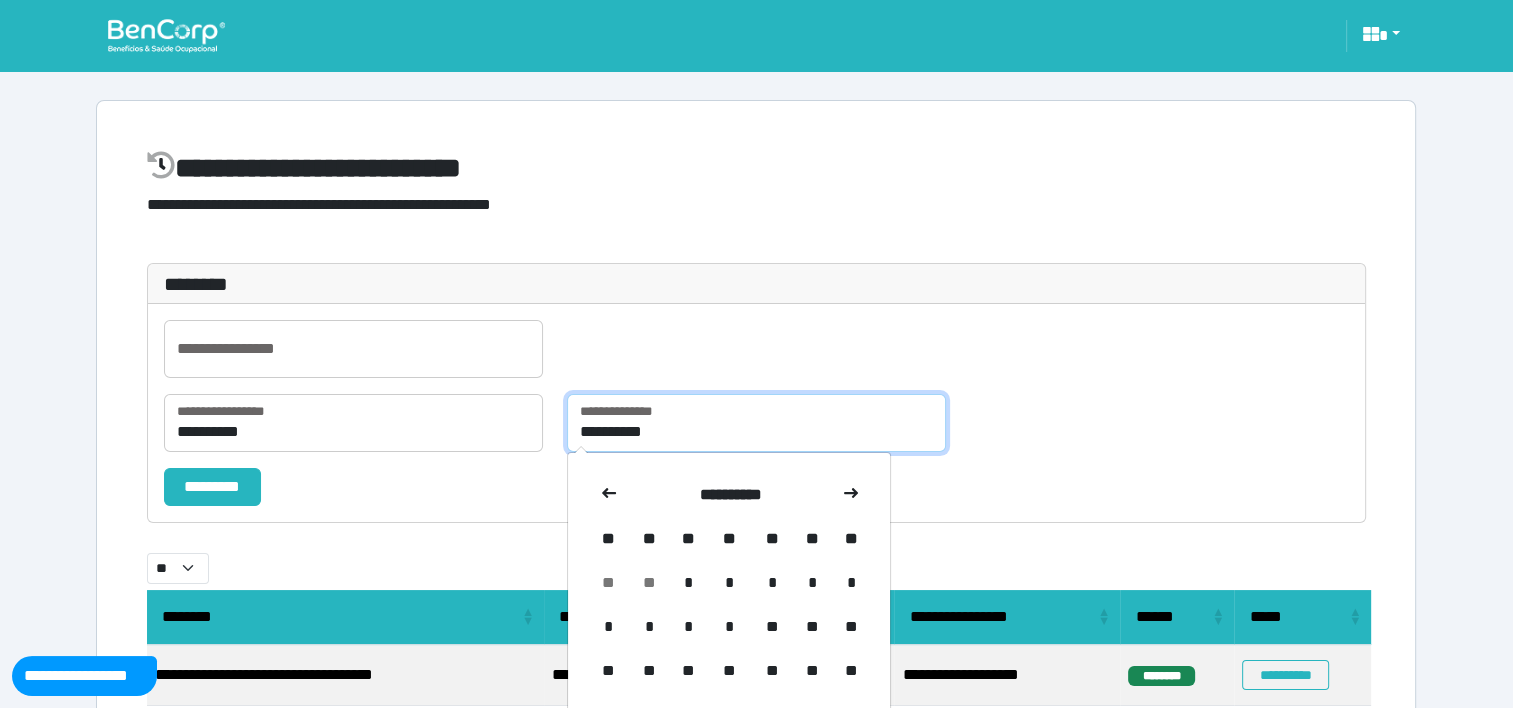 click on "**********" at bounding box center [756, 423] 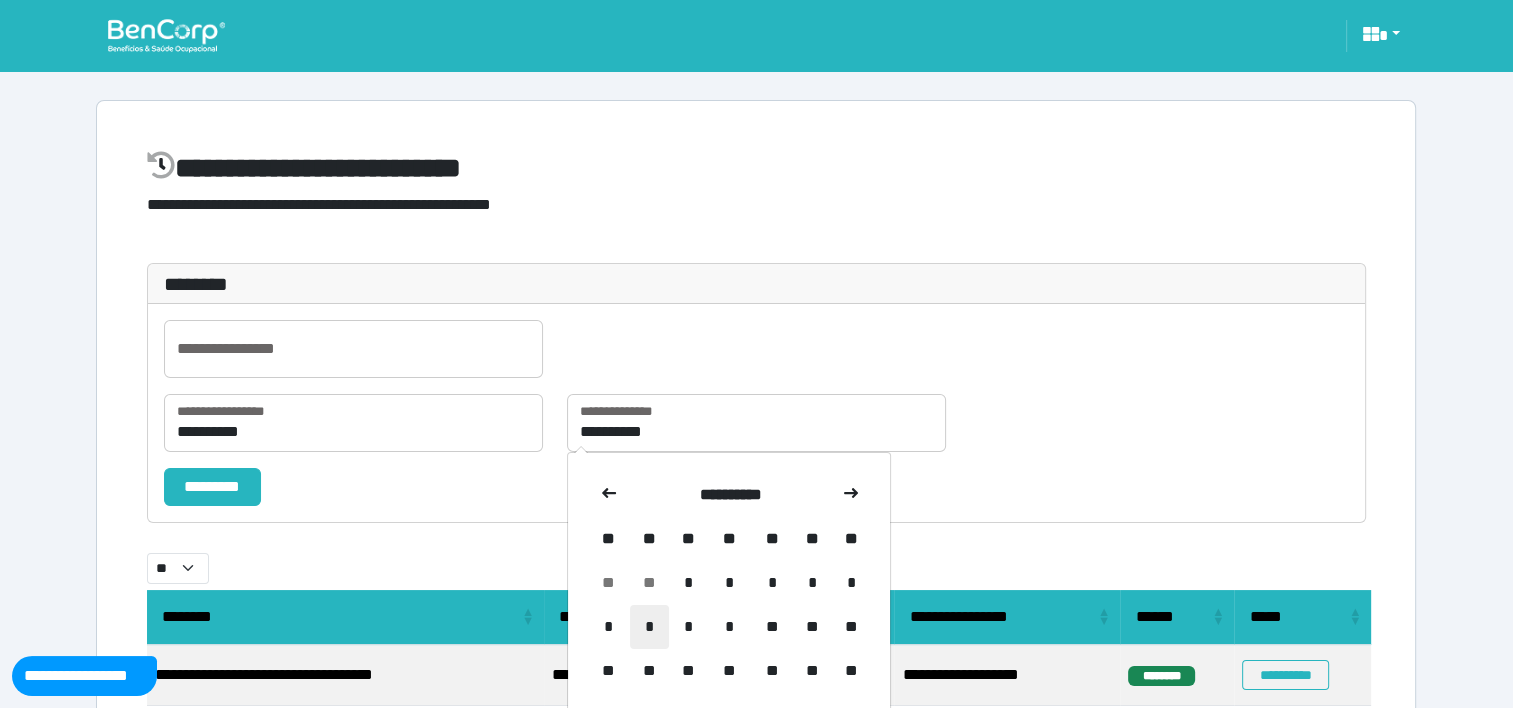 click on "*" at bounding box center (649, 627) 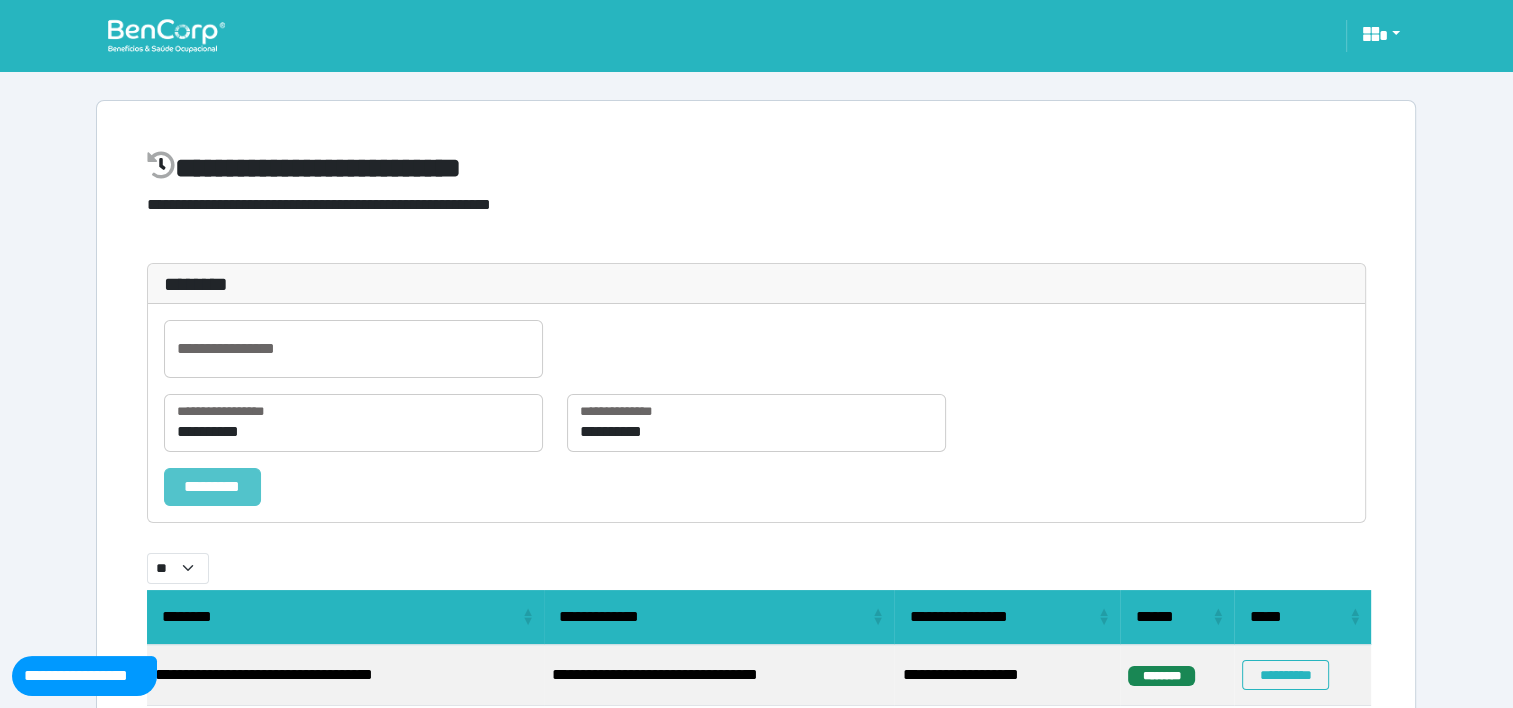 click on "*********" at bounding box center [212, 487] 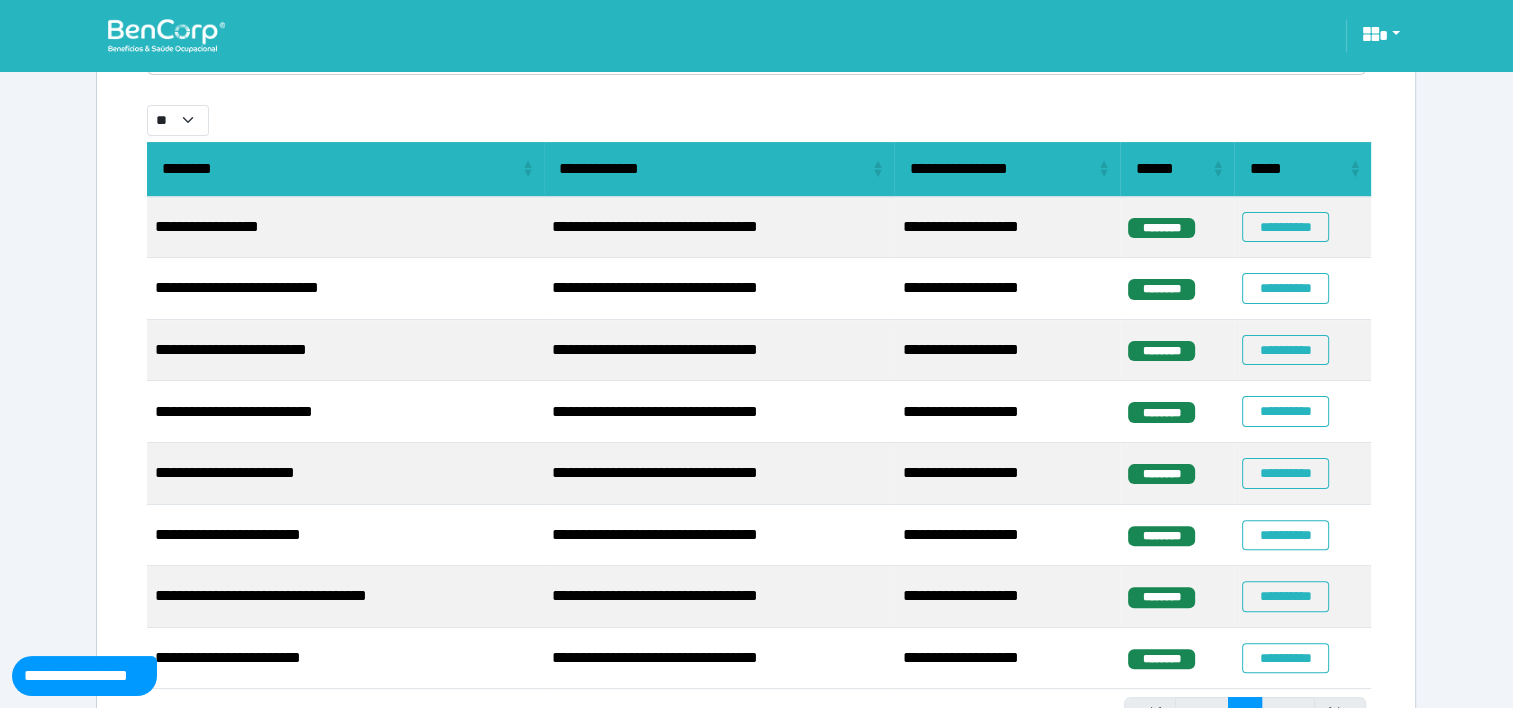 scroll, scrollTop: 451, scrollLeft: 0, axis: vertical 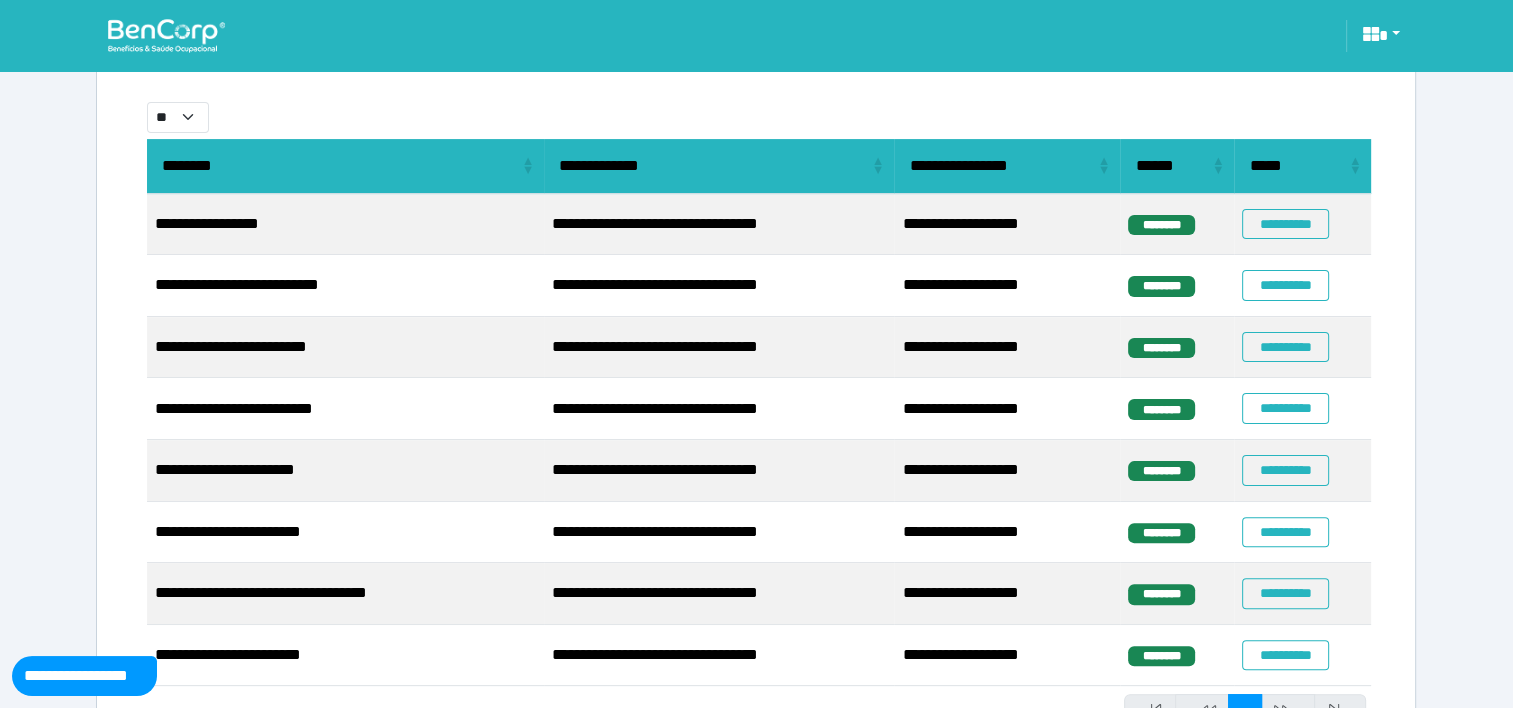 select on "**" 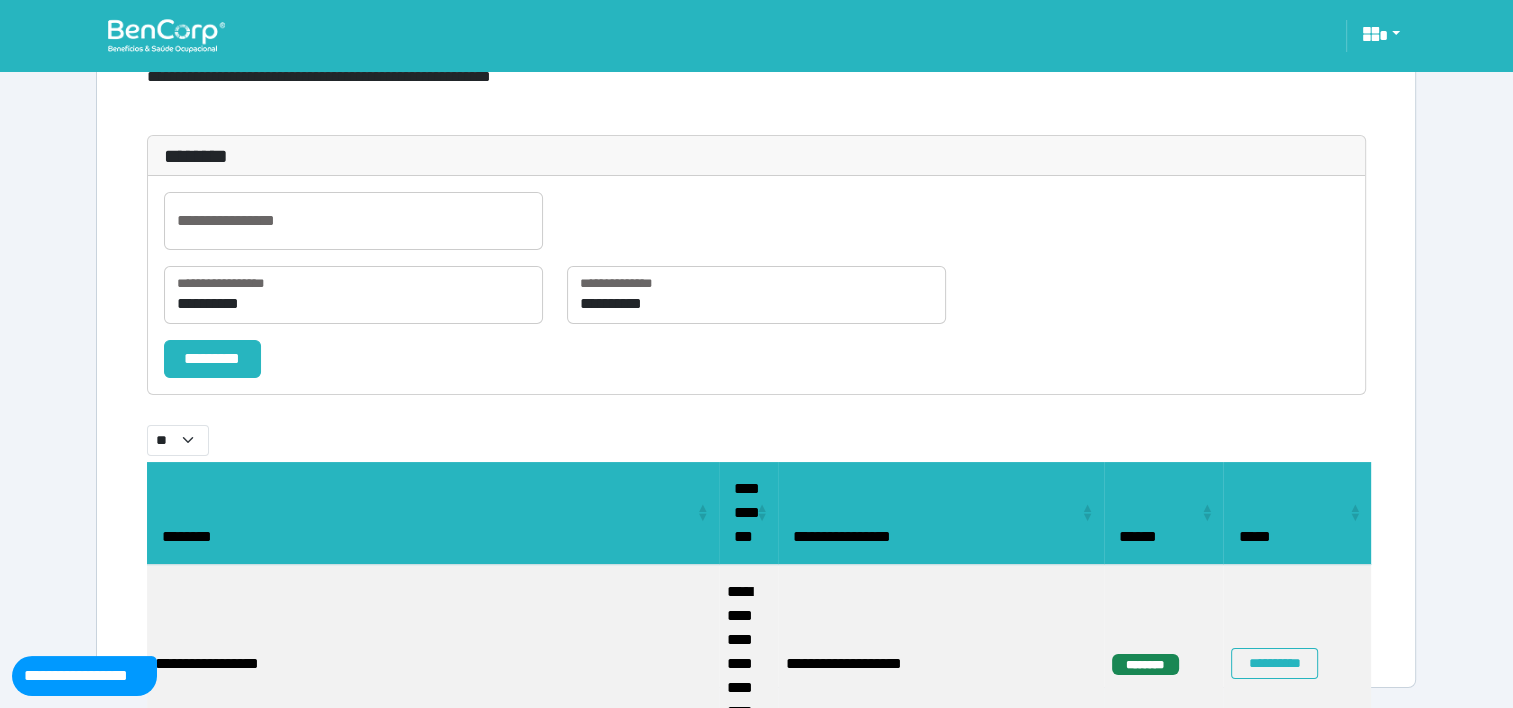 scroll, scrollTop: 451, scrollLeft: 0, axis: vertical 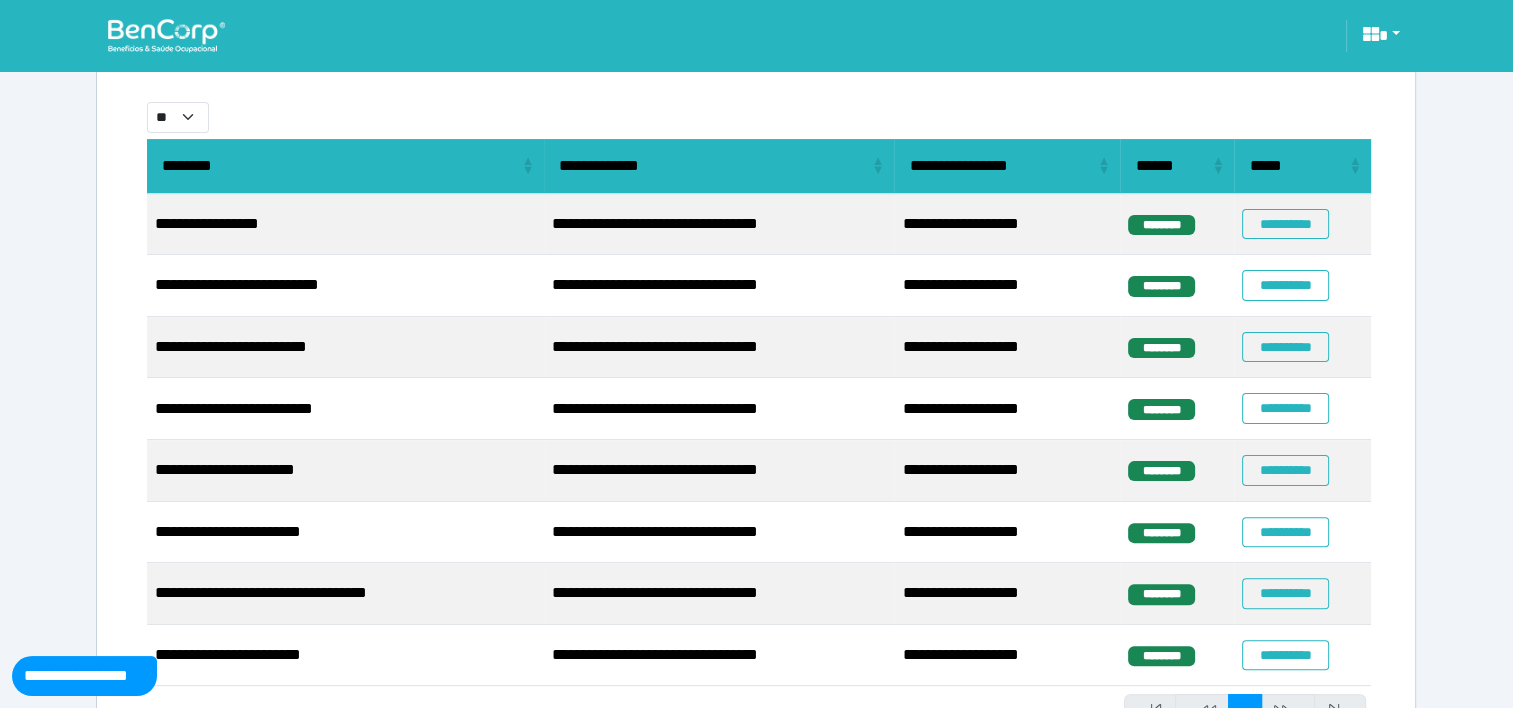 select on "**" 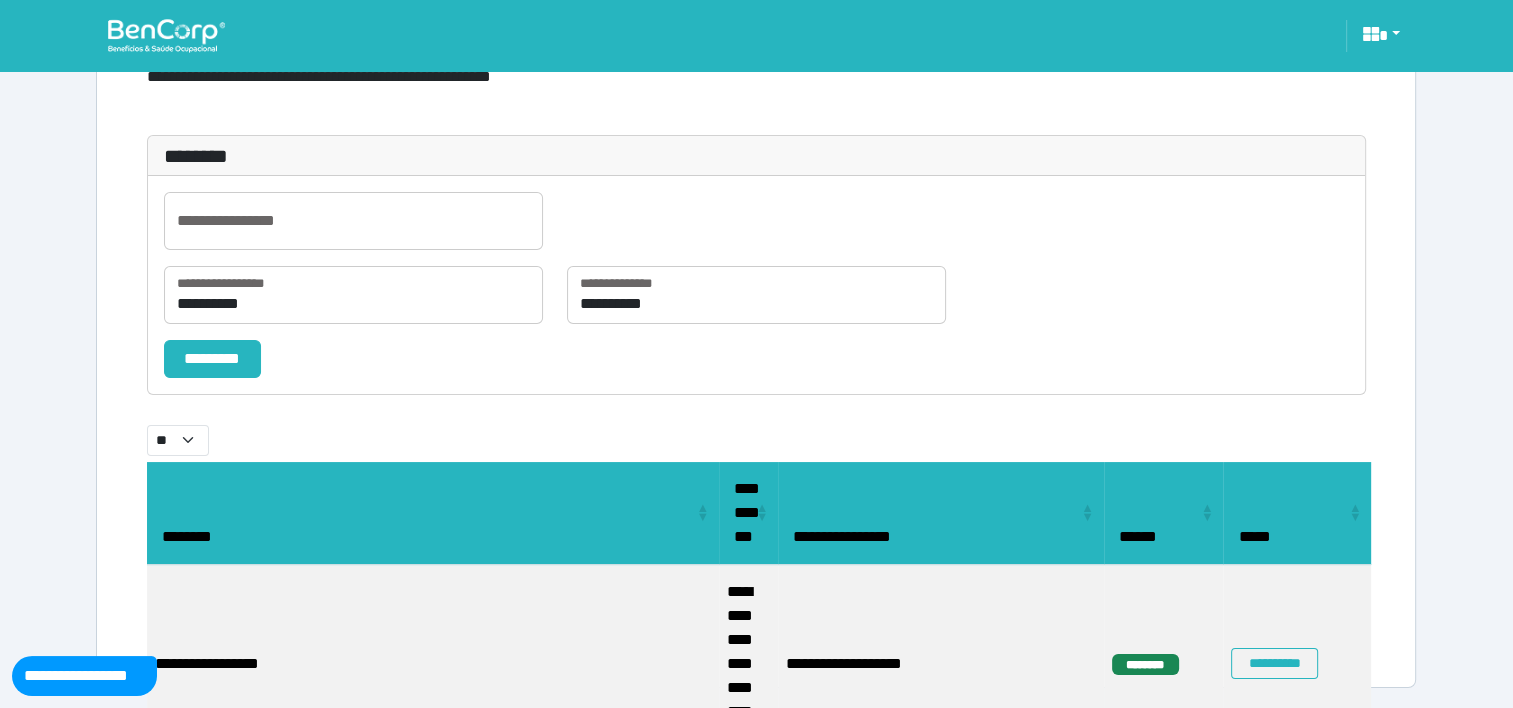 scroll, scrollTop: 451, scrollLeft: 0, axis: vertical 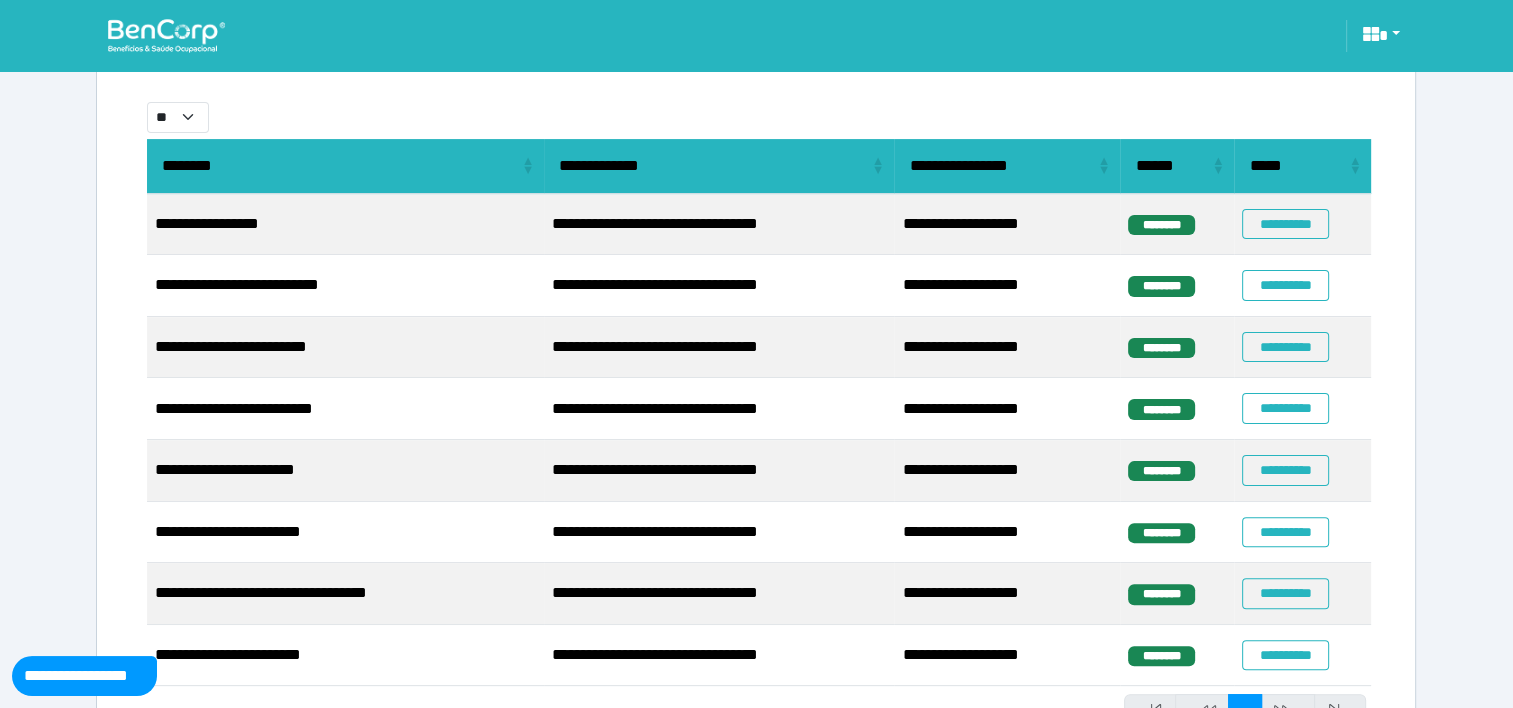 select on "**" 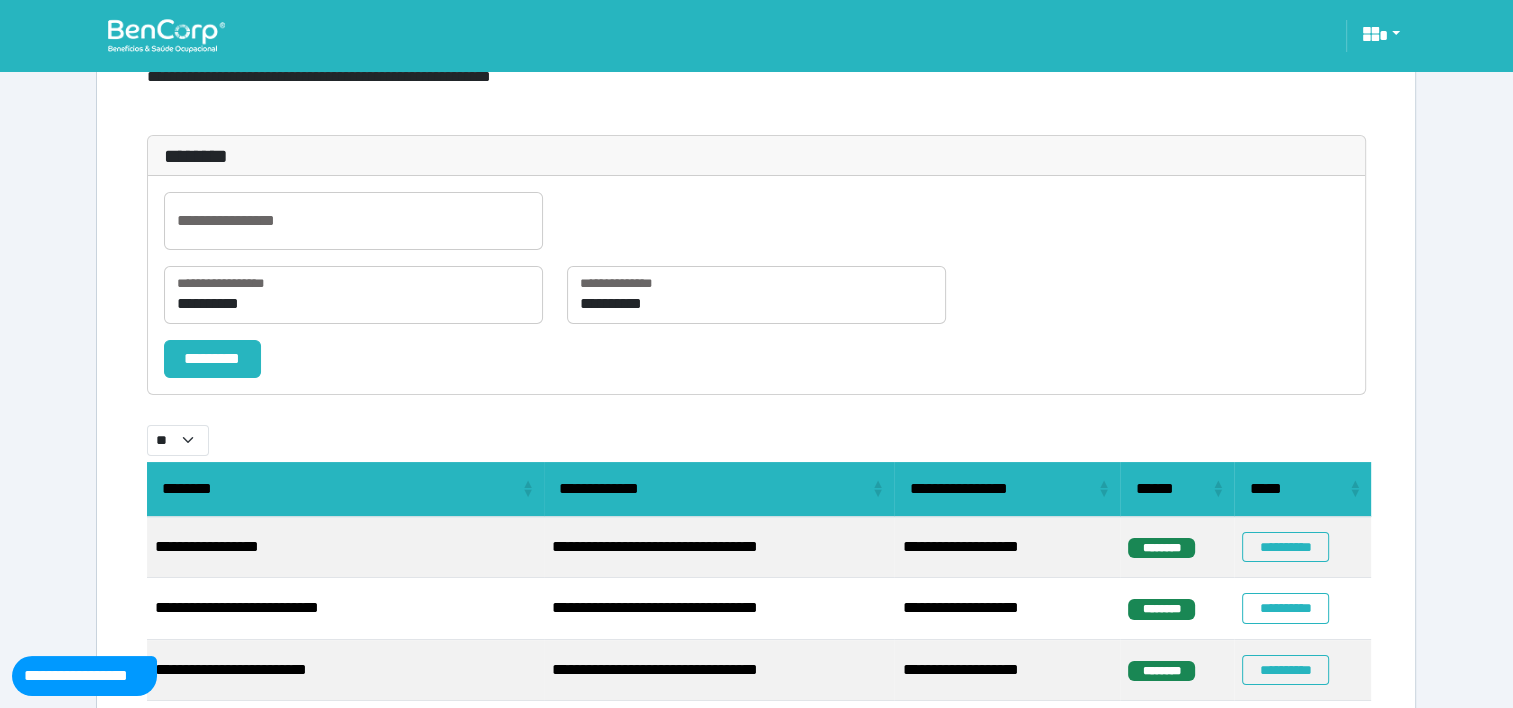 scroll, scrollTop: 451, scrollLeft: 0, axis: vertical 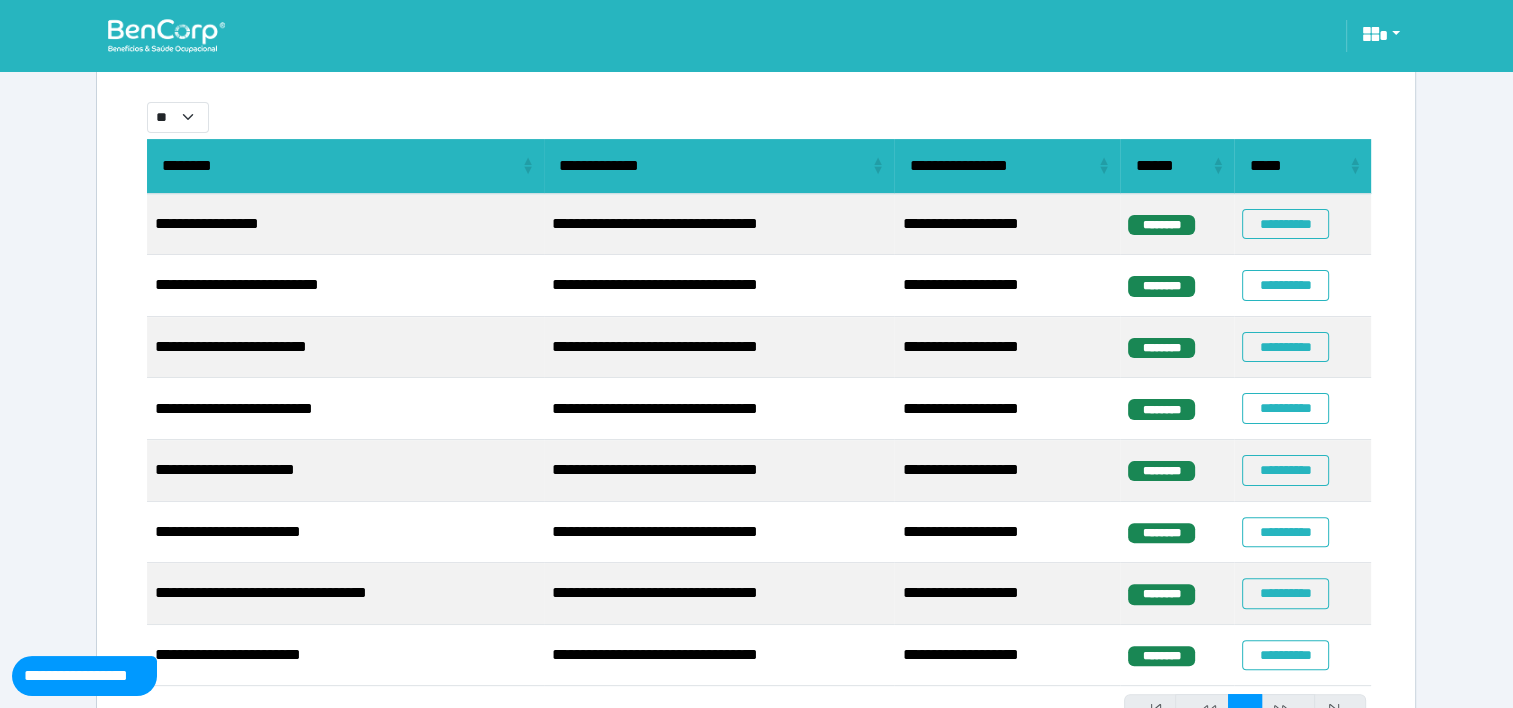 select on "**" 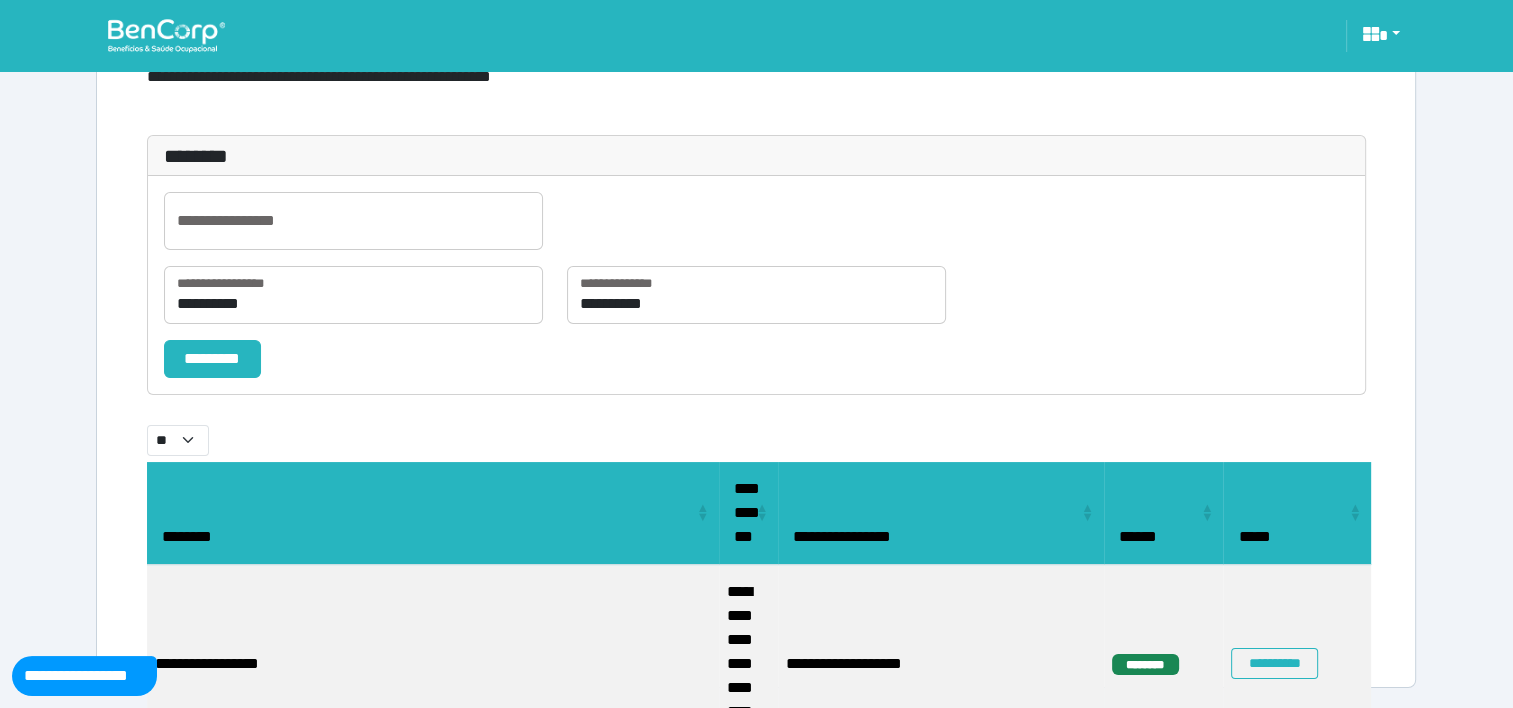 scroll, scrollTop: 451, scrollLeft: 0, axis: vertical 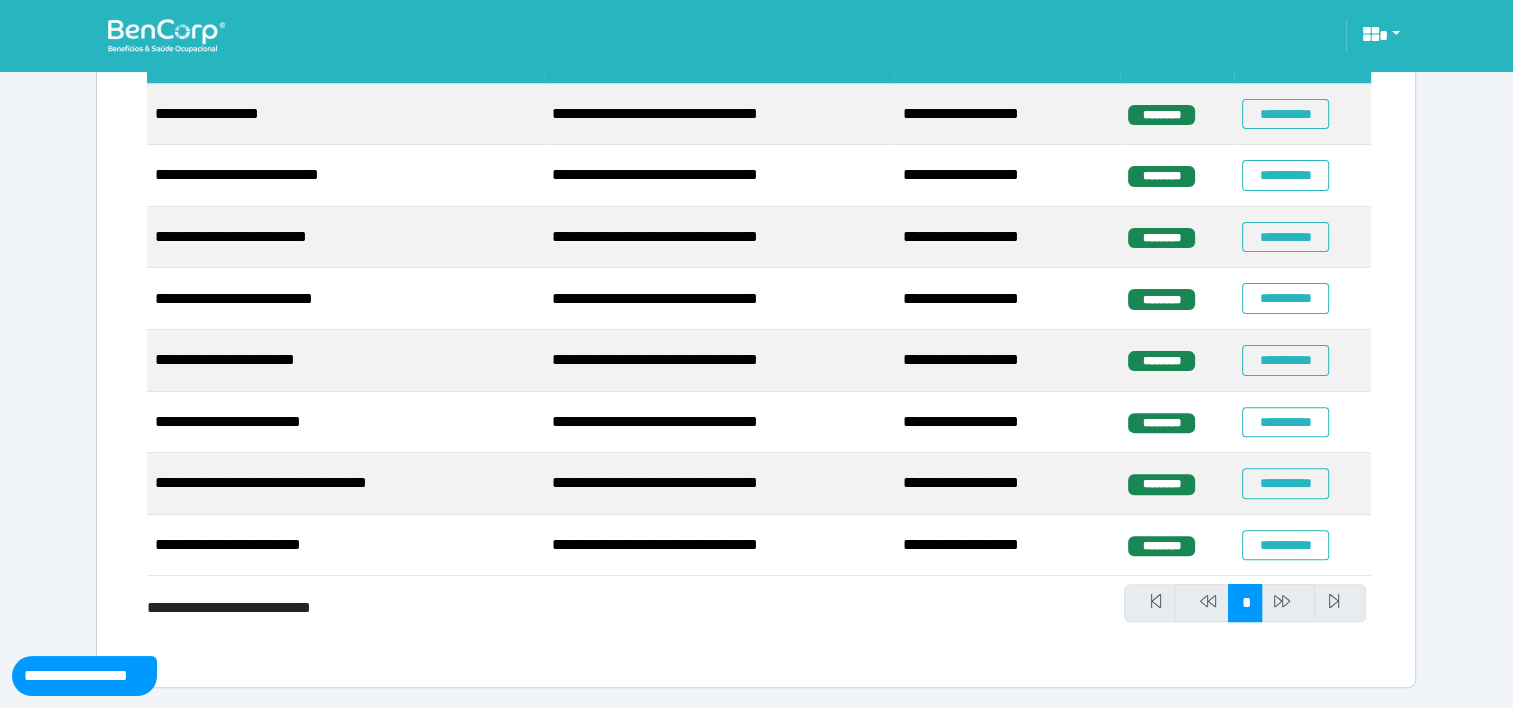 click at bounding box center [1288, 603] 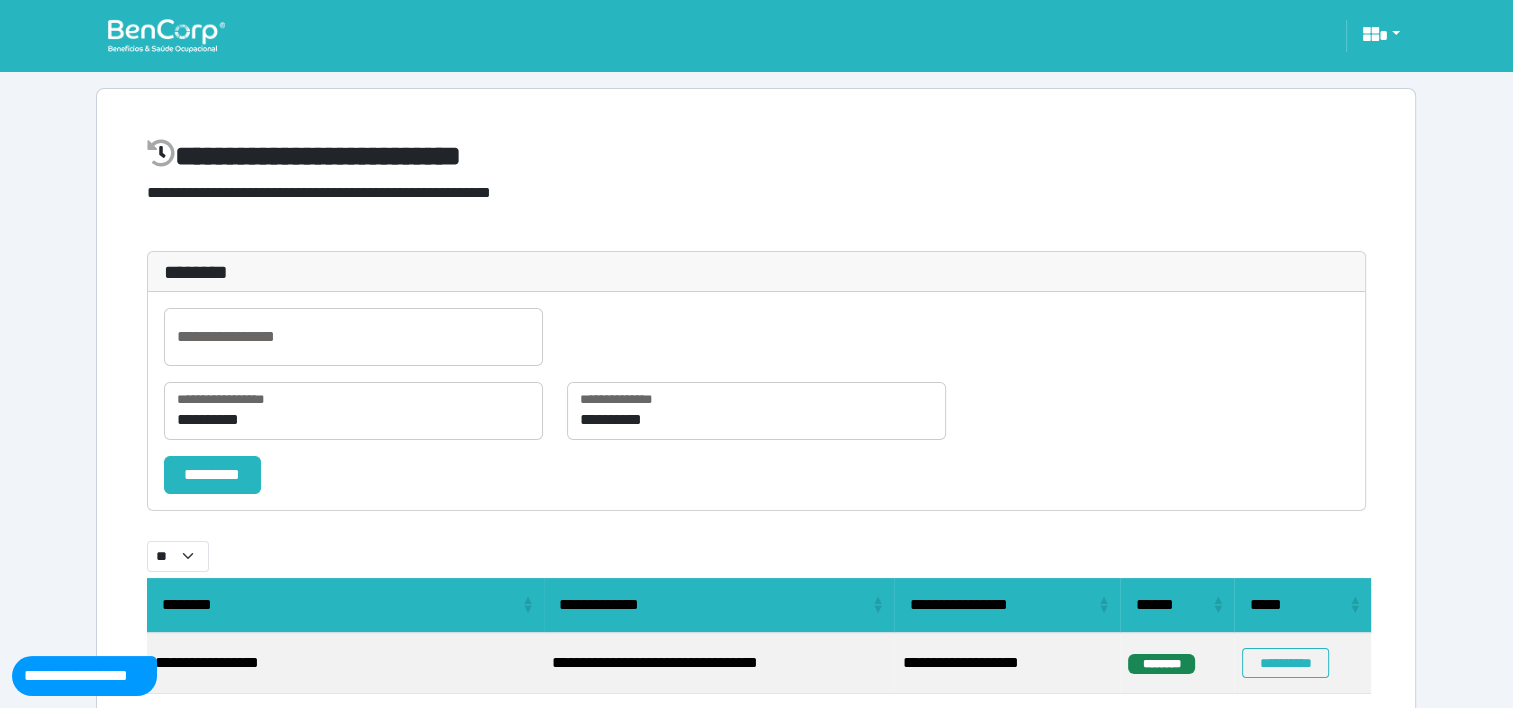 scroll, scrollTop: 0, scrollLeft: 0, axis: both 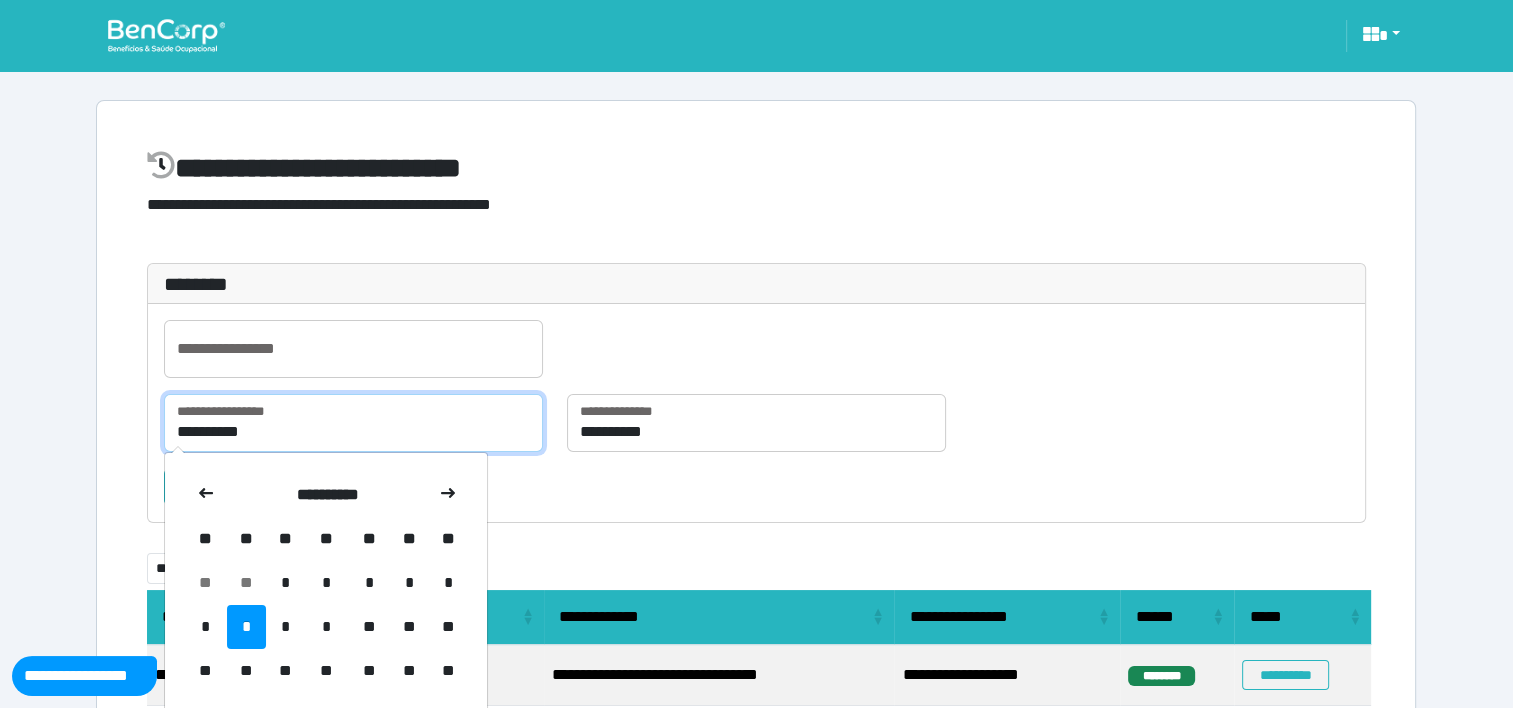 click on "**********" at bounding box center [353, 423] 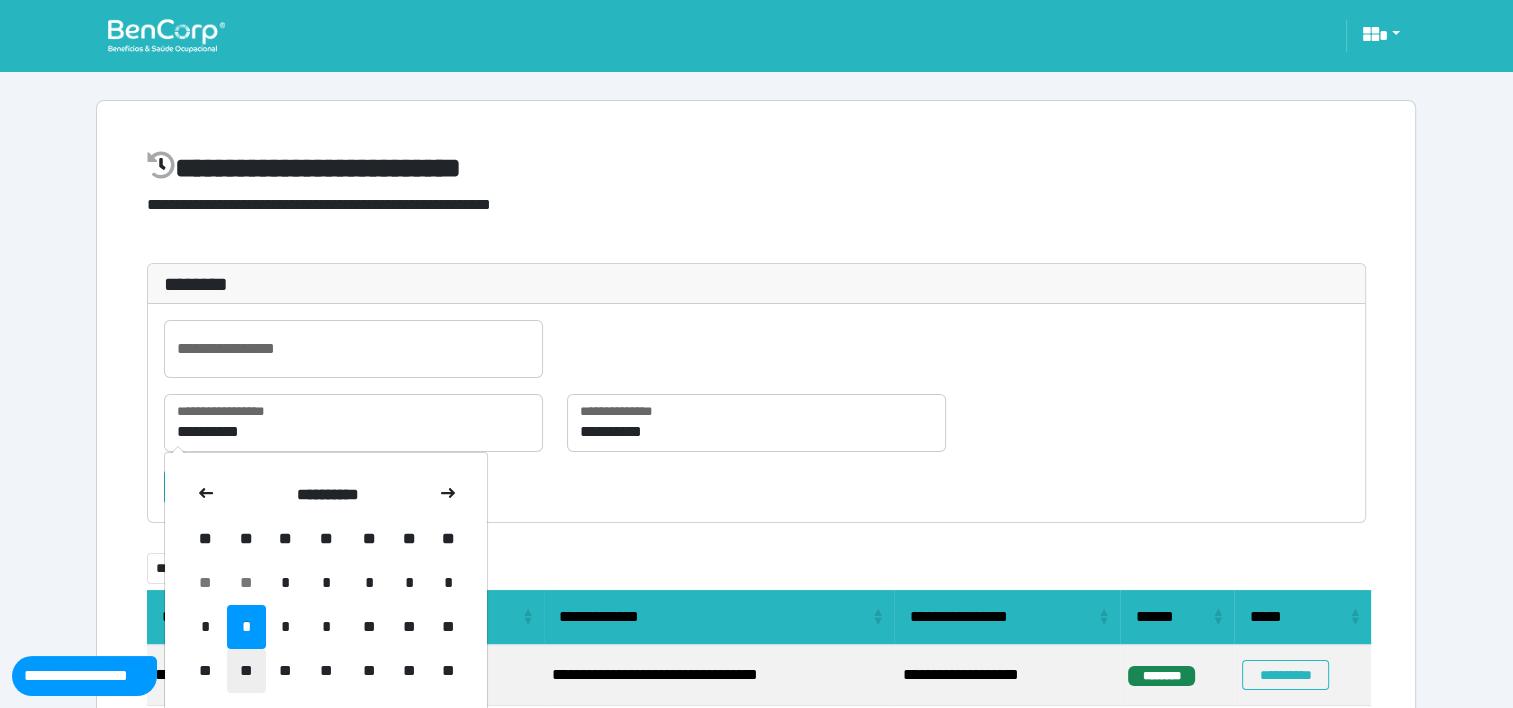 click on "**" at bounding box center (246, 671) 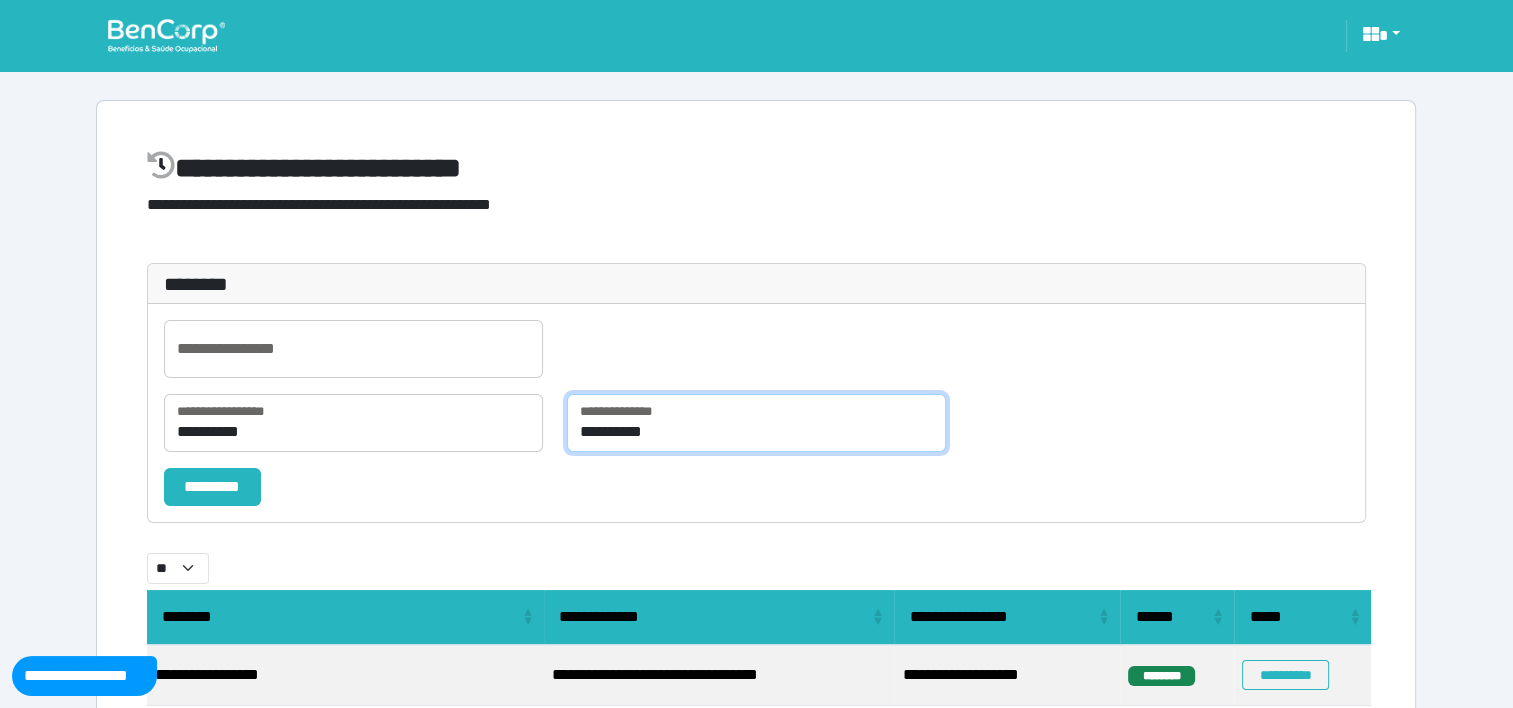 click on "**********" at bounding box center (756, 423) 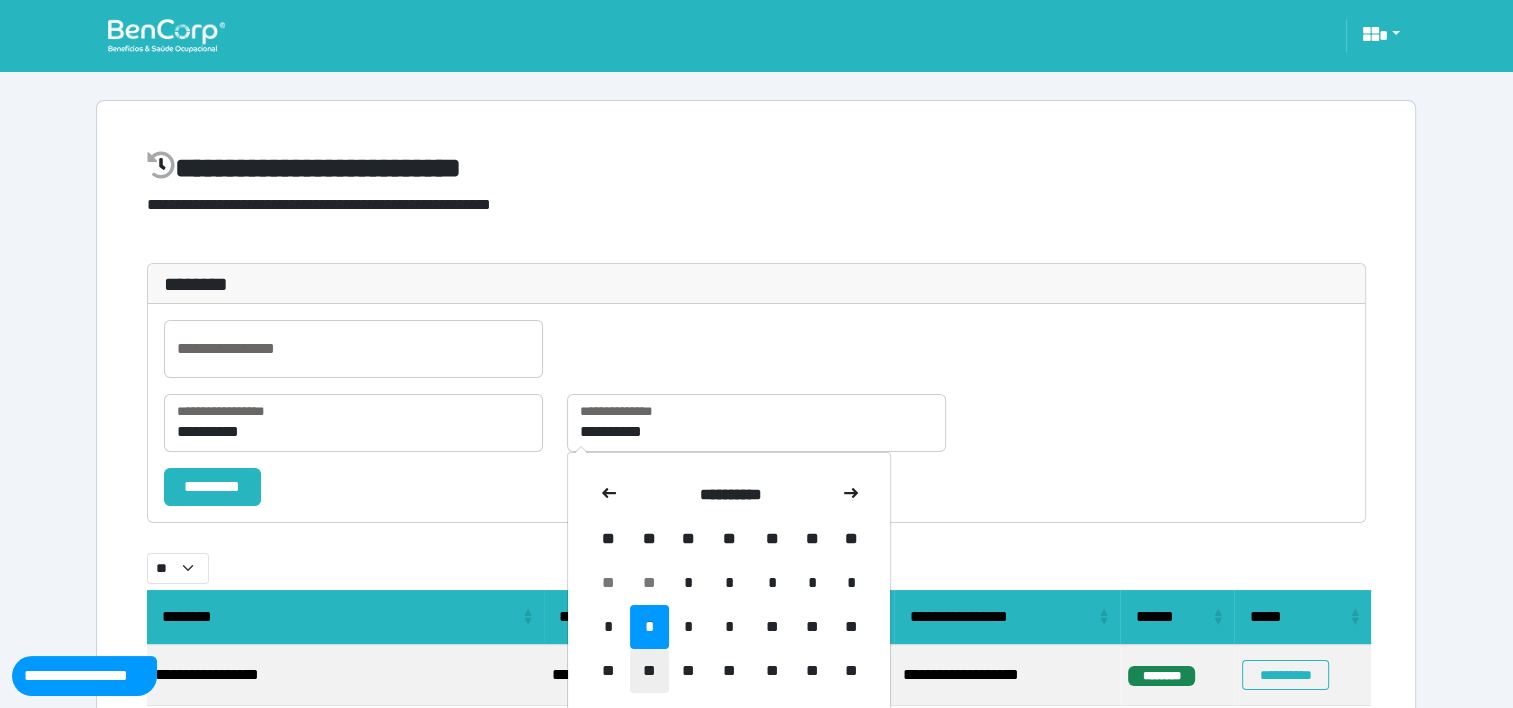 click on "**" at bounding box center (649, 671) 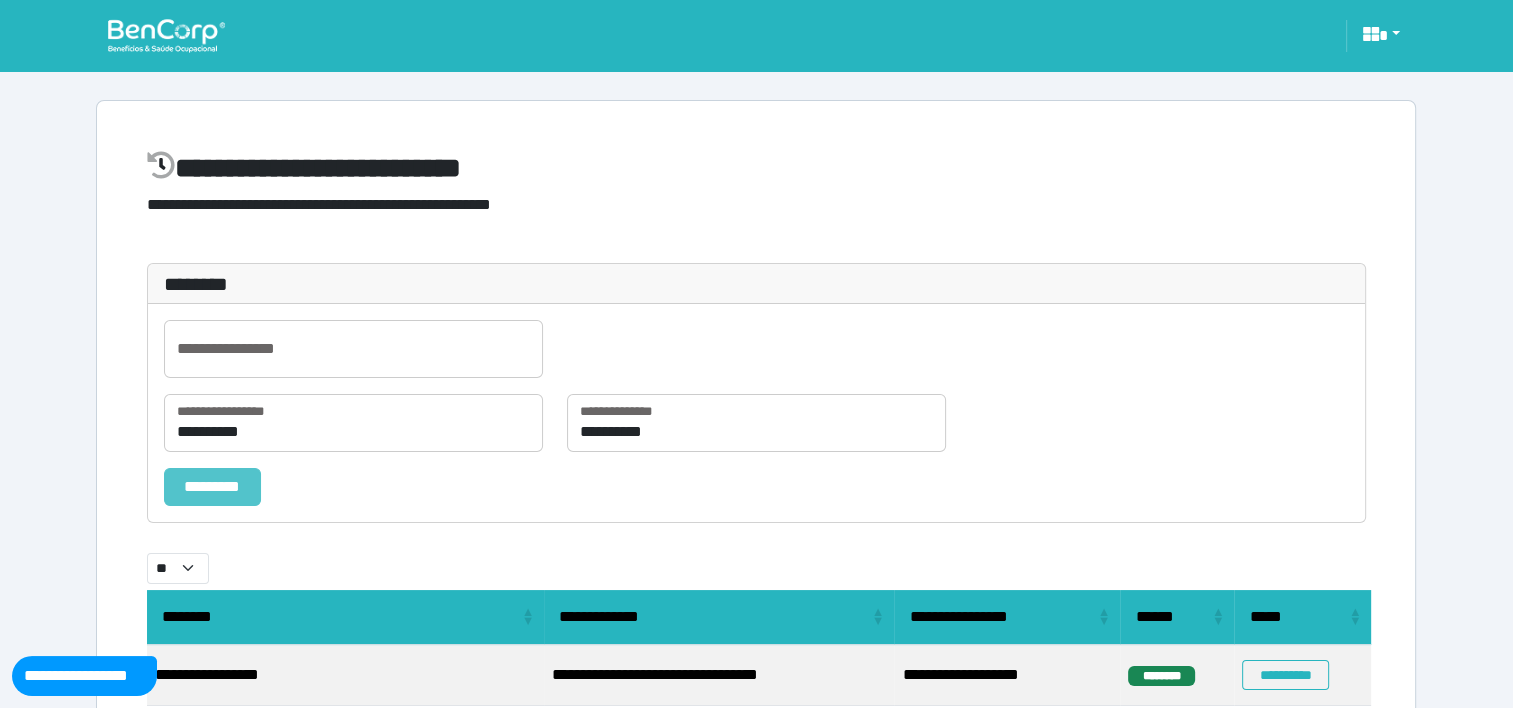 click on "*********" at bounding box center [212, 487] 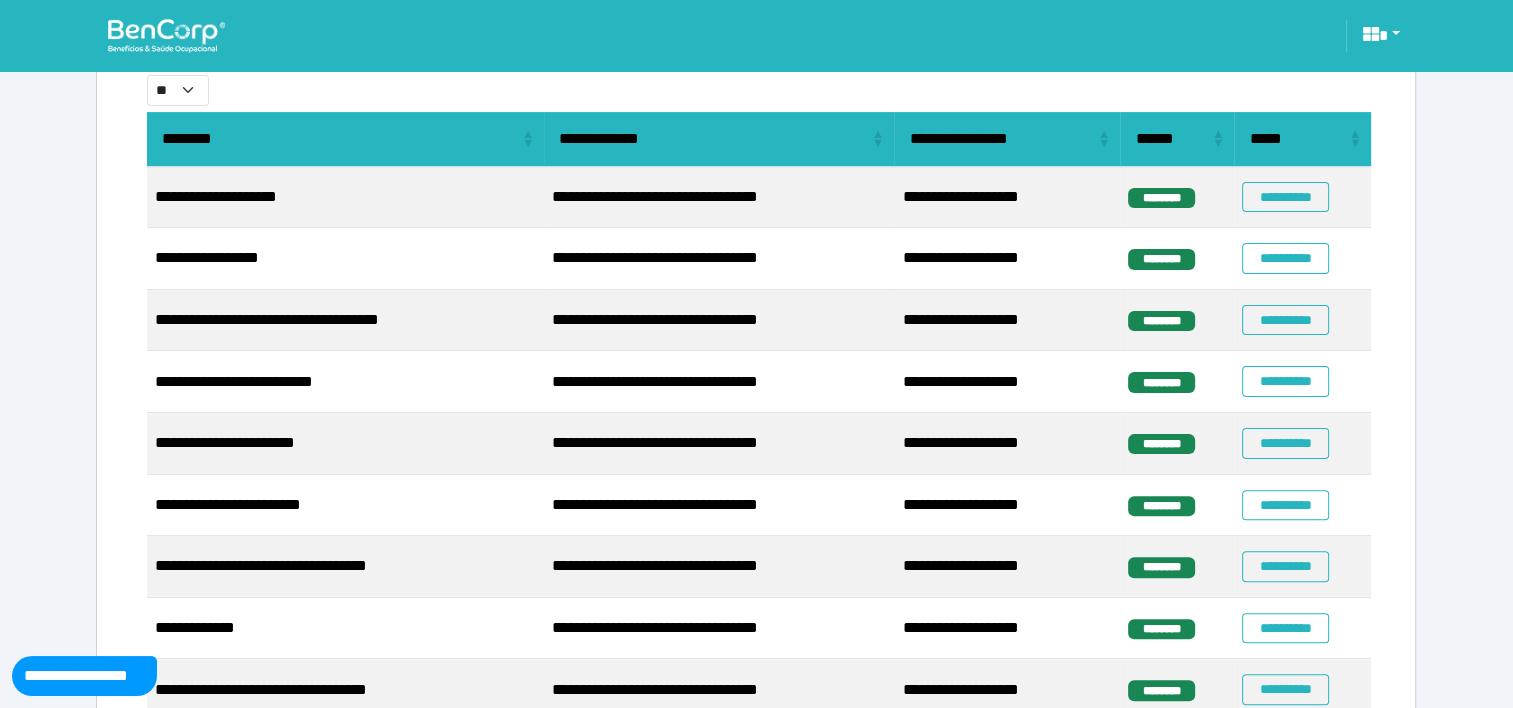 scroll, scrollTop: 485, scrollLeft: 0, axis: vertical 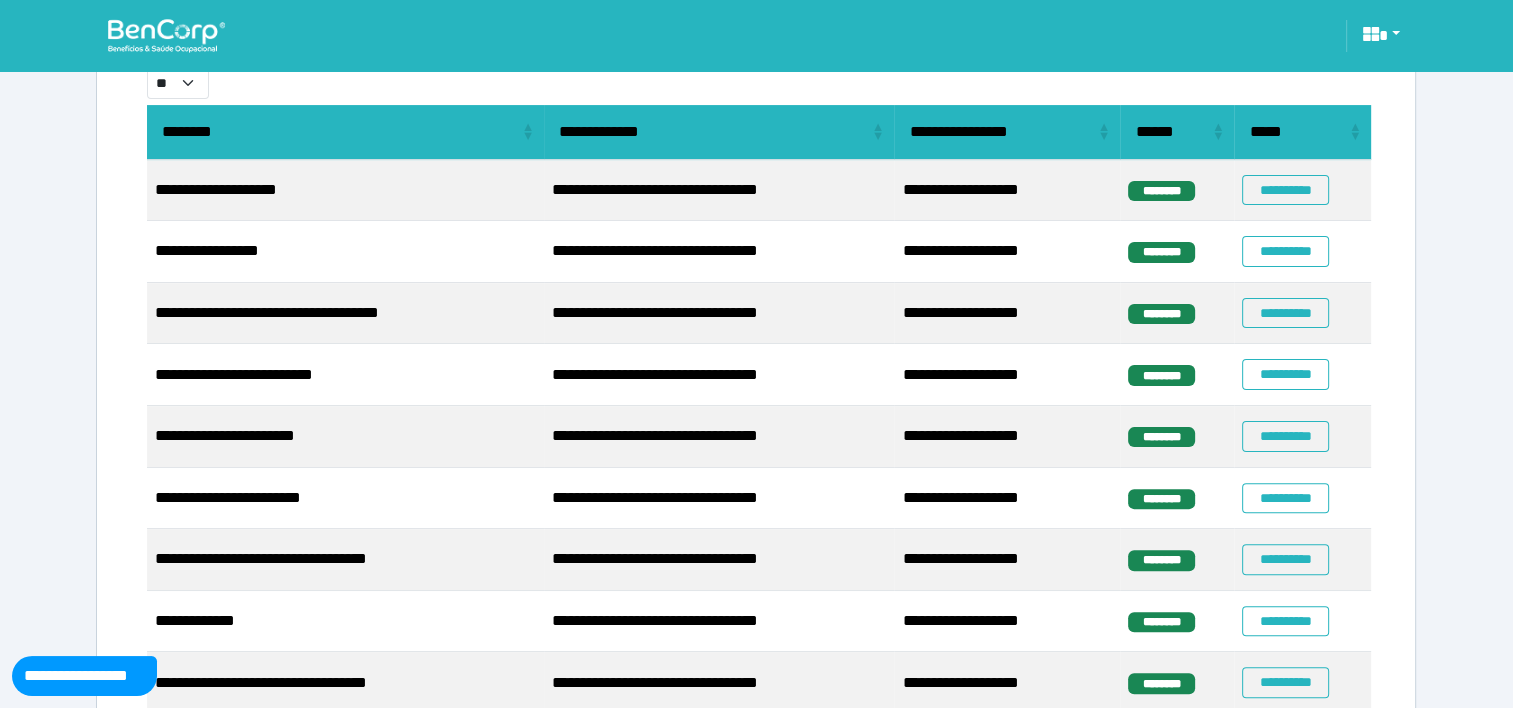 select on "**" 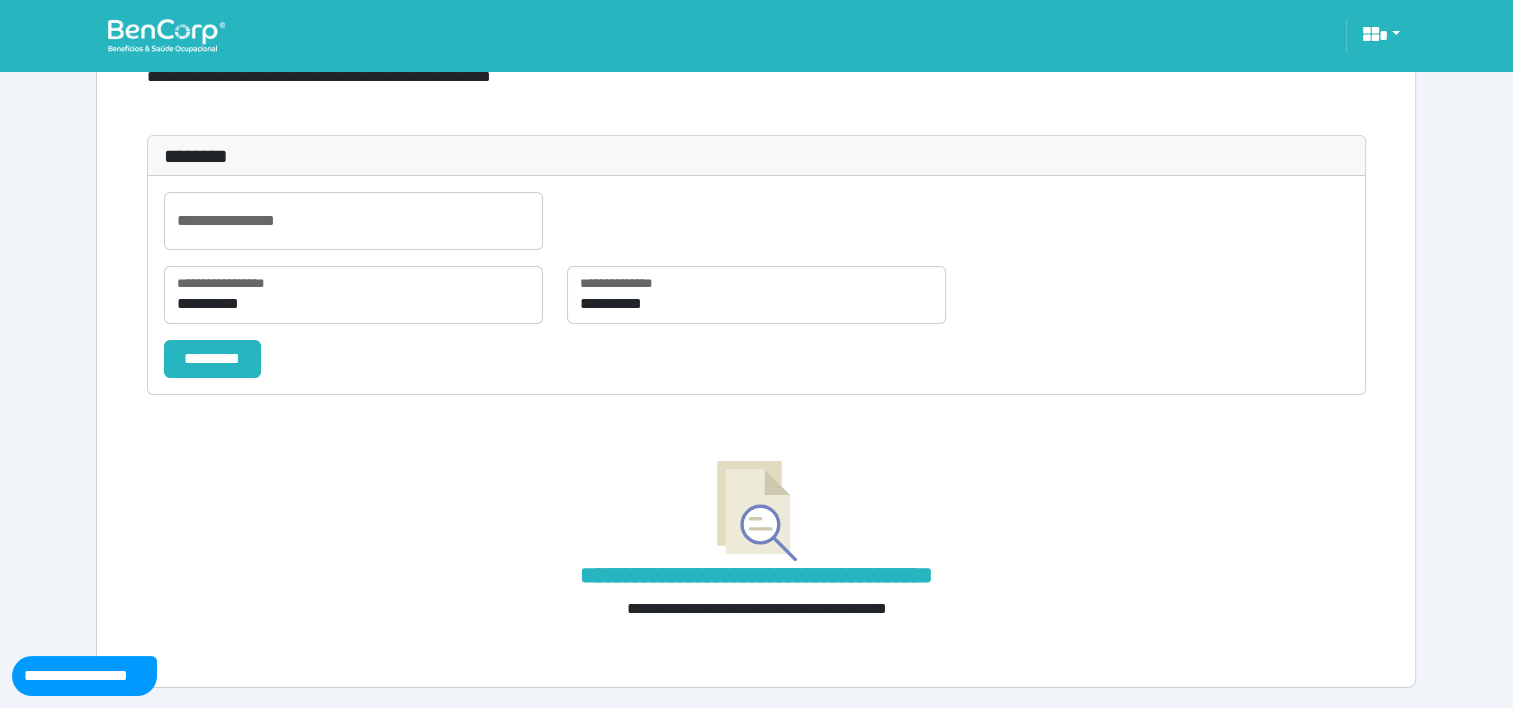 scroll, scrollTop: 485, scrollLeft: 0, axis: vertical 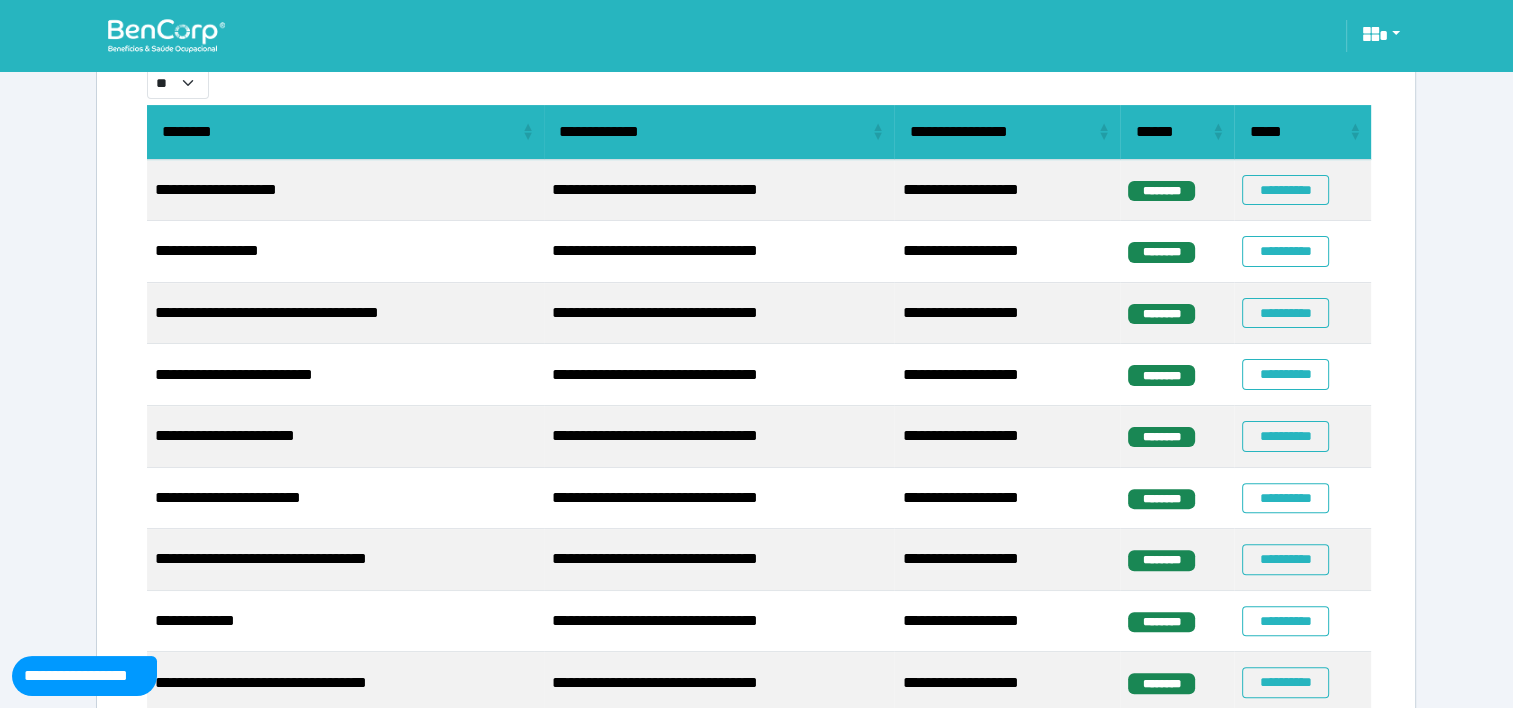 select on "**" 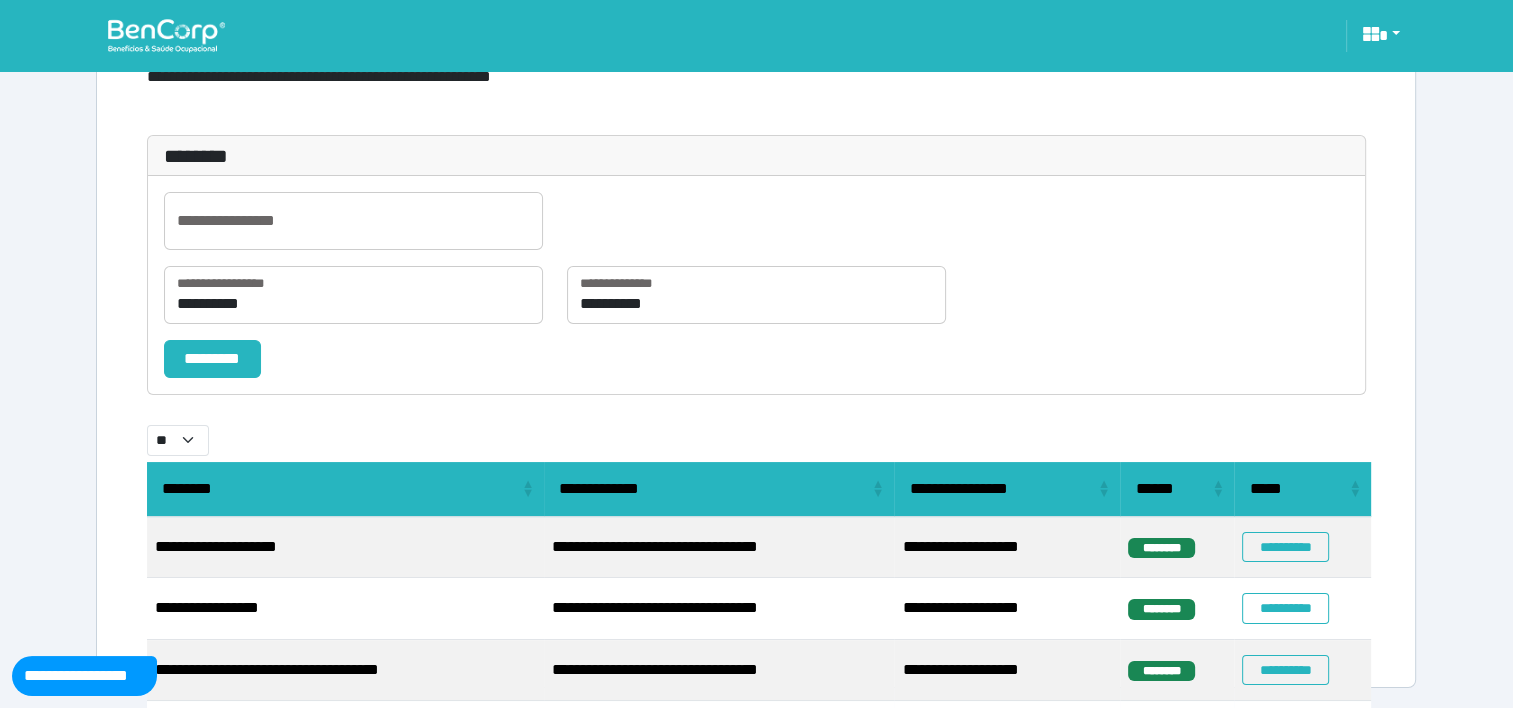 scroll, scrollTop: 485, scrollLeft: 0, axis: vertical 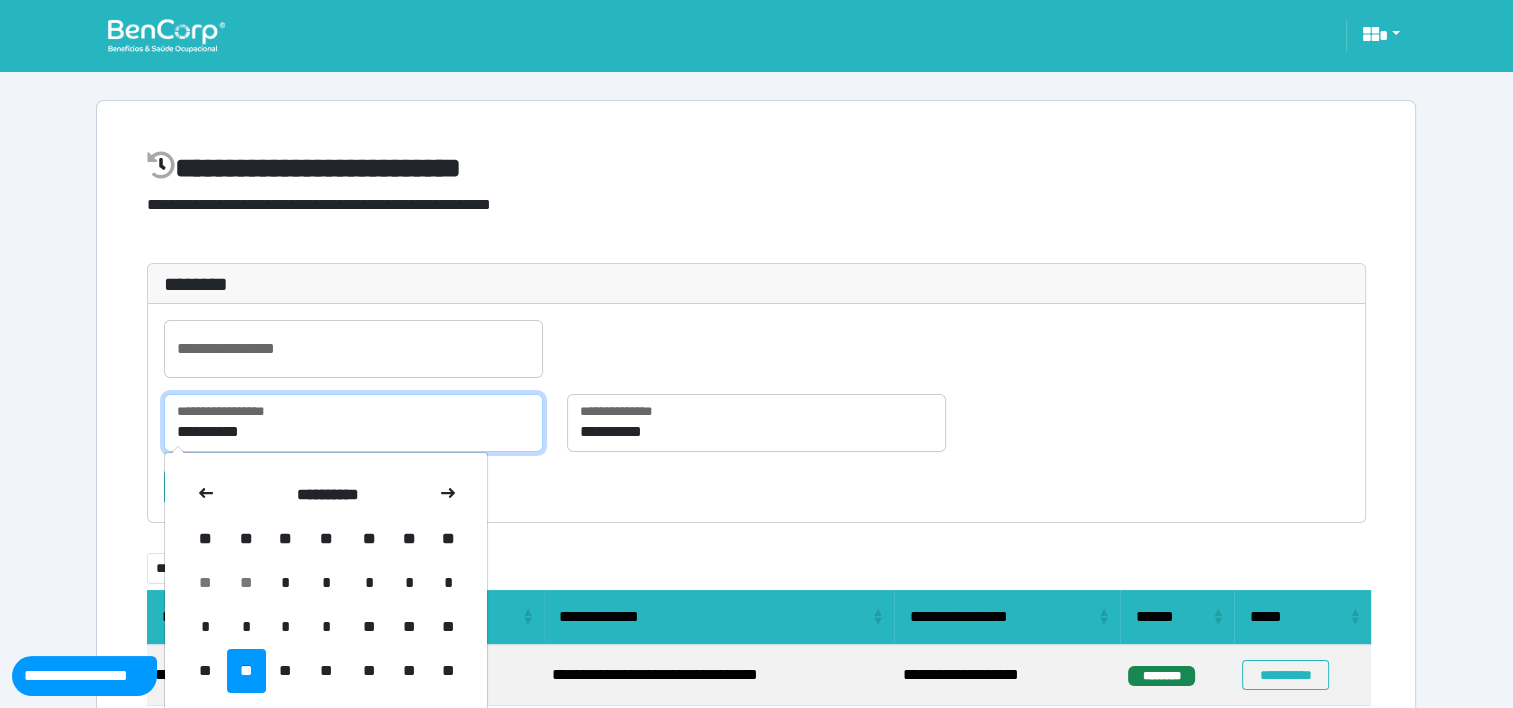 click on "**********" at bounding box center [353, 423] 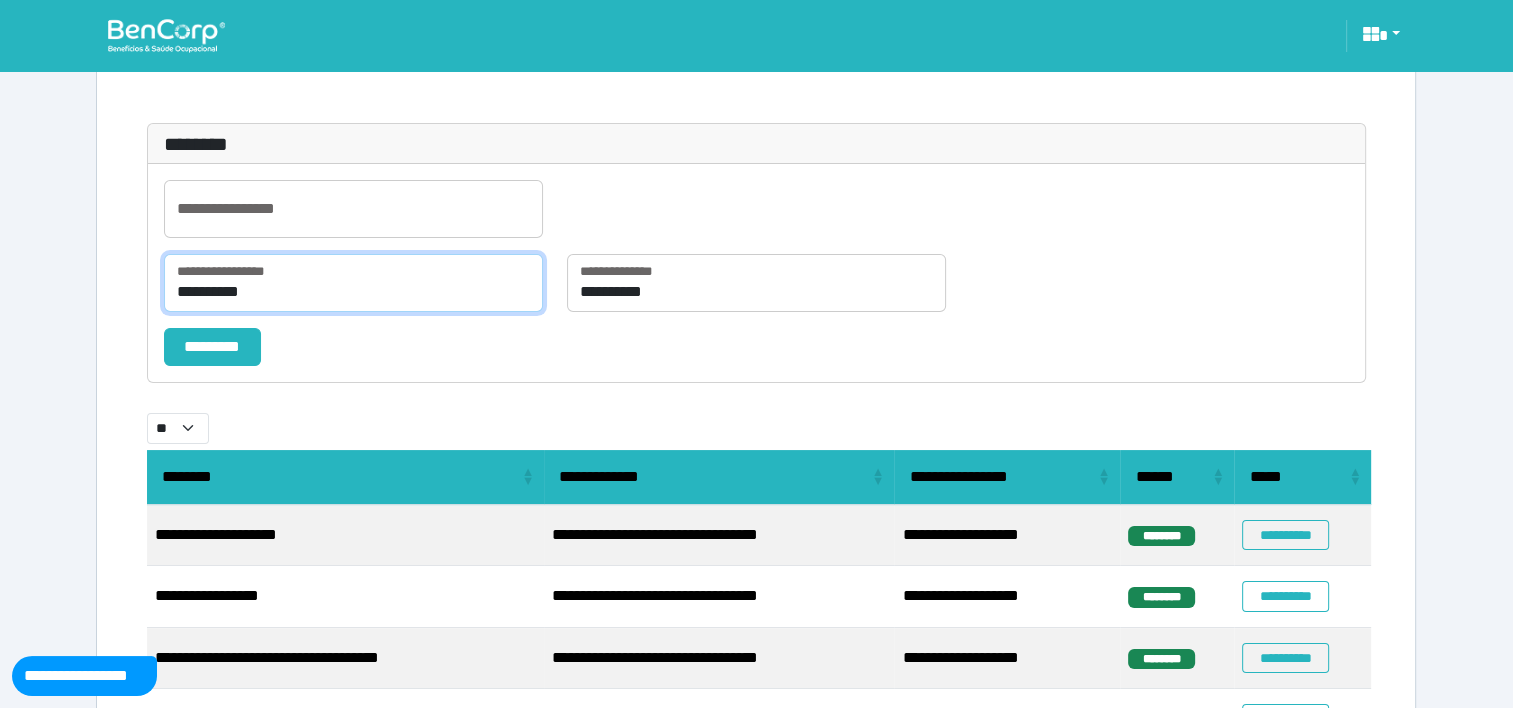 scroll, scrollTop: 149, scrollLeft: 0, axis: vertical 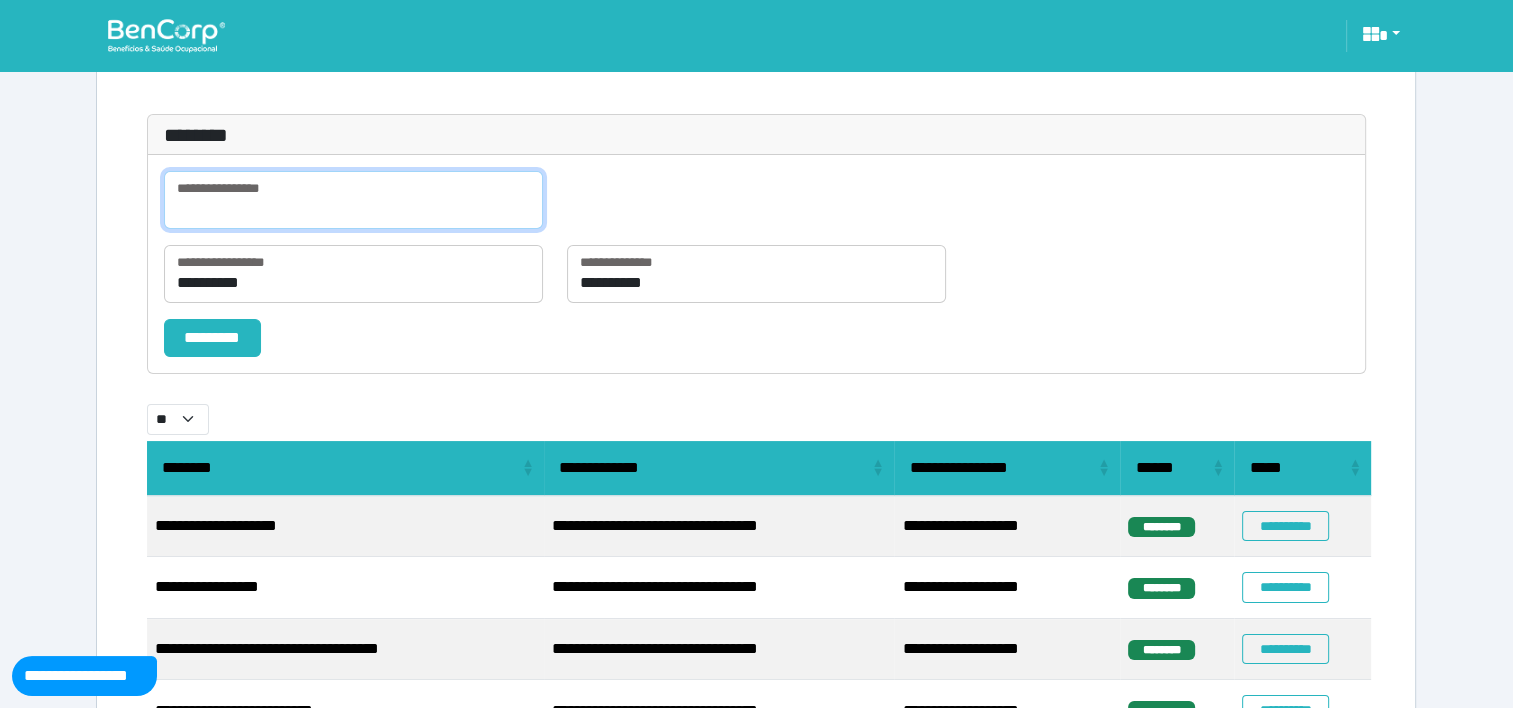 click at bounding box center [353, 200] 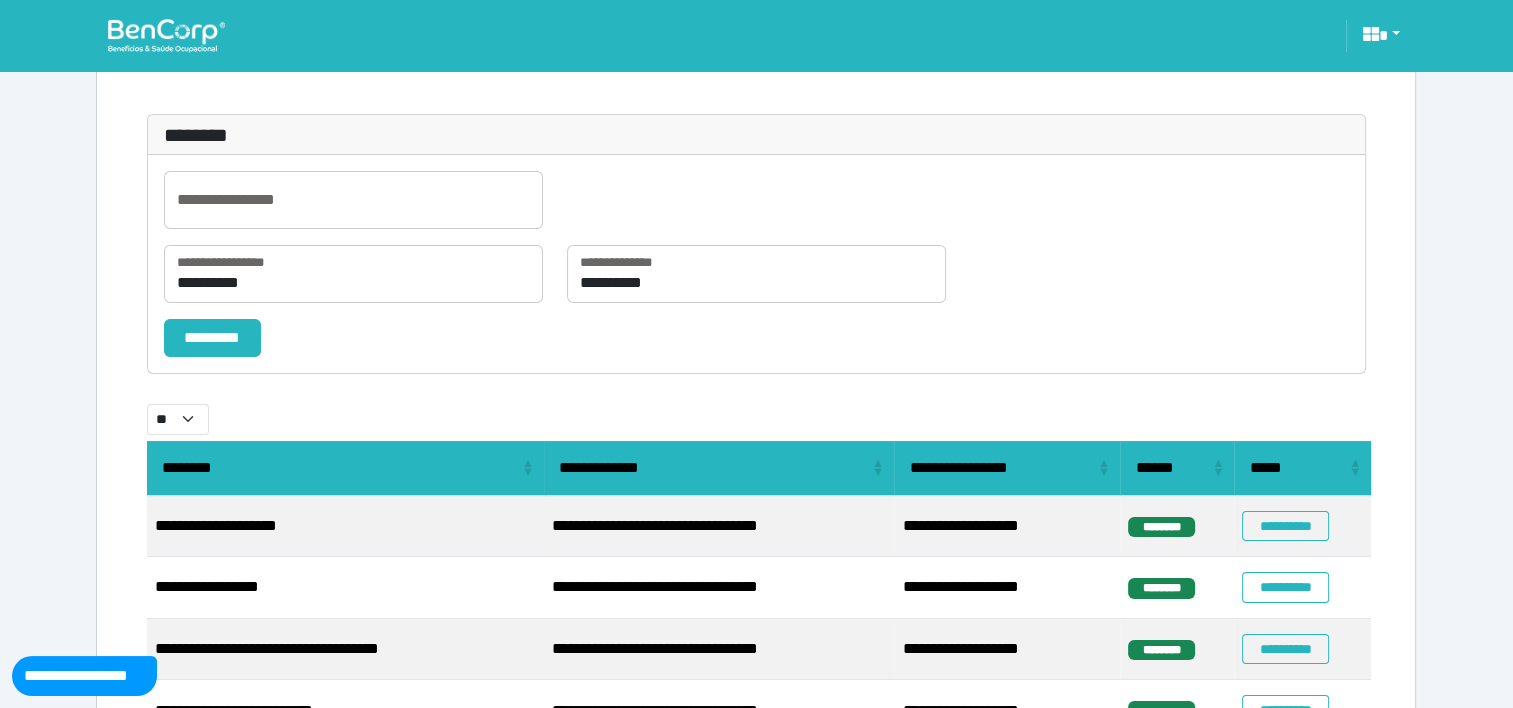click on "*********" at bounding box center [404, 338] 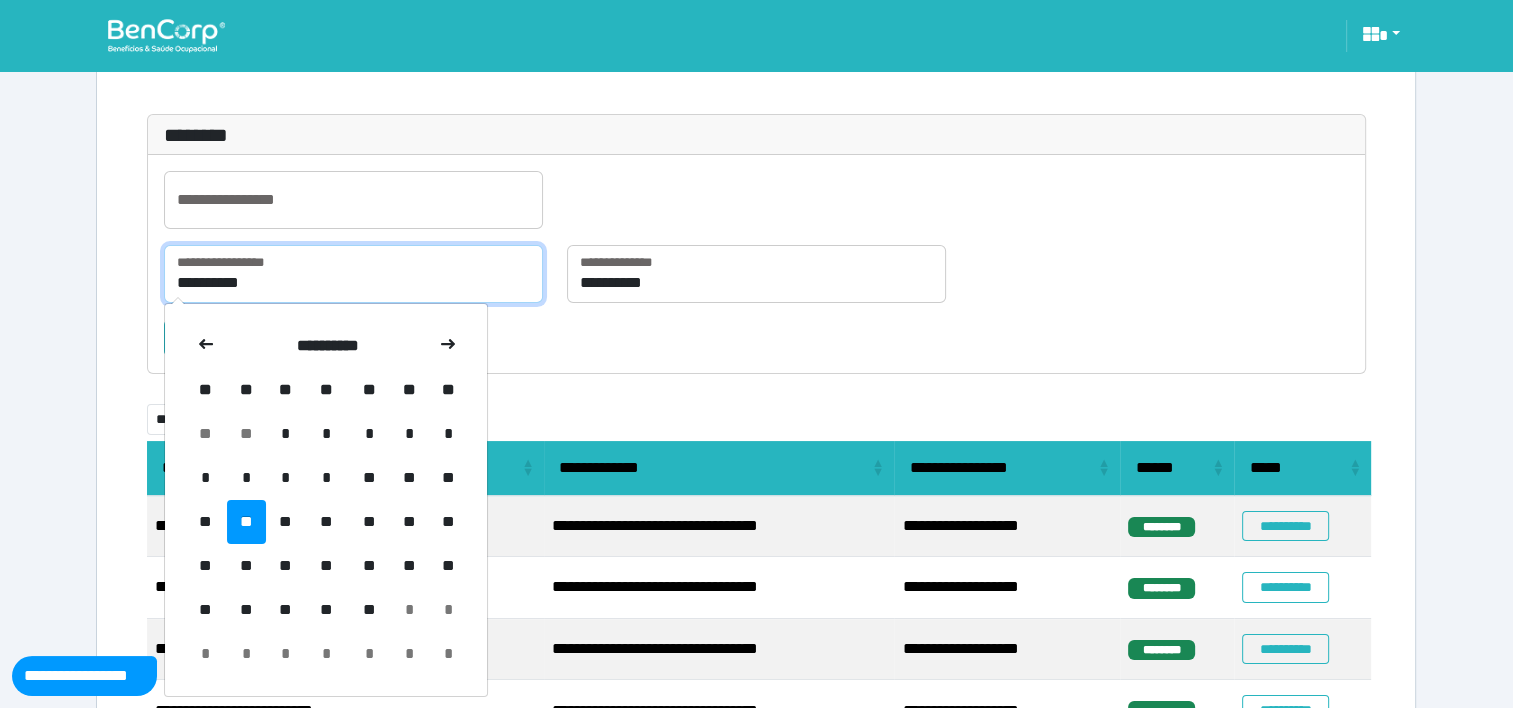 click on "**********" at bounding box center [353, 274] 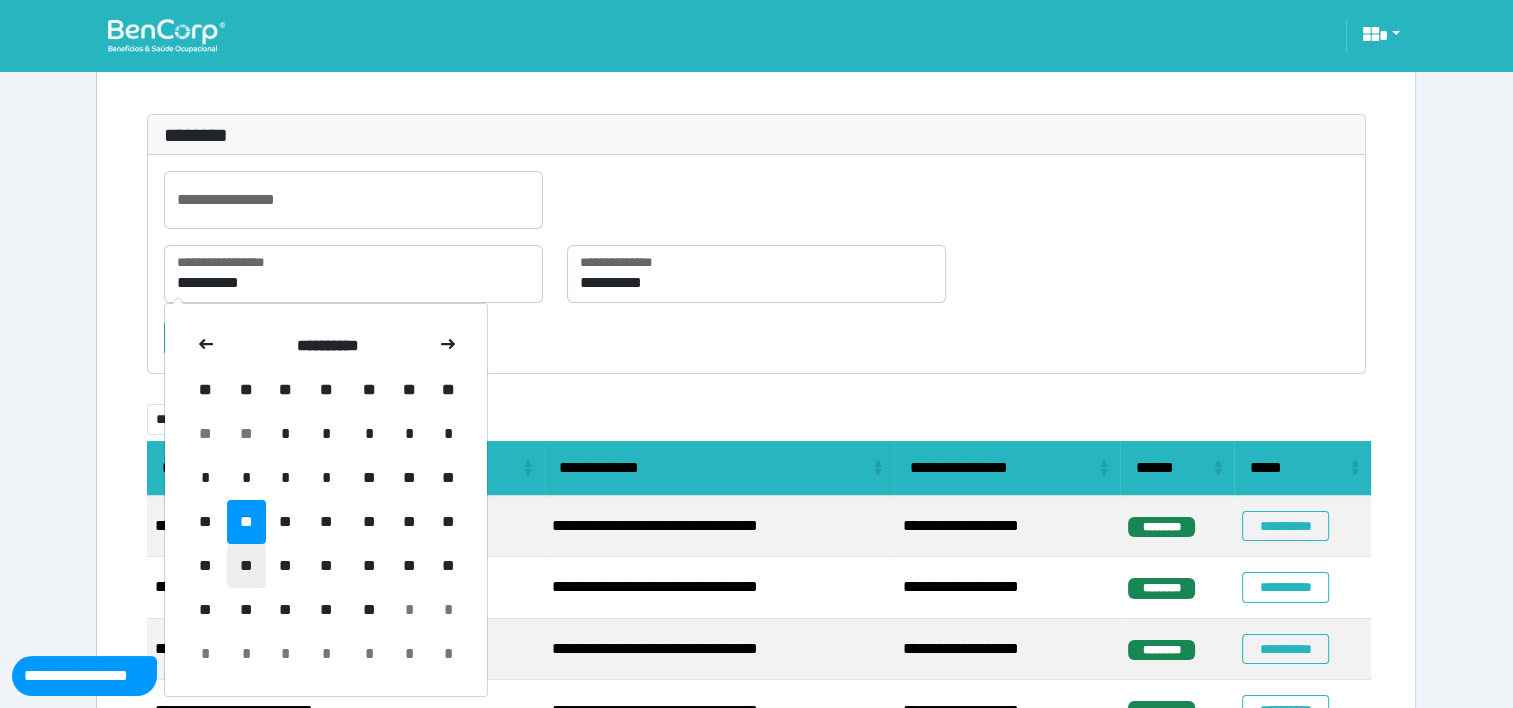 click on "**" at bounding box center [246, 566] 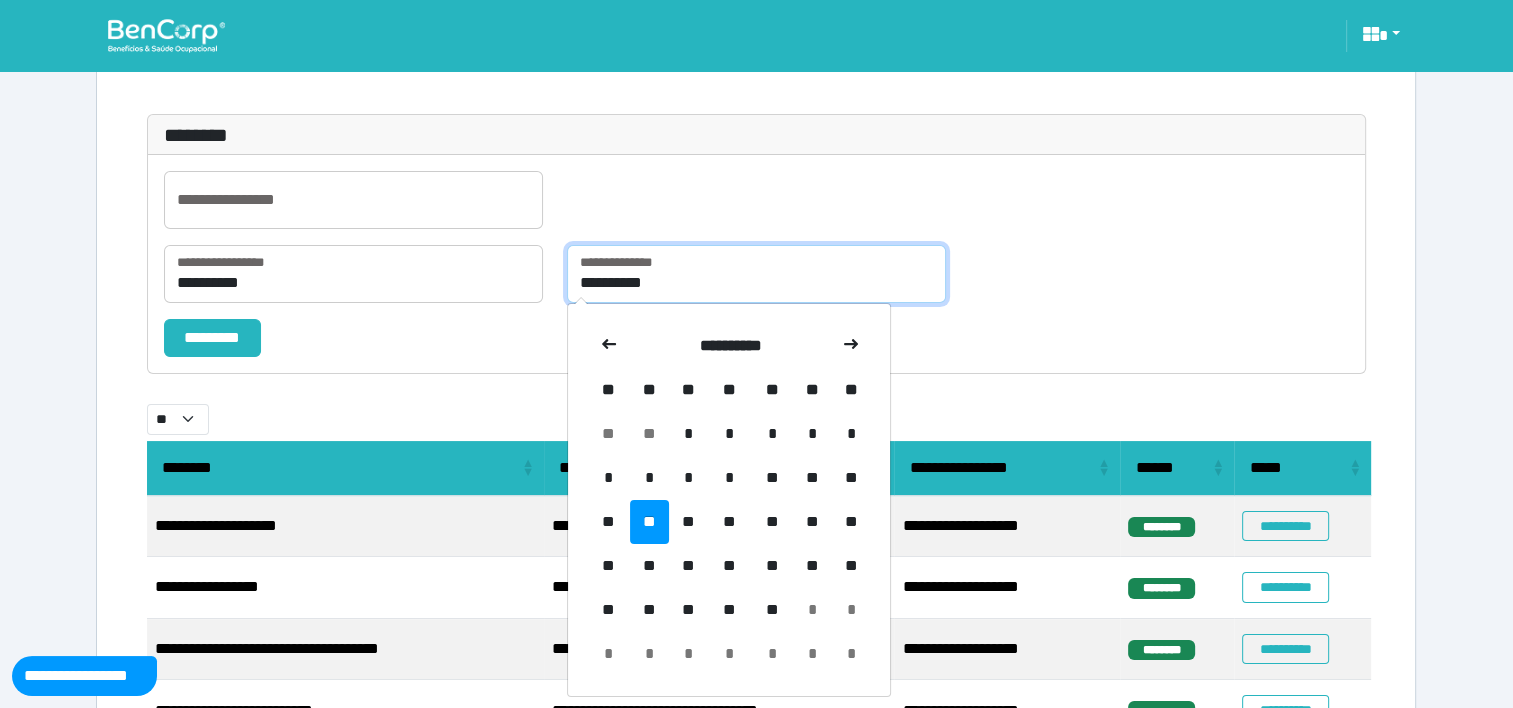 click on "**********" at bounding box center (756, 274) 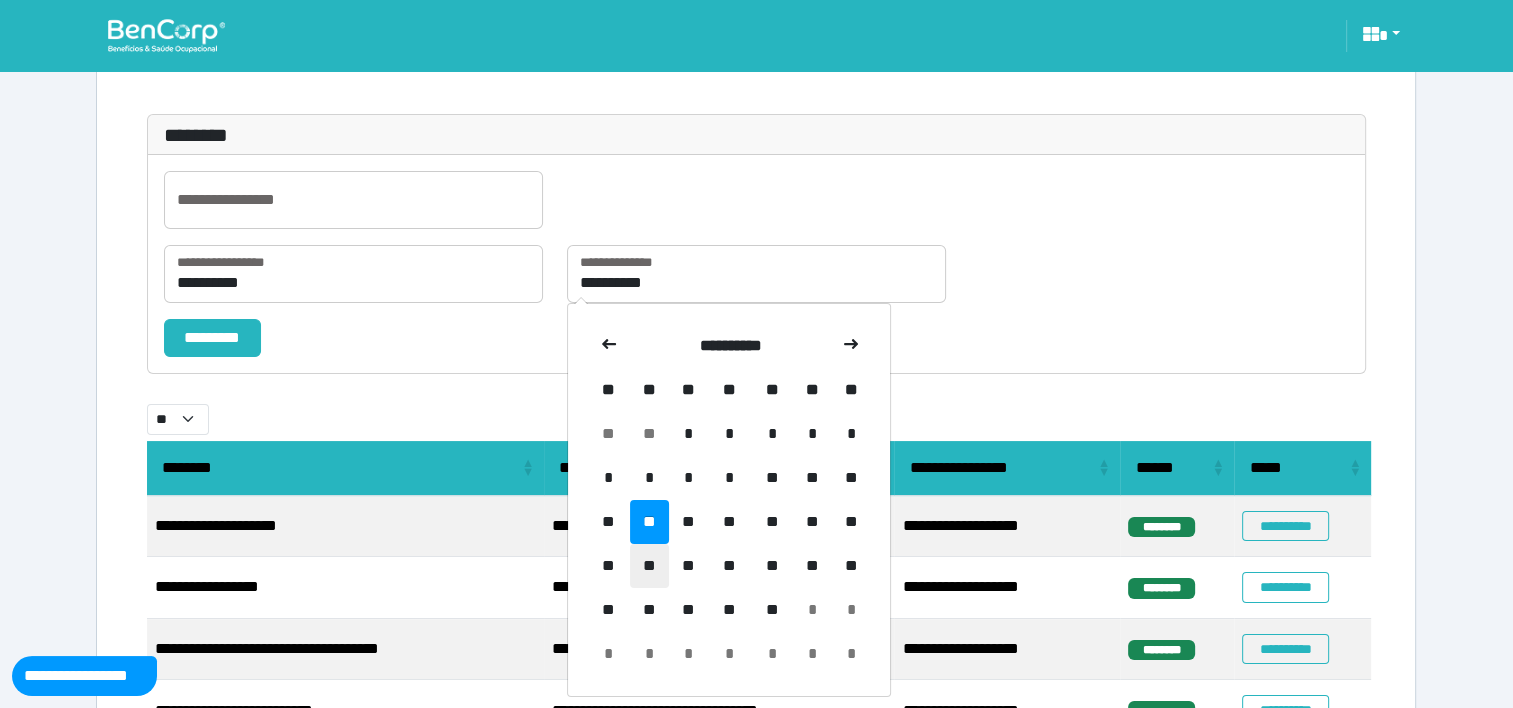 click on "**" at bounding box center (649, 566) 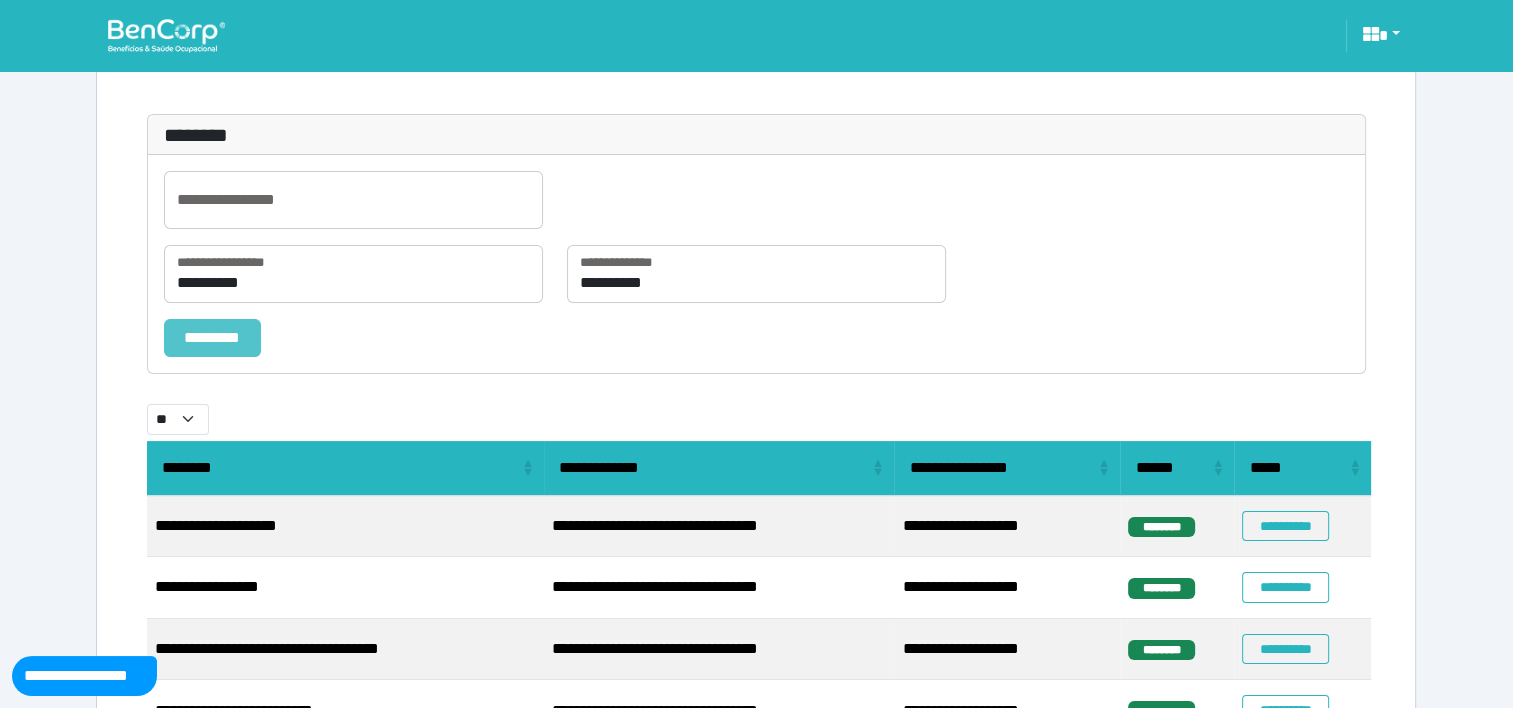 click on "*********" at bounding box center [212, 338] 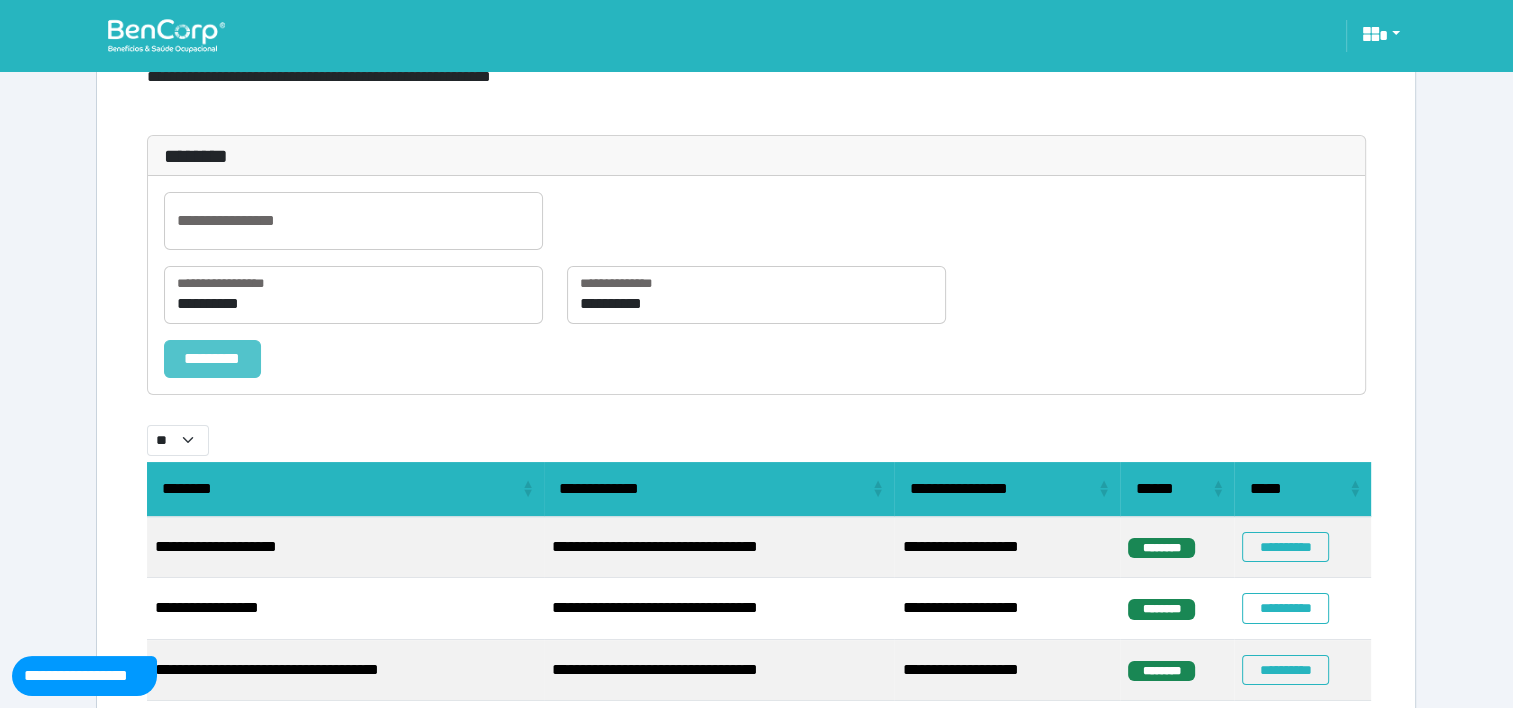 select on "**" 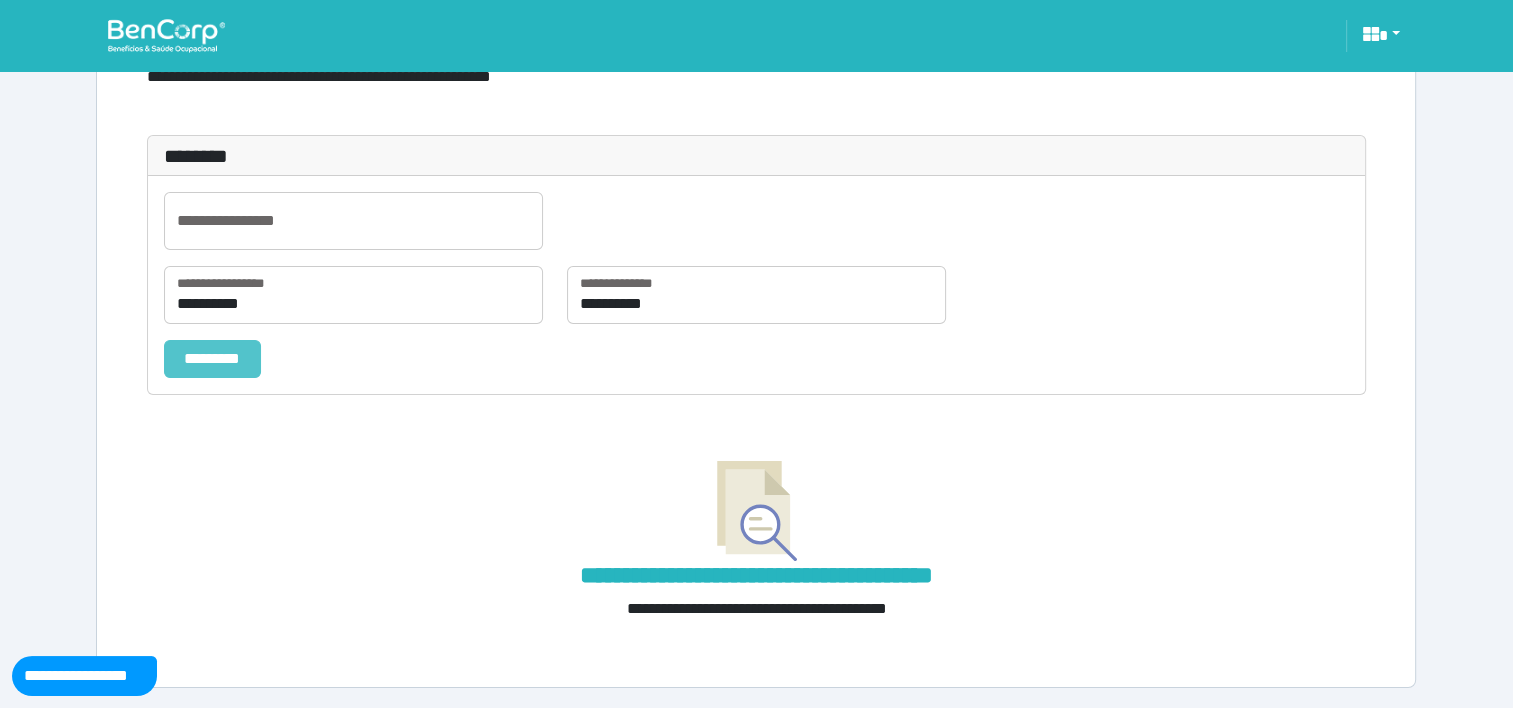 scroll, scrollTop: 149, scrollLeft: 0, axis: vertical 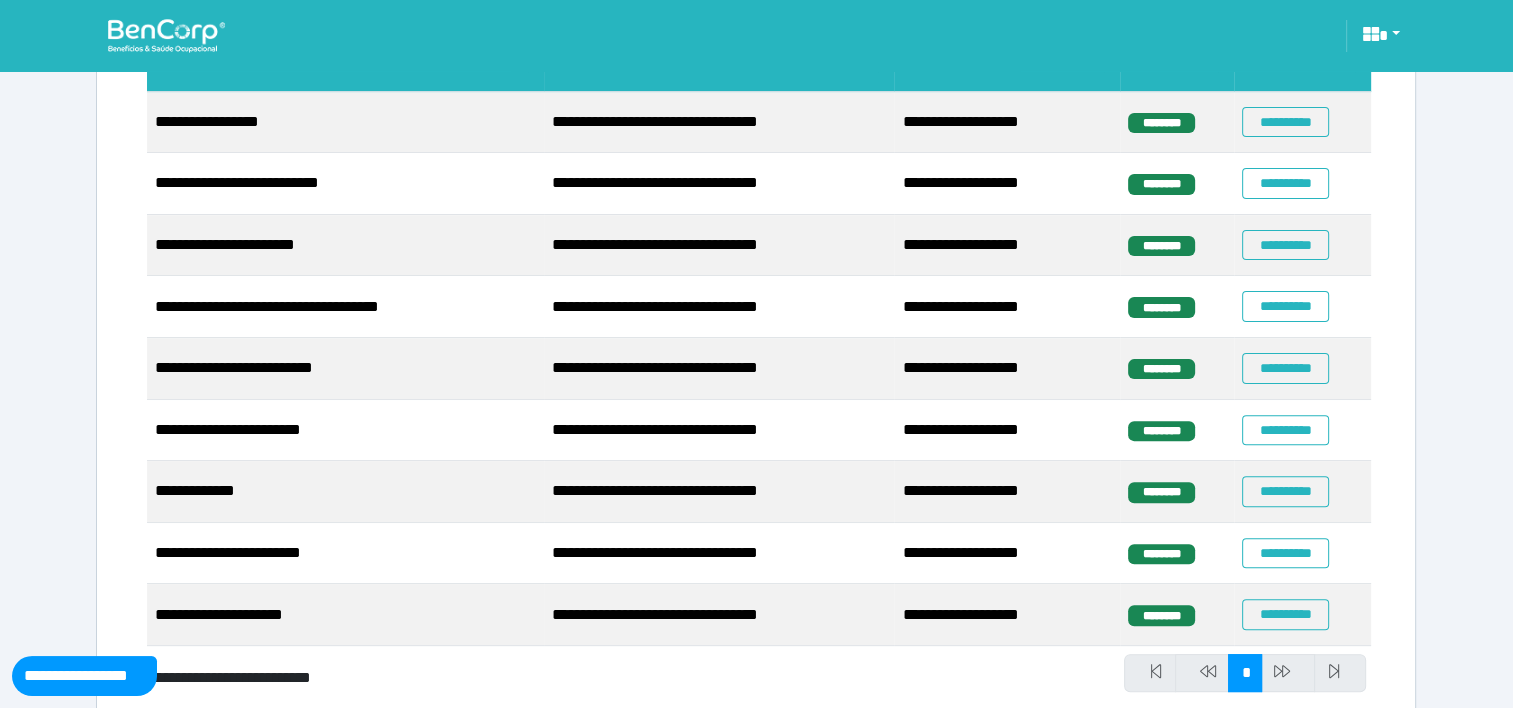 select on "**" 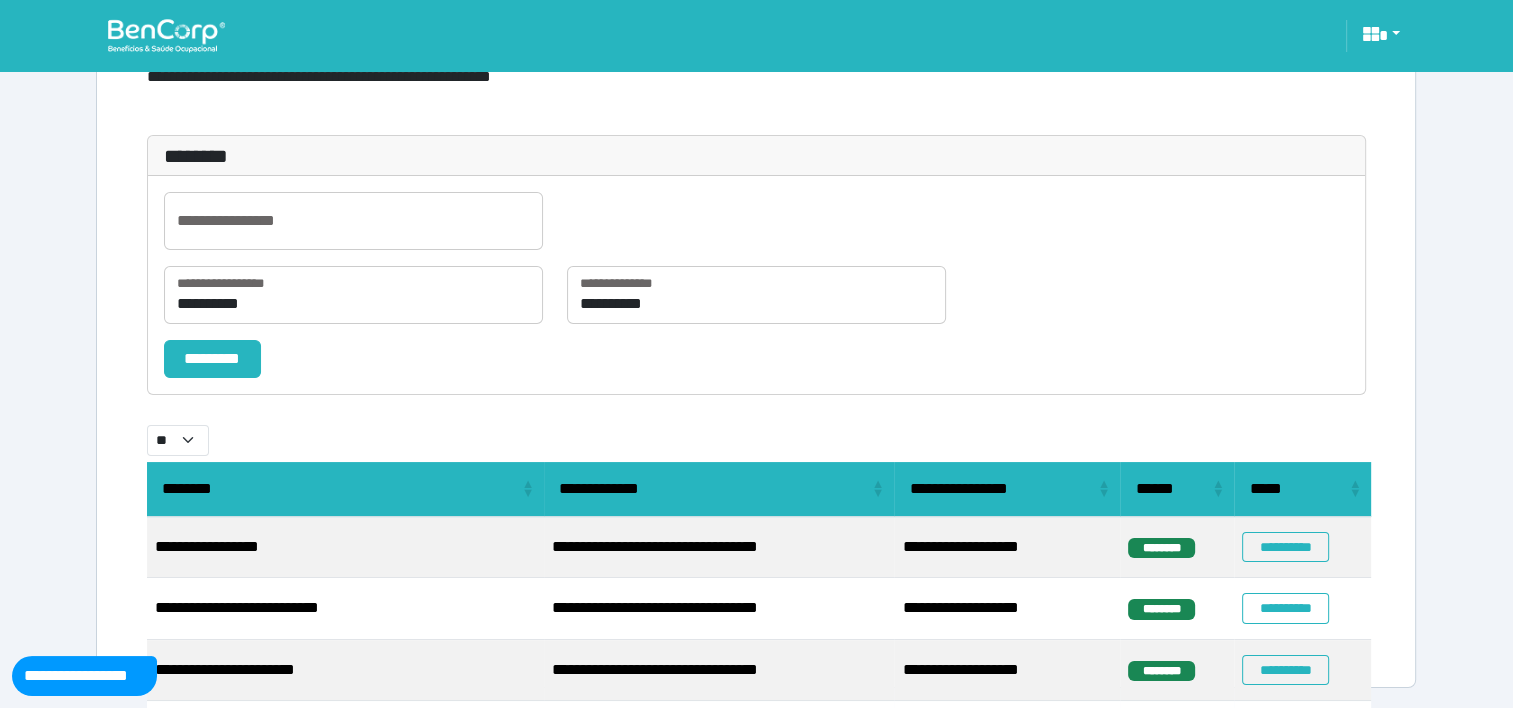 scroll, scrollTop: 553, scrollLeft: 0, axis: vertical 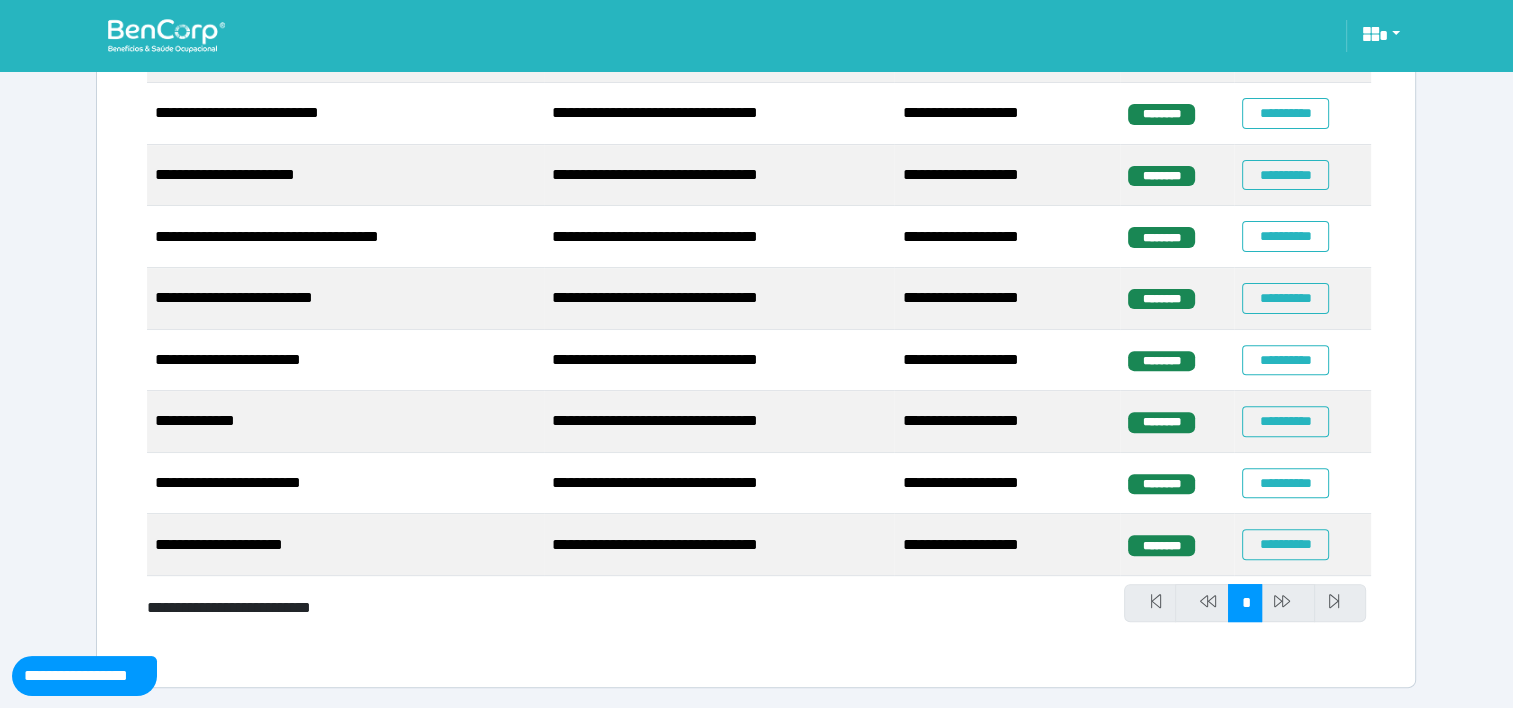 click at bounding box center [1288, 603] 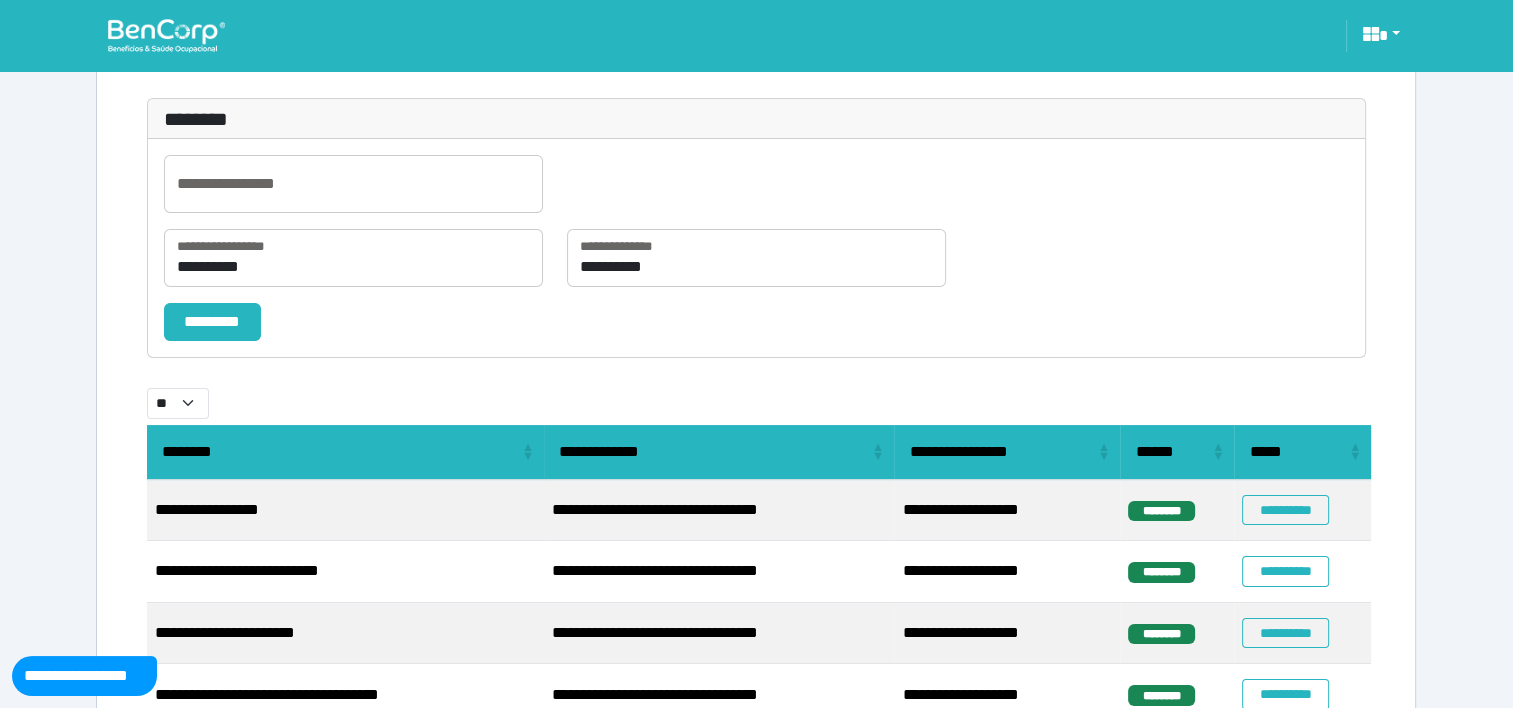 scroll, scrollTop: 0, scrollLeft: 0, axis: both 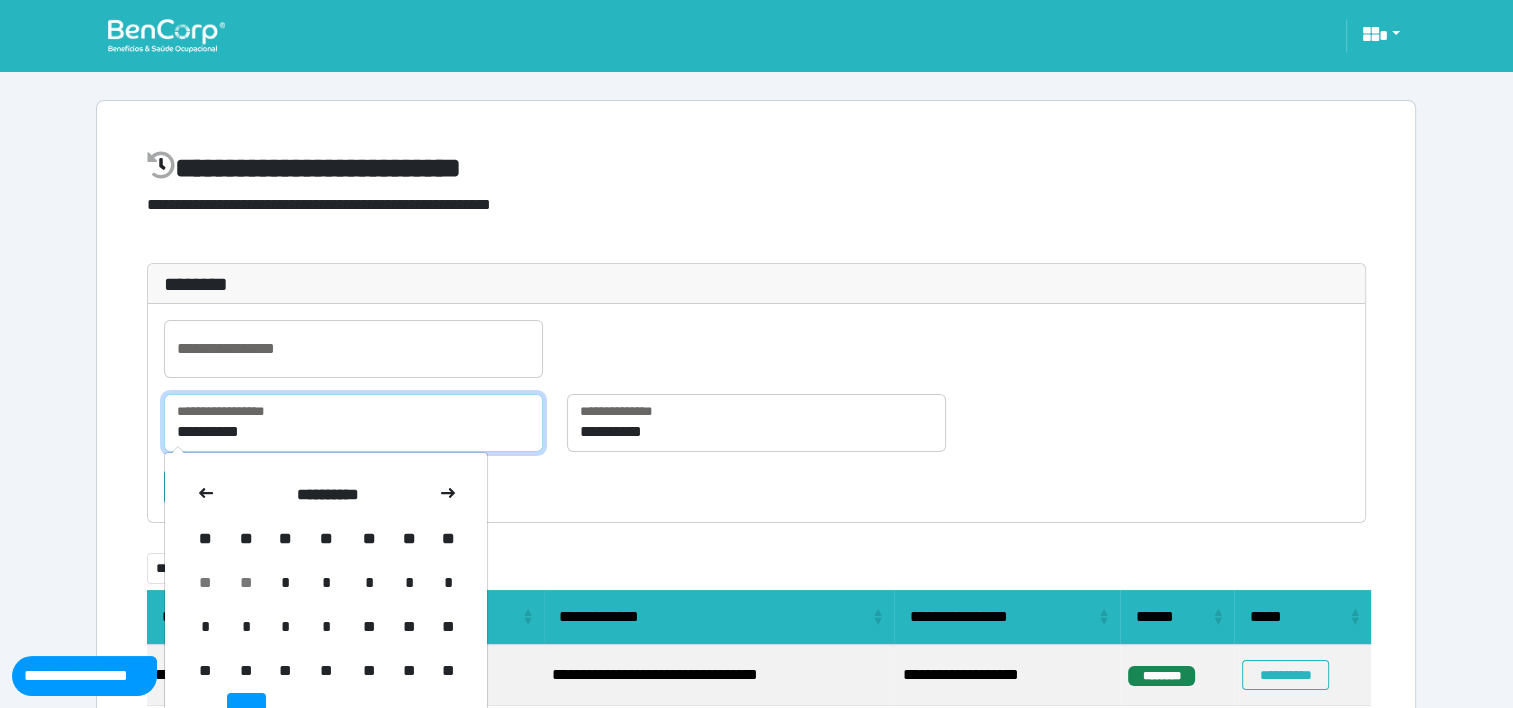 click on "**********" at bounding box center (353, 423) 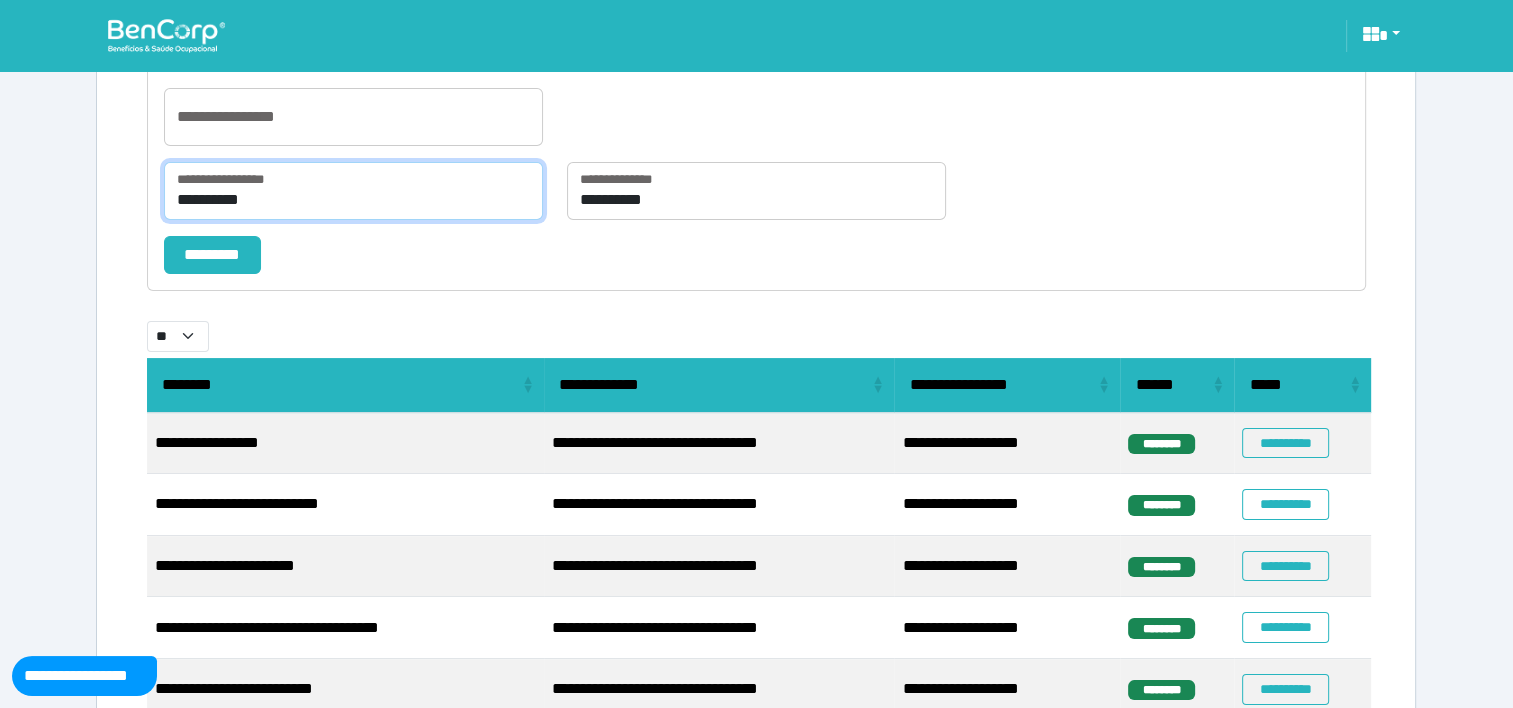 scroll, scrollTop: 243, scrollLeft: 0, axis: vertical 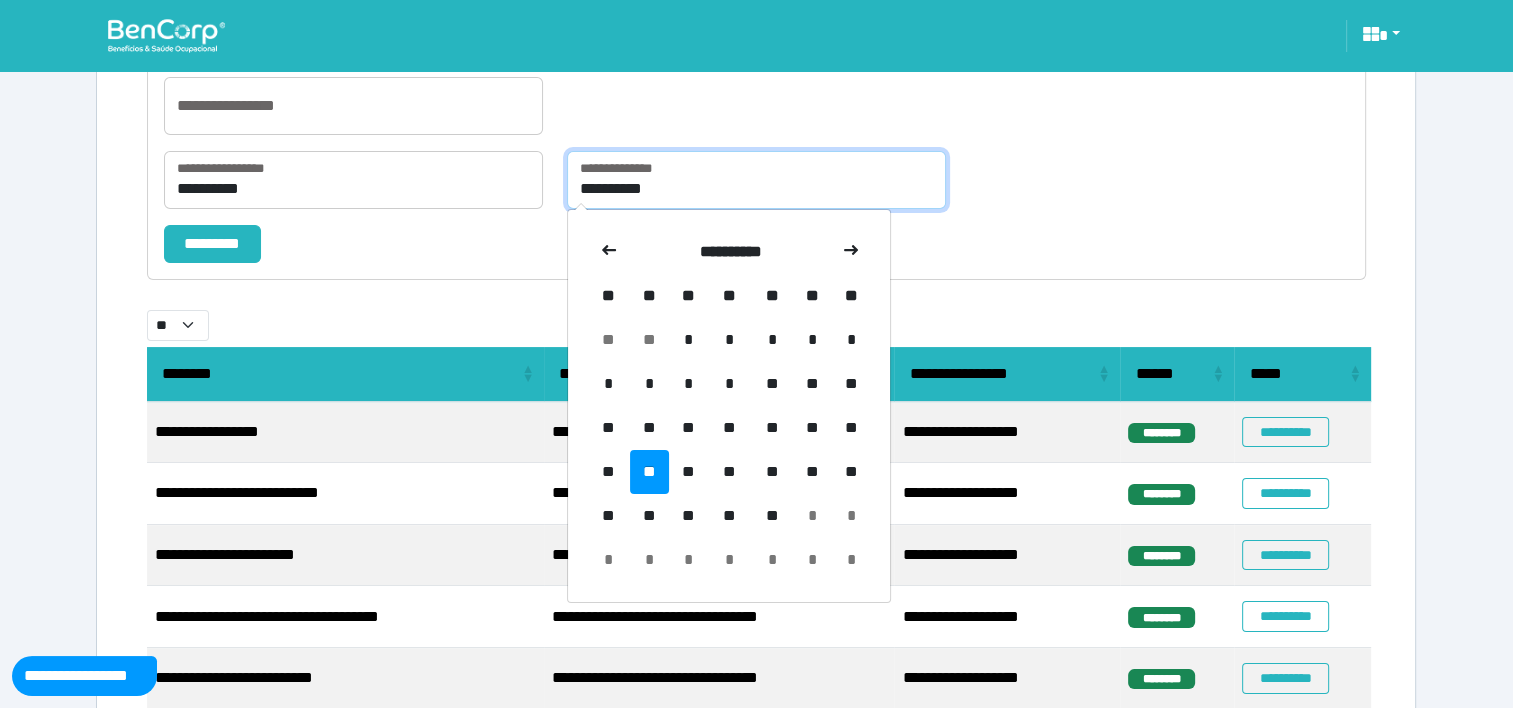 click on "**********" at bounding box center [756, 180] 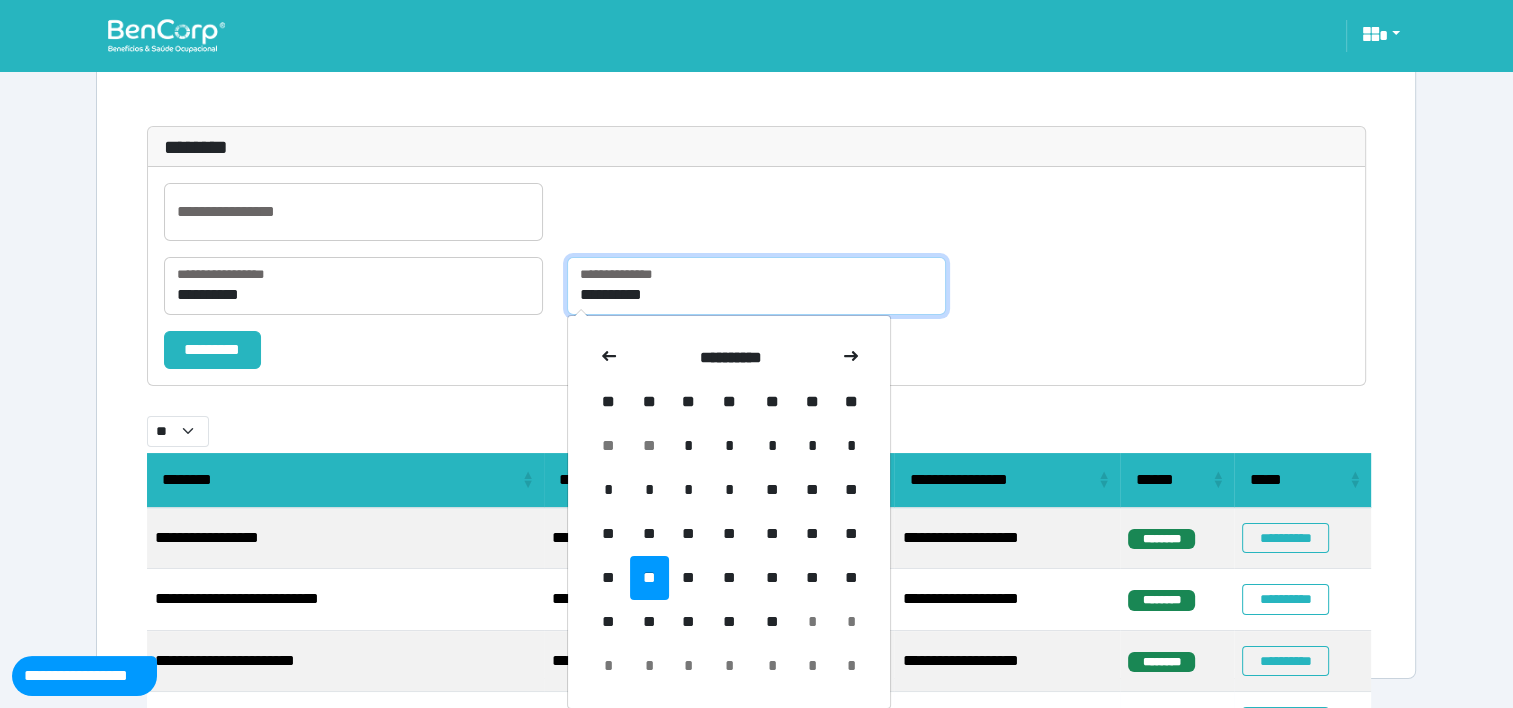 scroll, scrollTop: 243, scrollLeft: 0, axis: vertical 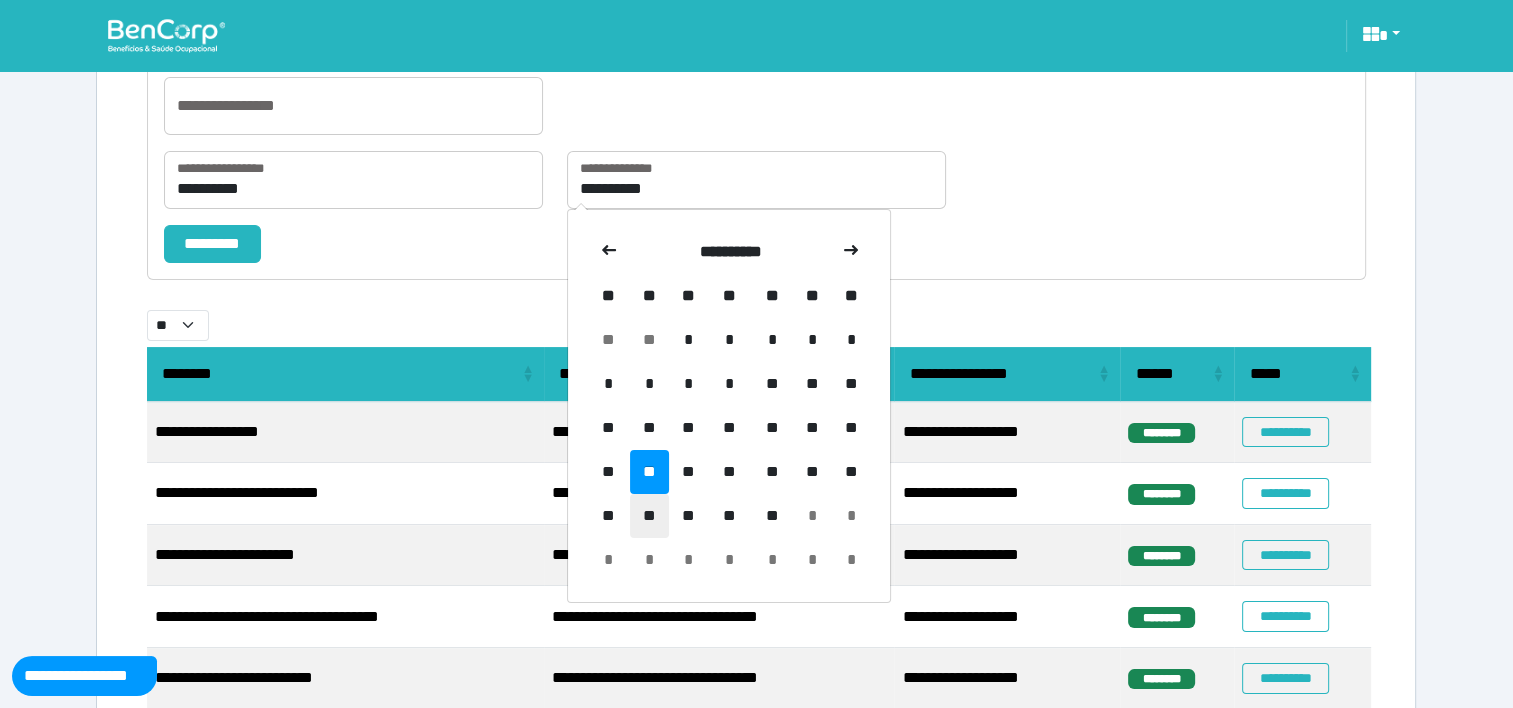 click on "**" at bounding box center [649, 516] 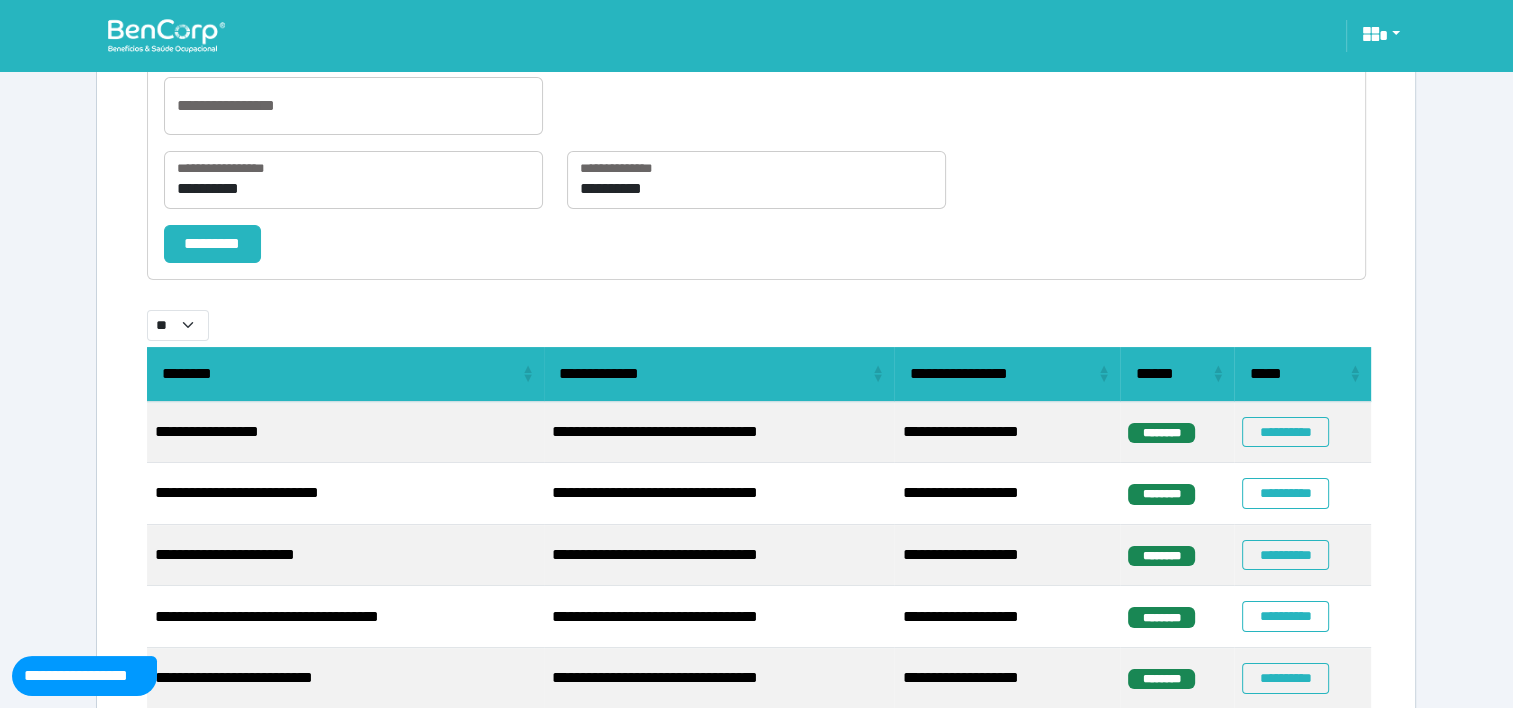 type on "**********" 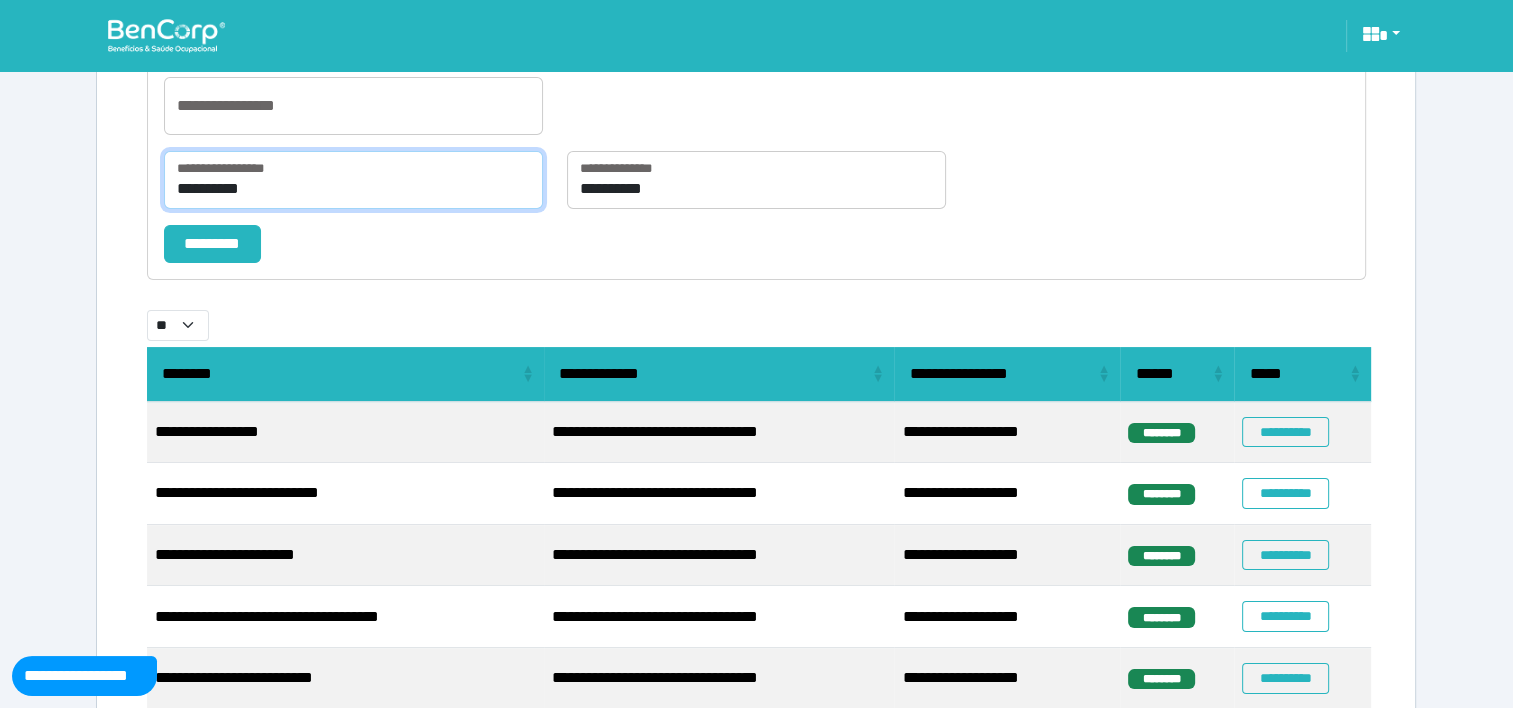 click on "**********" at bounding box center (353, 180) 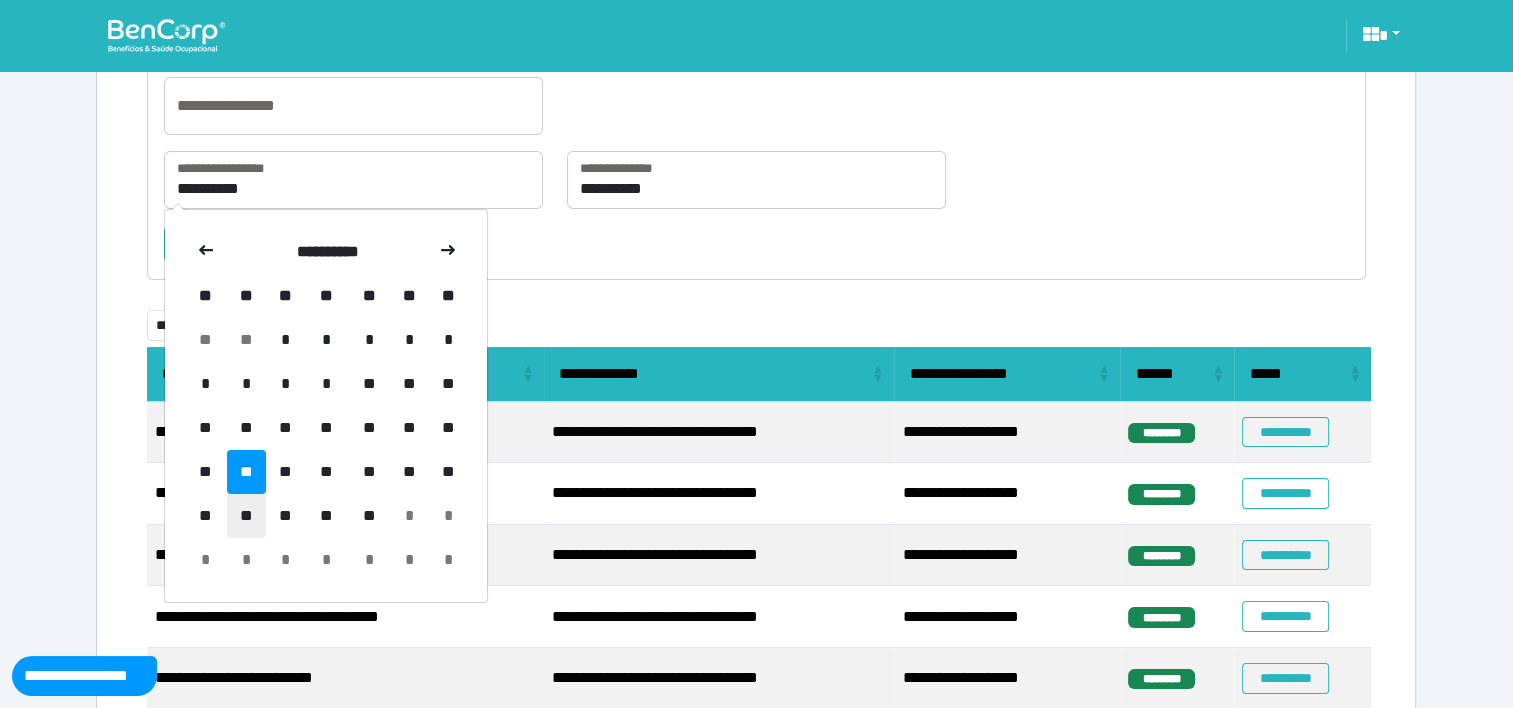 click on "**" at bounding box center (246, 516) 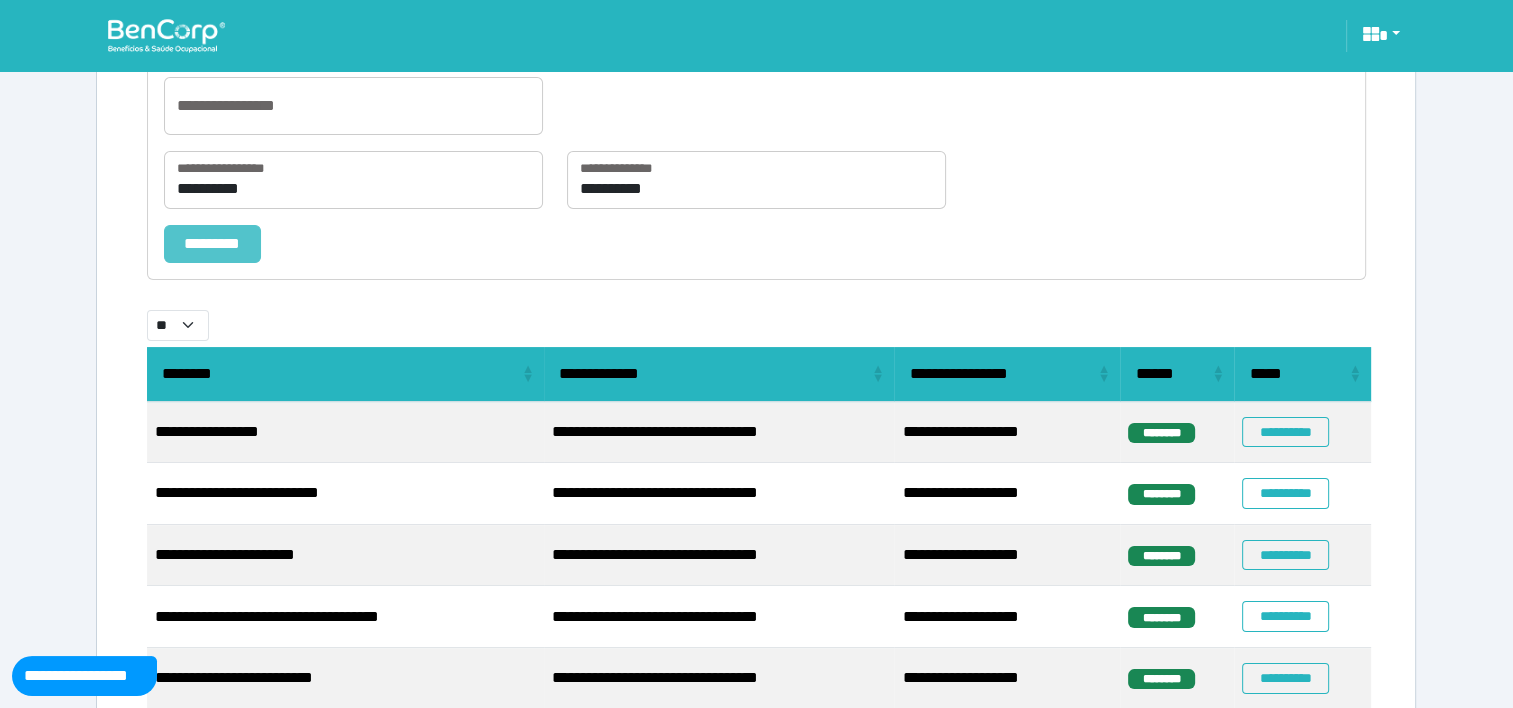 click on "*********" at bounding box center [212, 244] 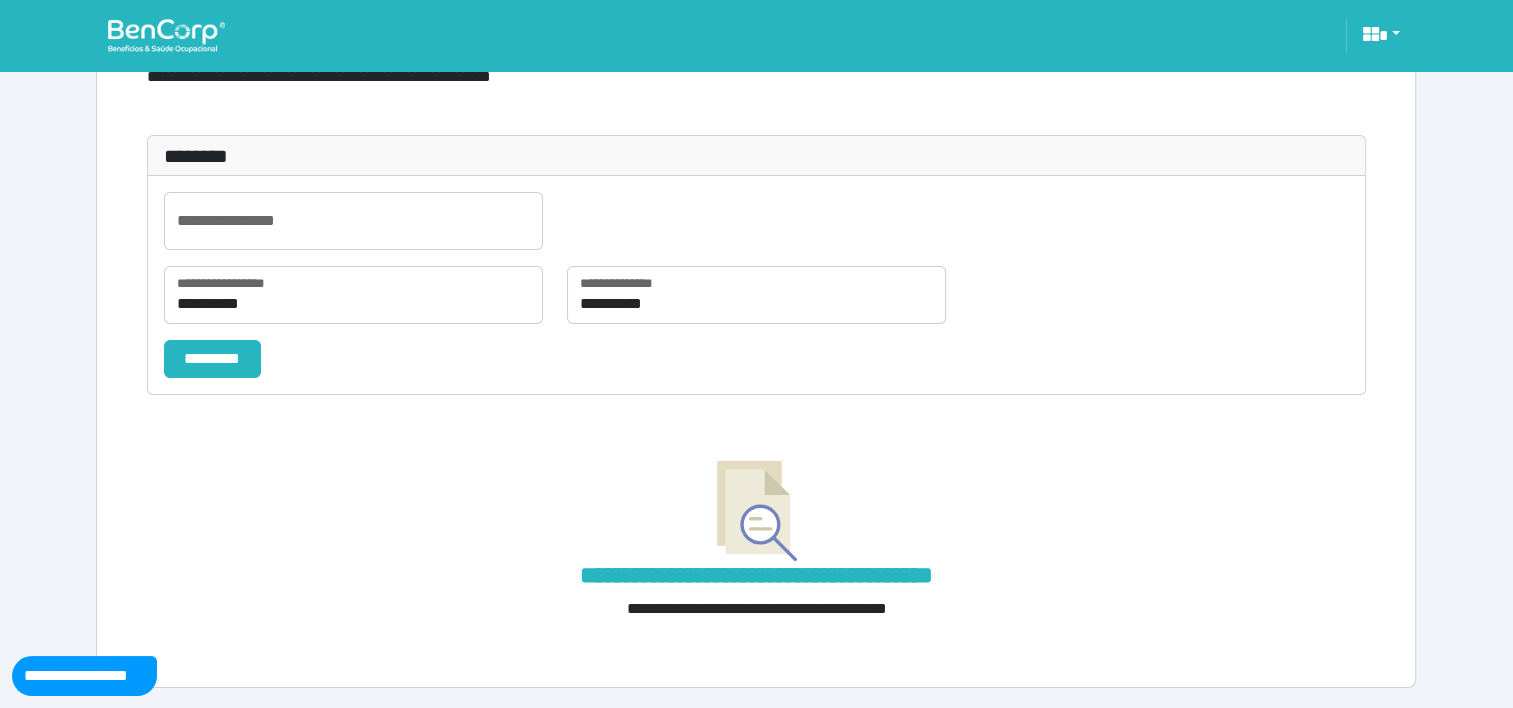 click at bounding box center [166, 35] 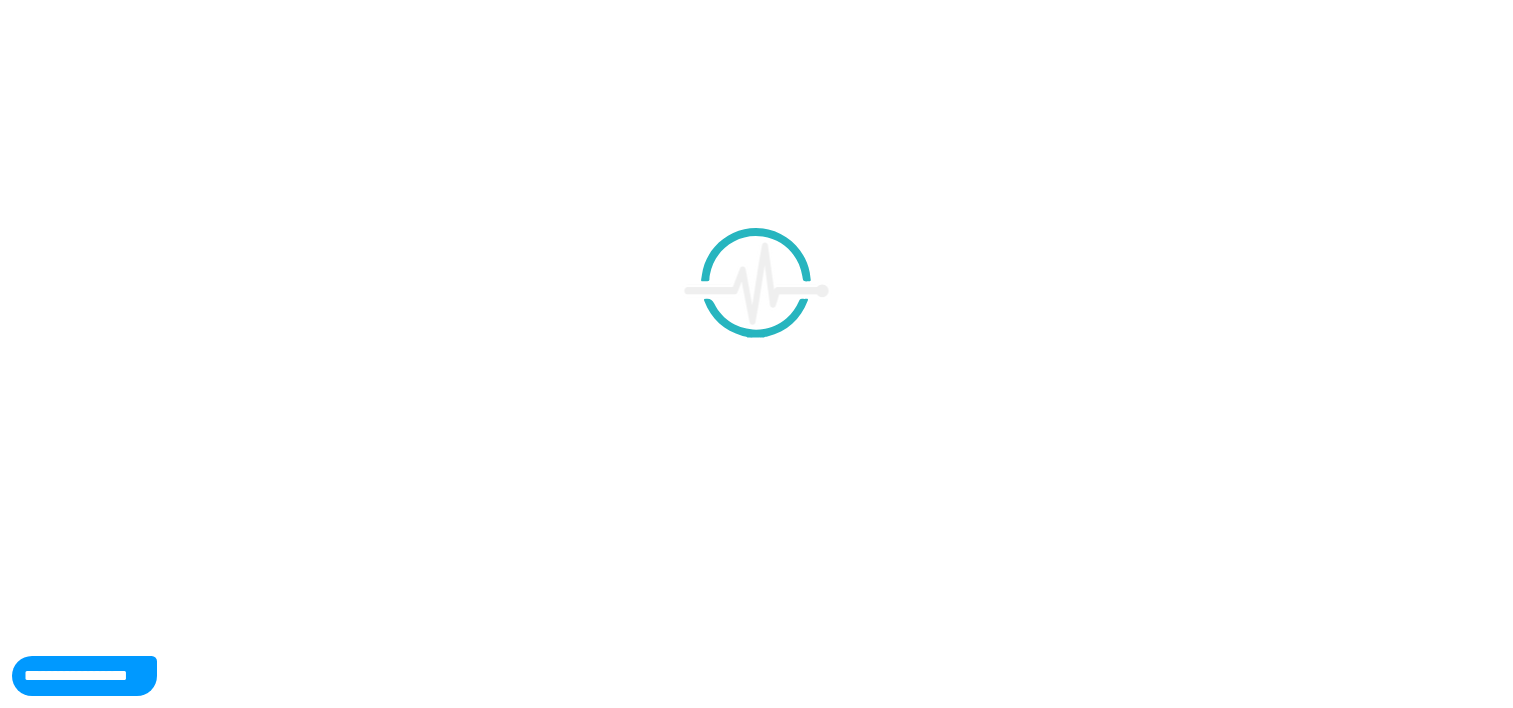 scroll, scrollTop: 0, scrollLeft: 0, axis: both 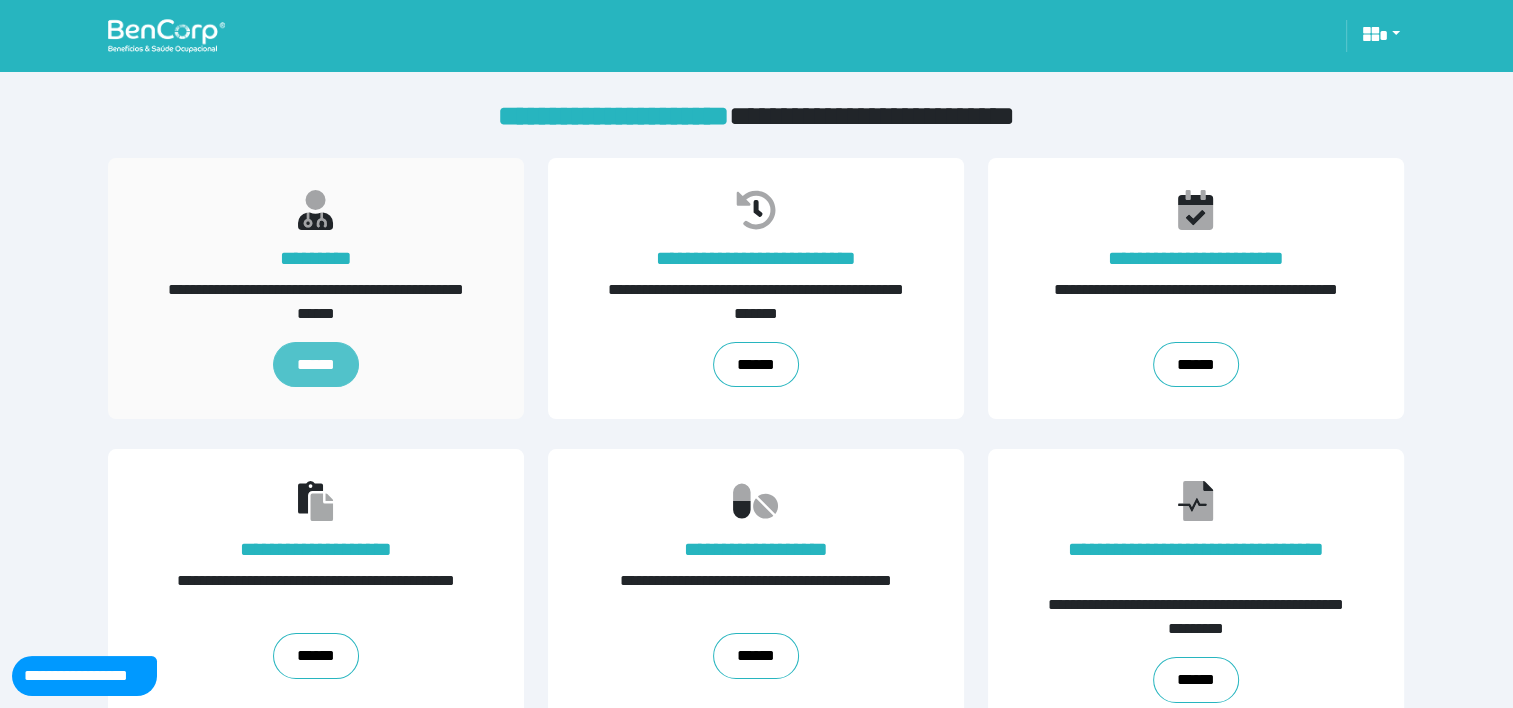 click on "******" at bounding box center [316, 365] 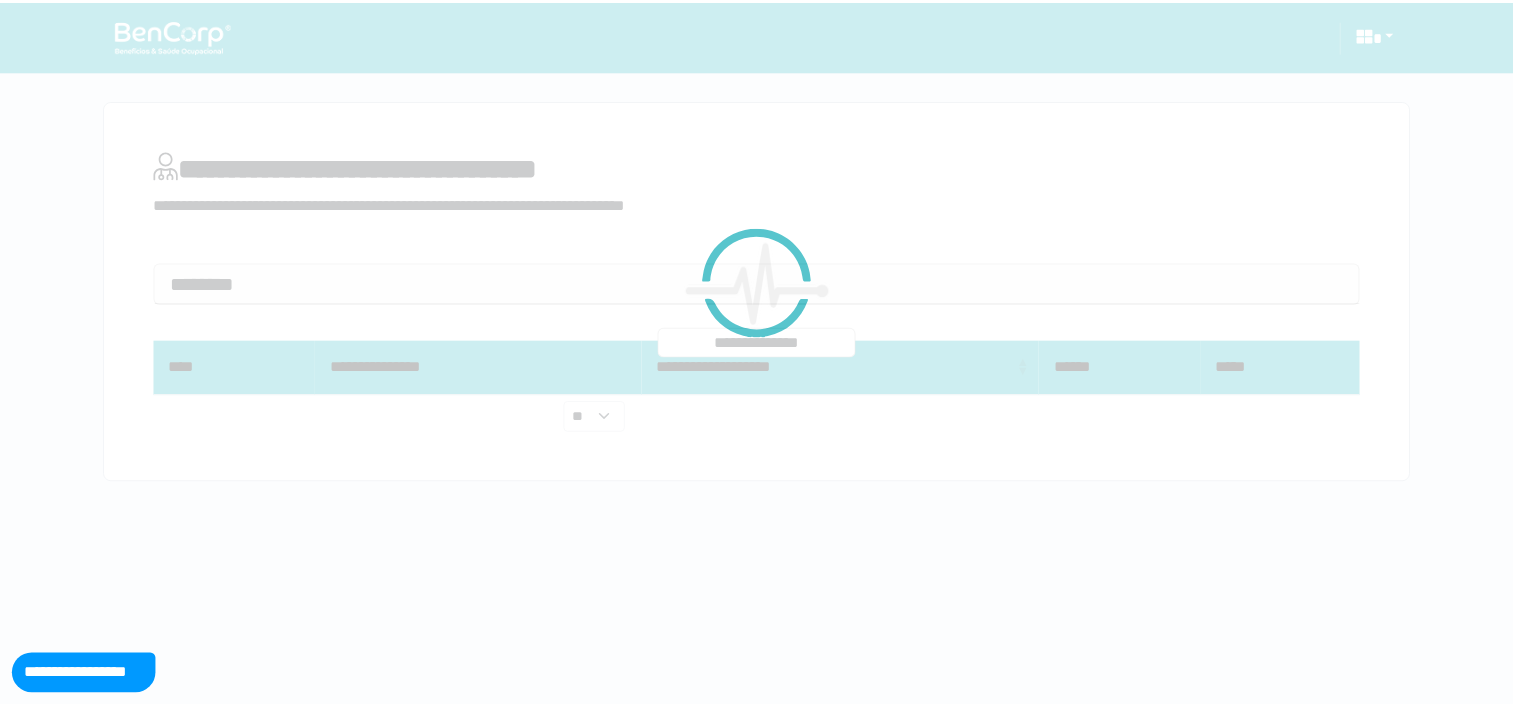 scroll, scrollTop: 0, scrollLeft: 0, axis: both 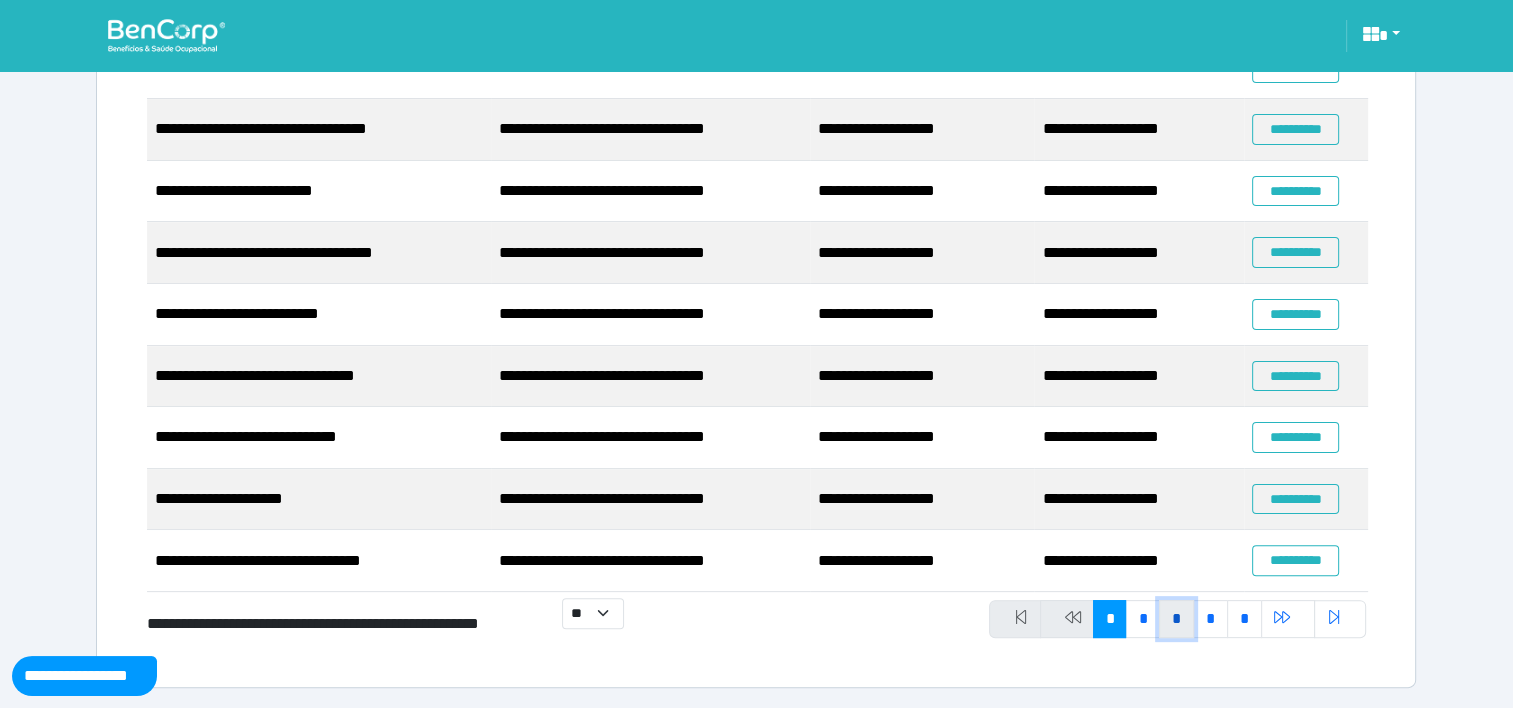 click on "*" at bounding box center (1176, 619) 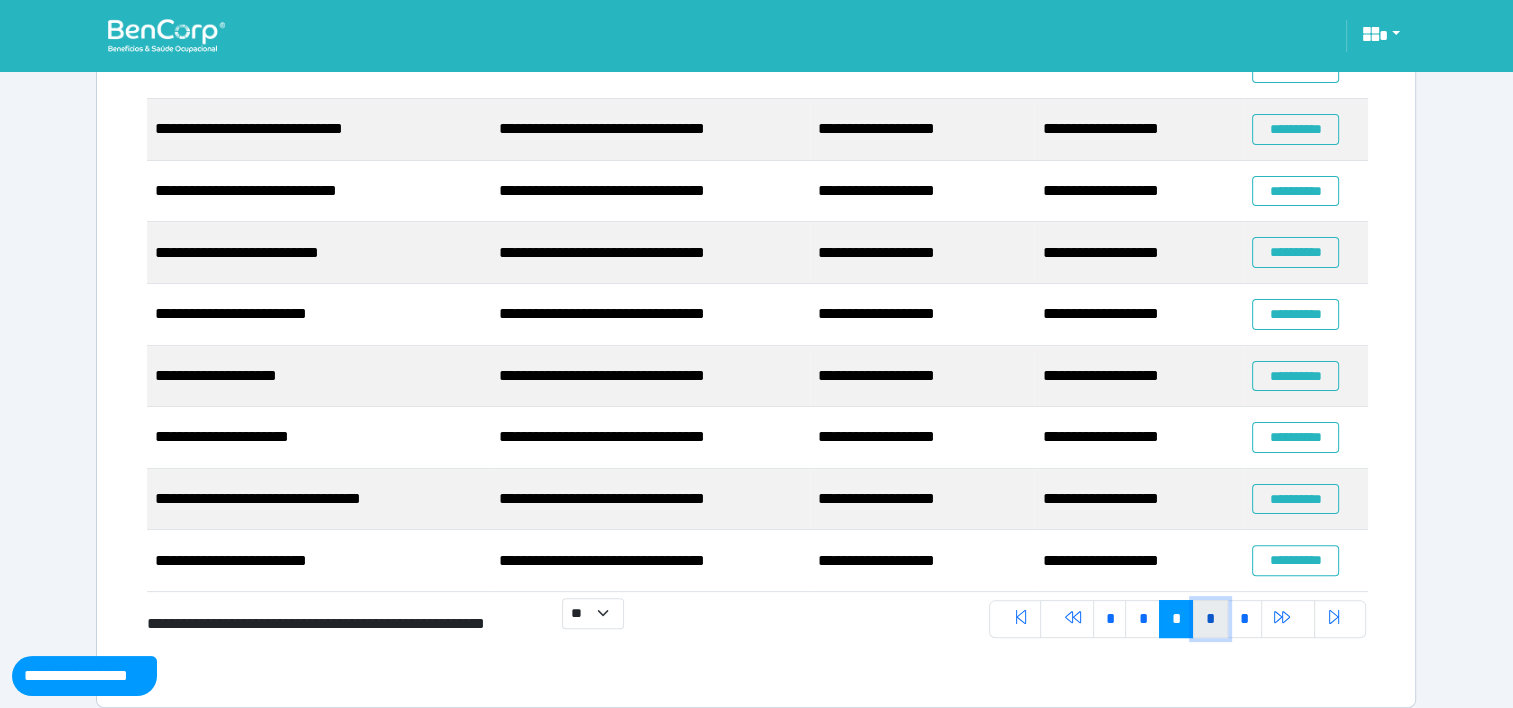 click on "*" at bounding box center [1210, 619] 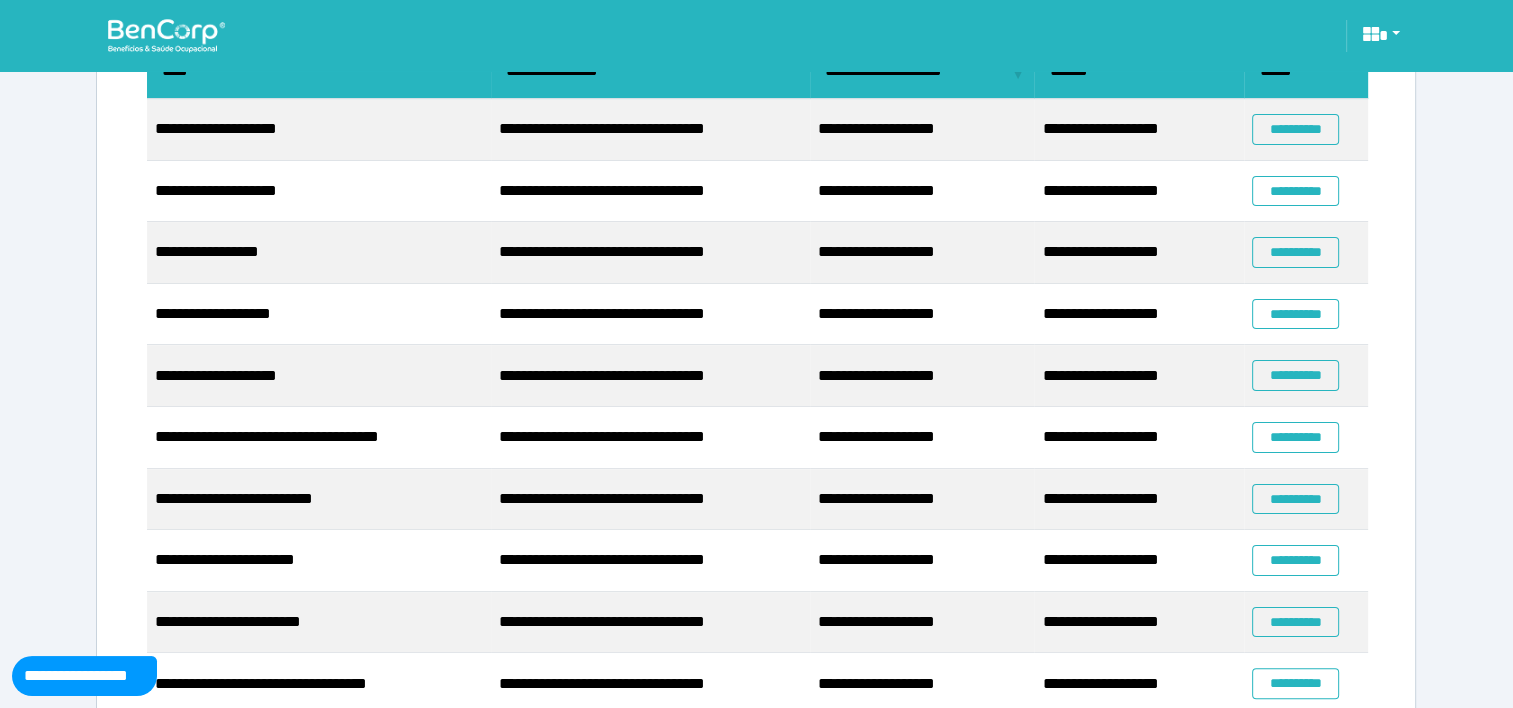 scroll, scrollTop: 293, scrollLeft: 0, axis: vertical 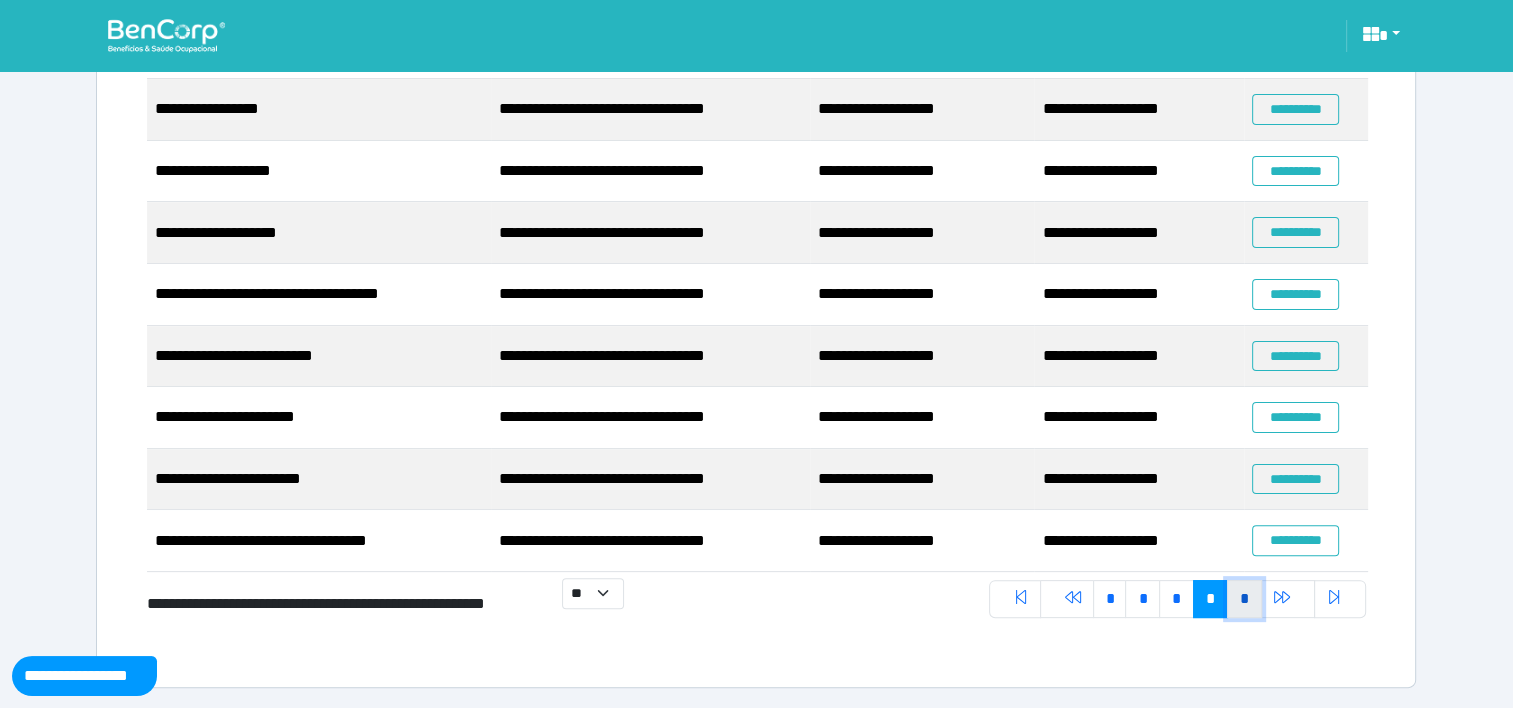 click on "*" at bounding box center [1244, 599] 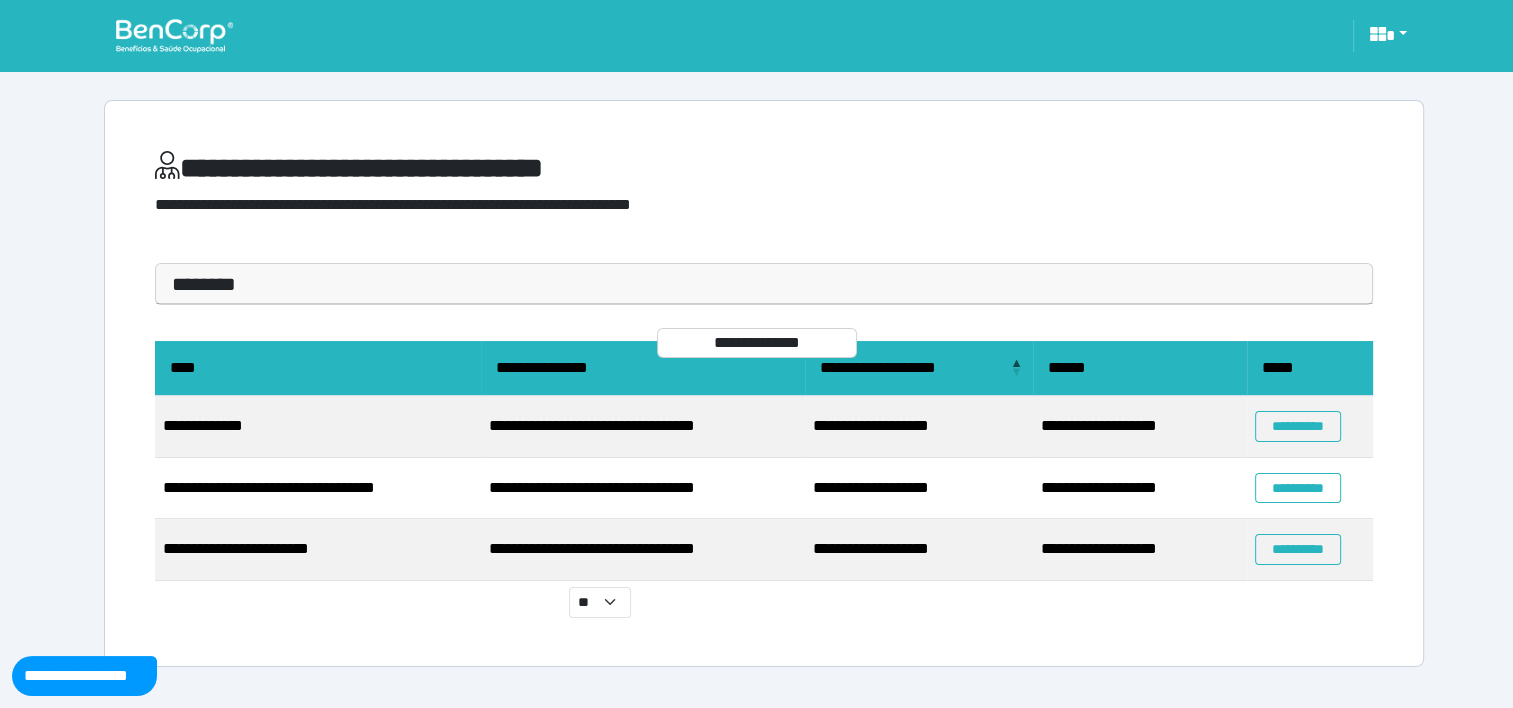 scroll, scrollTop: 0, scrollLeft: 0, axis: both 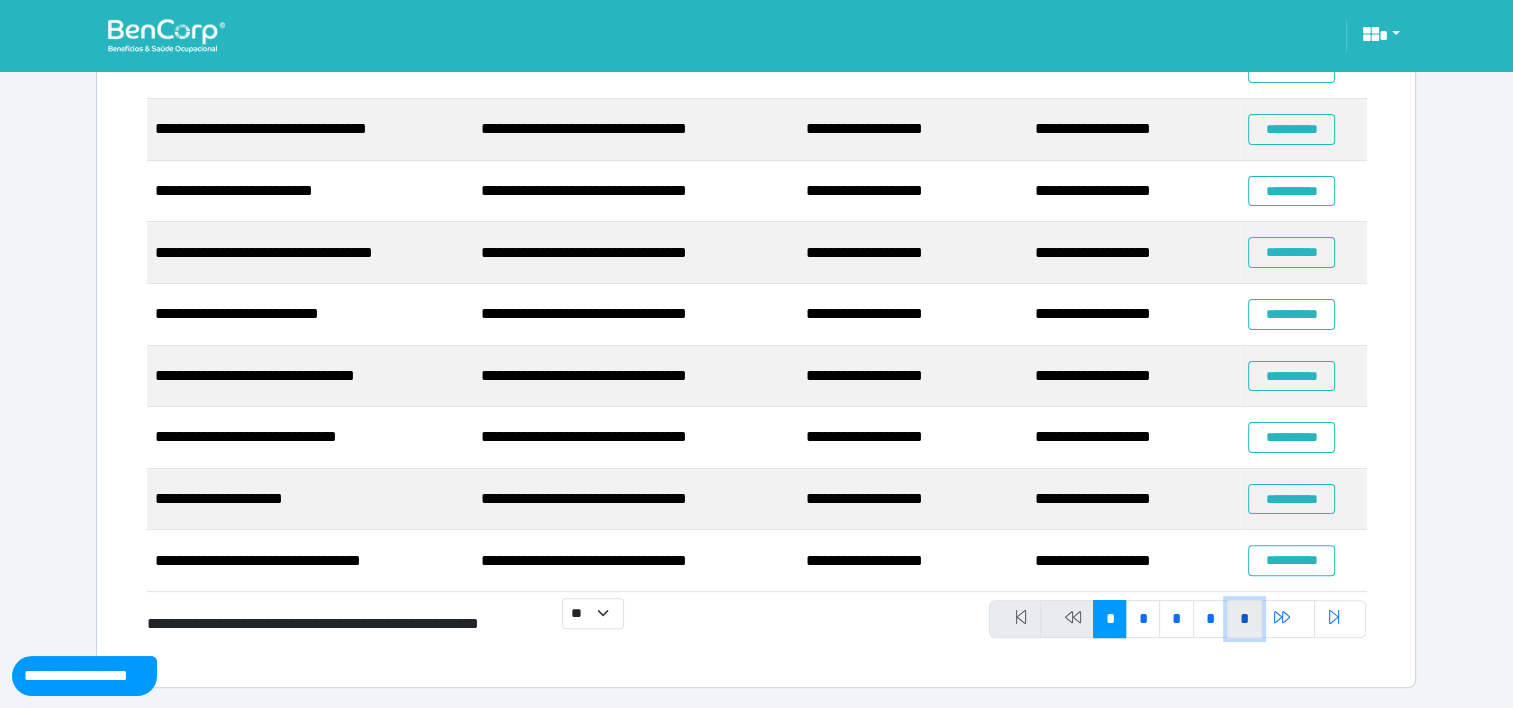 click on "*" at bounding box center [1244, 619] 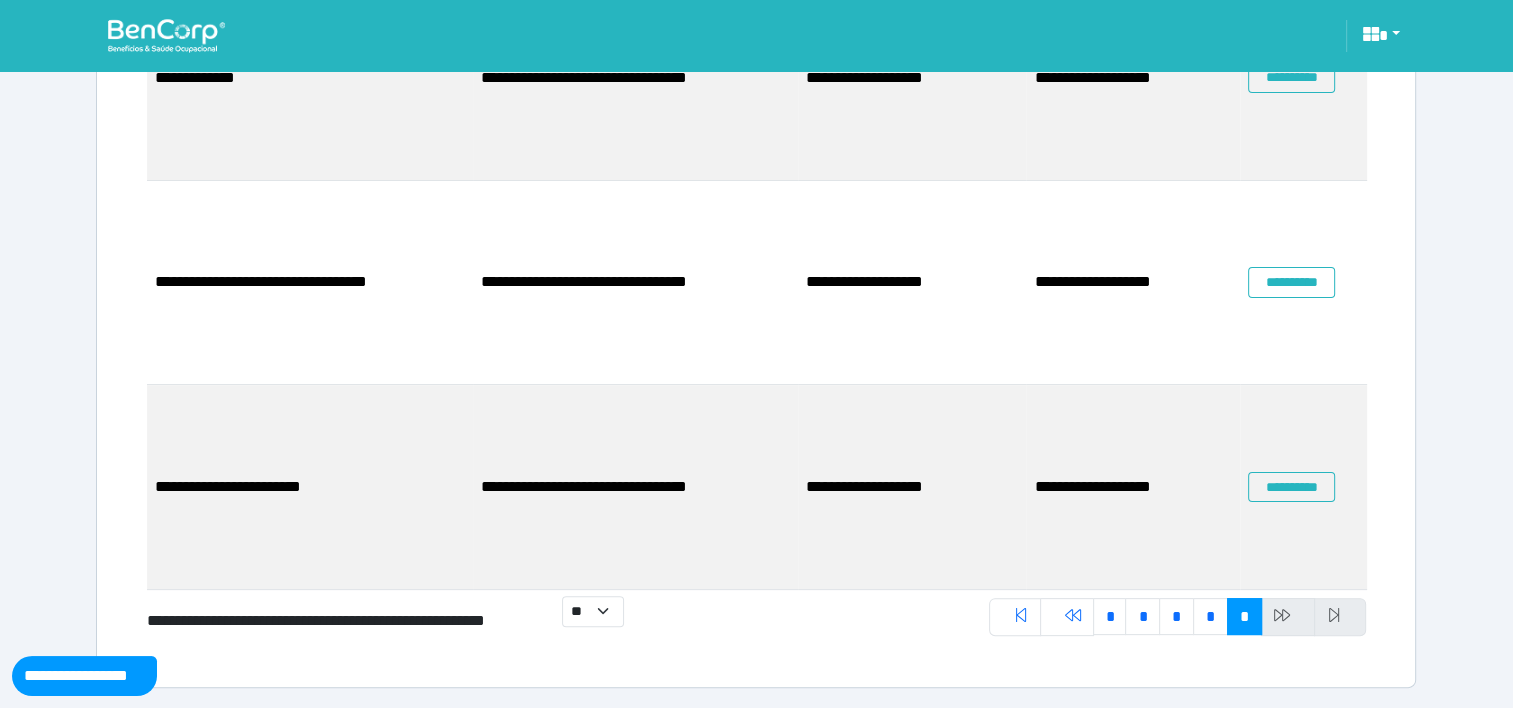 scroll, scrollTop: 0, scrollLeft: 0, axis: both 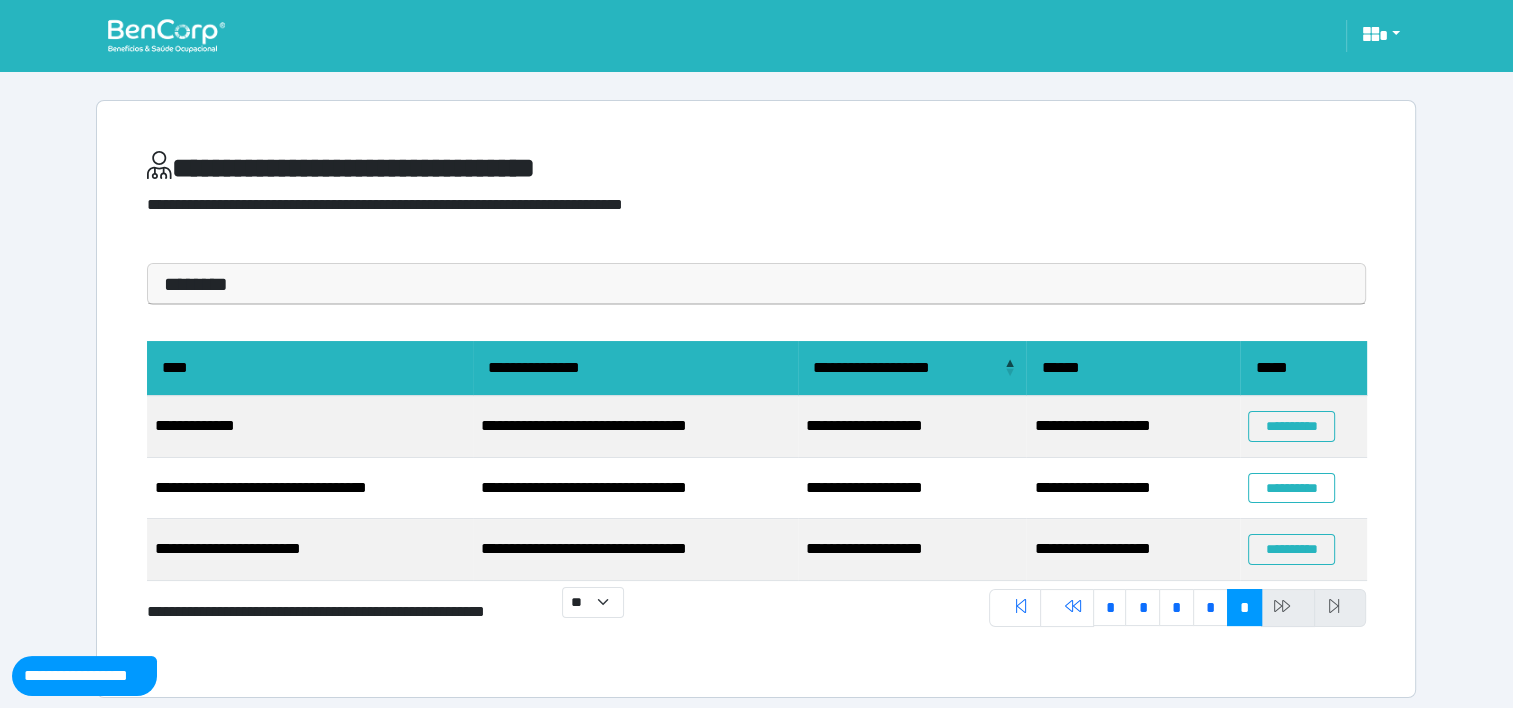 click at bounding box center [166, 35] 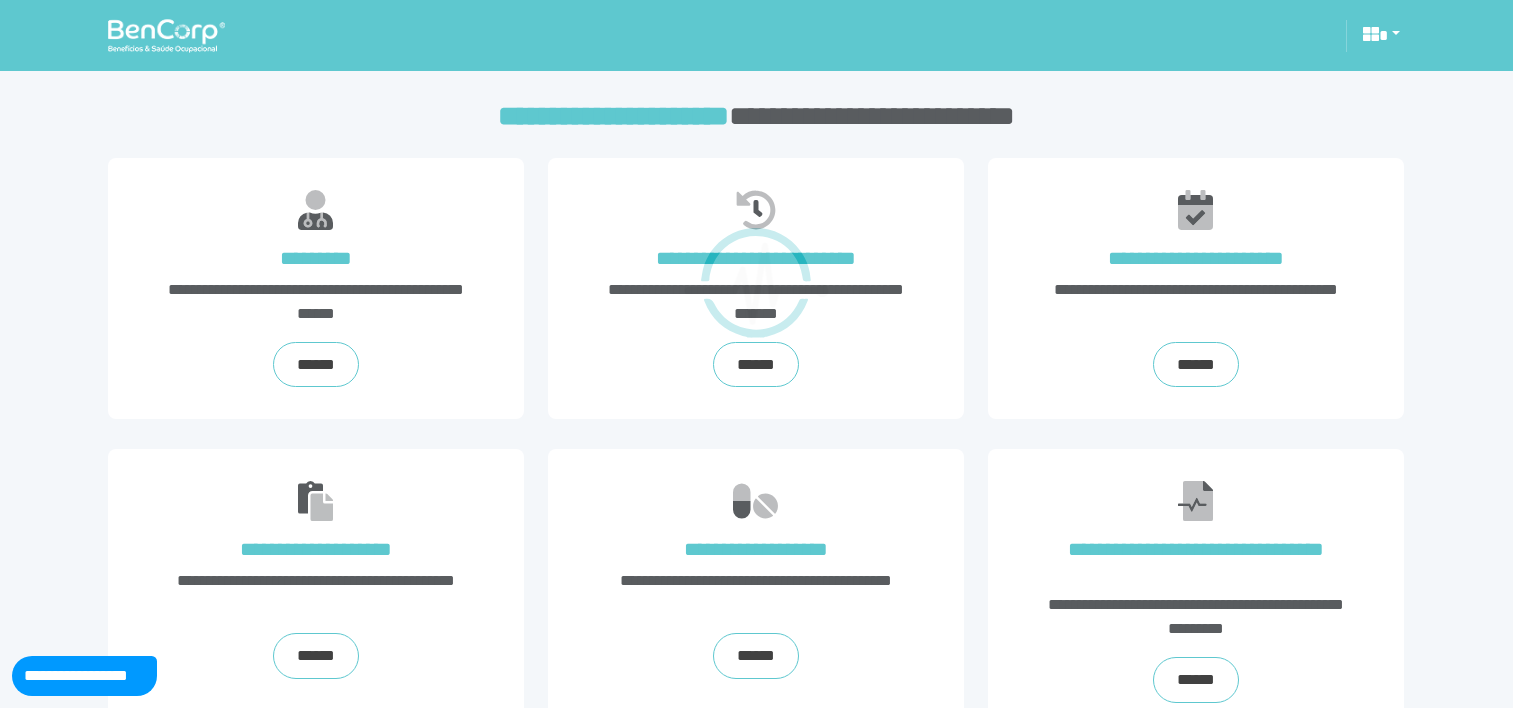 scroll, scrollTop: 0, scrollLeft: 0, axis: both 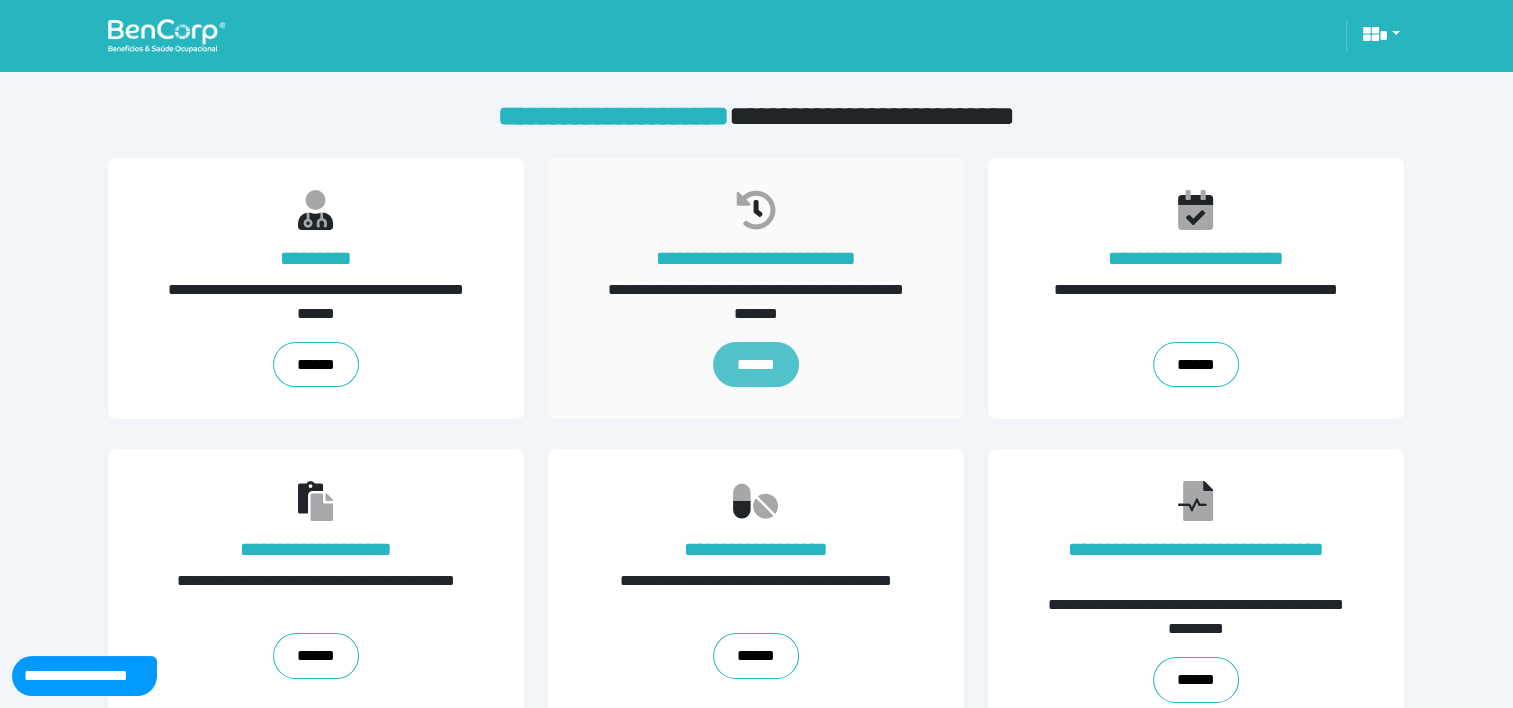 click on "******" at bounding box center [756, 365] 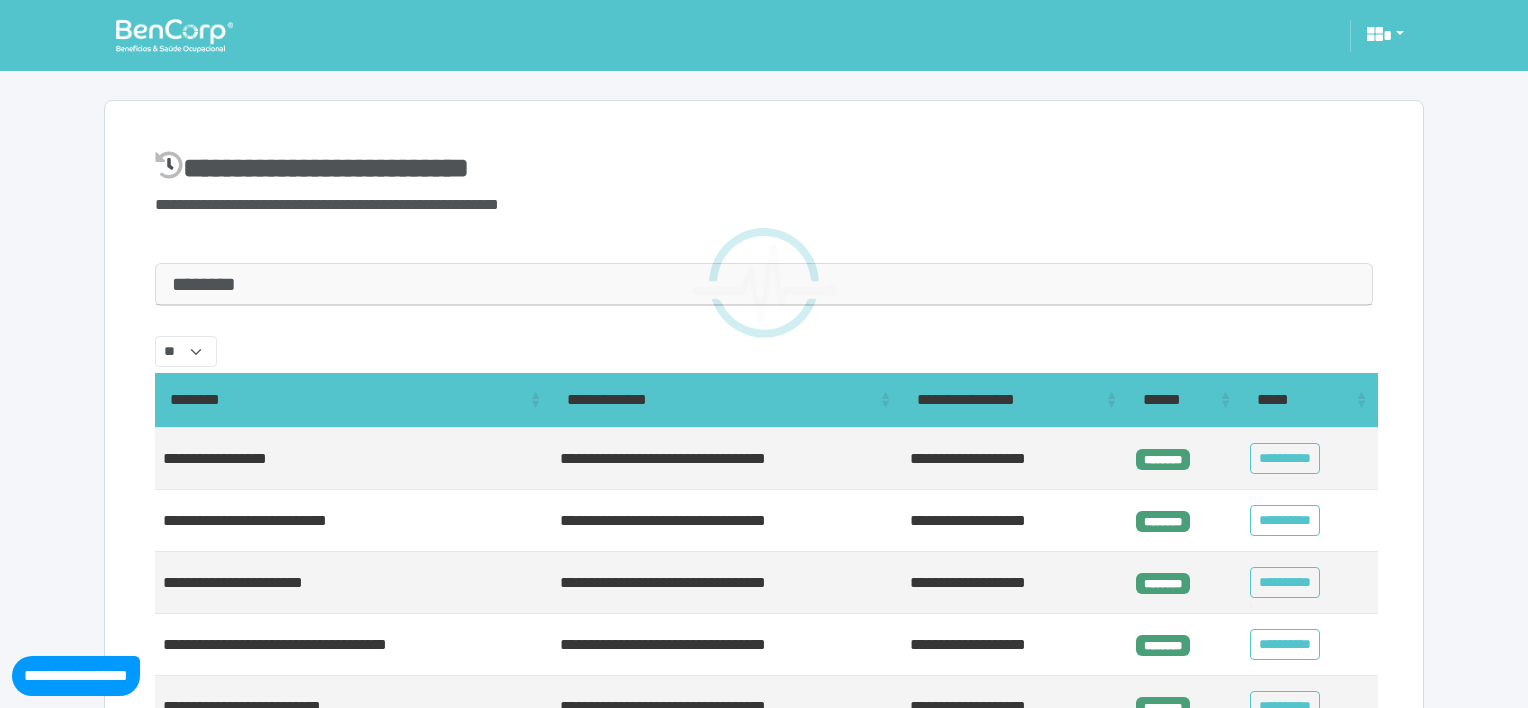 select on "**" 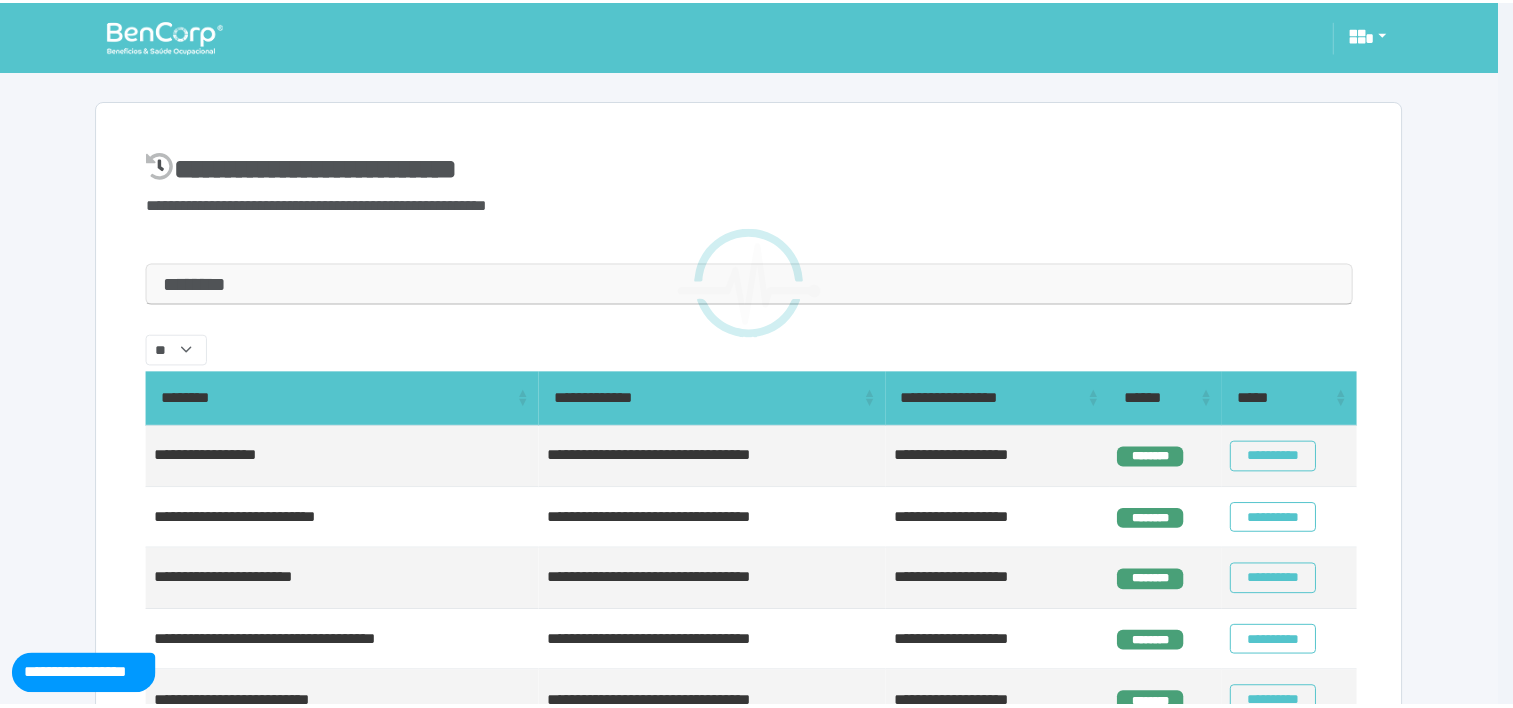 scroll, scrollTop: 0, scrollLeft: 0, axis: both 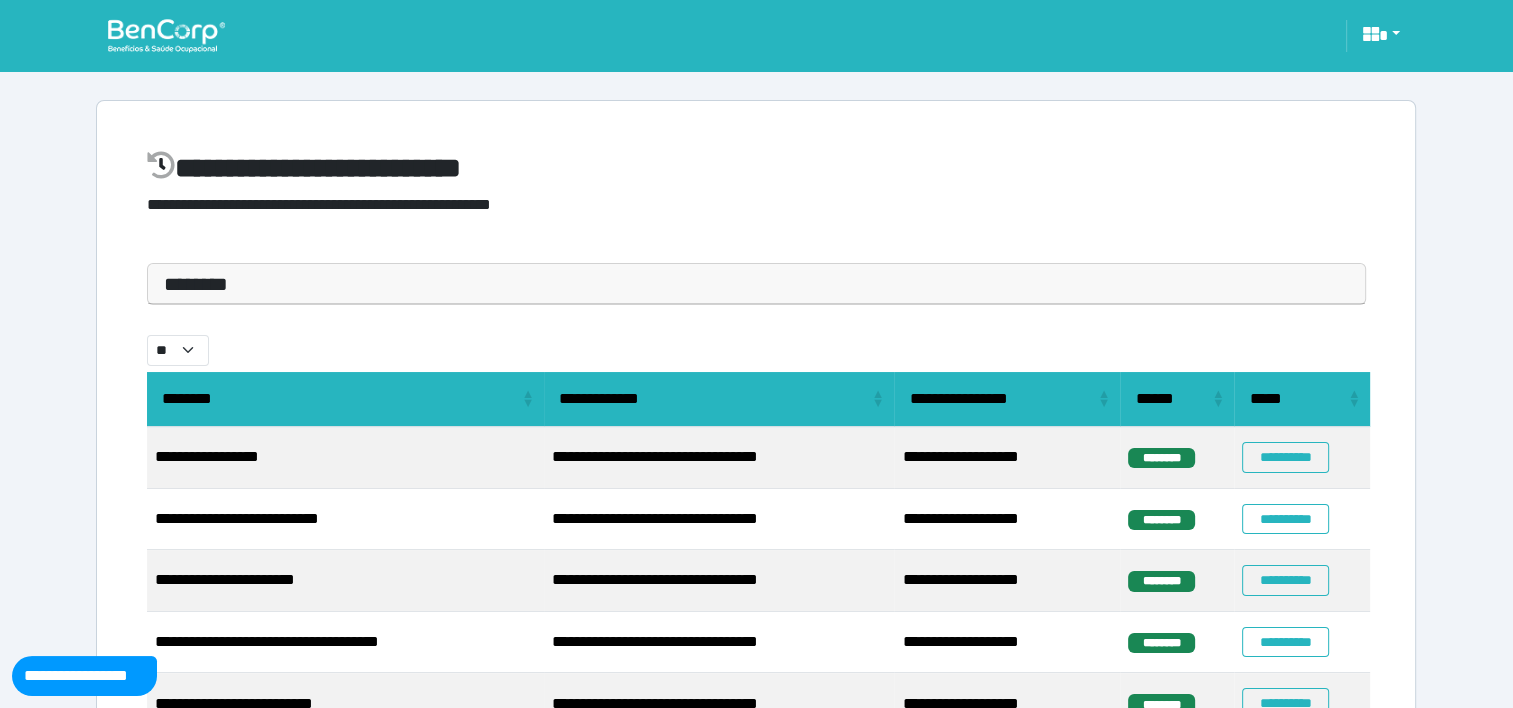 click on "********" at bounding box center [756, 284] 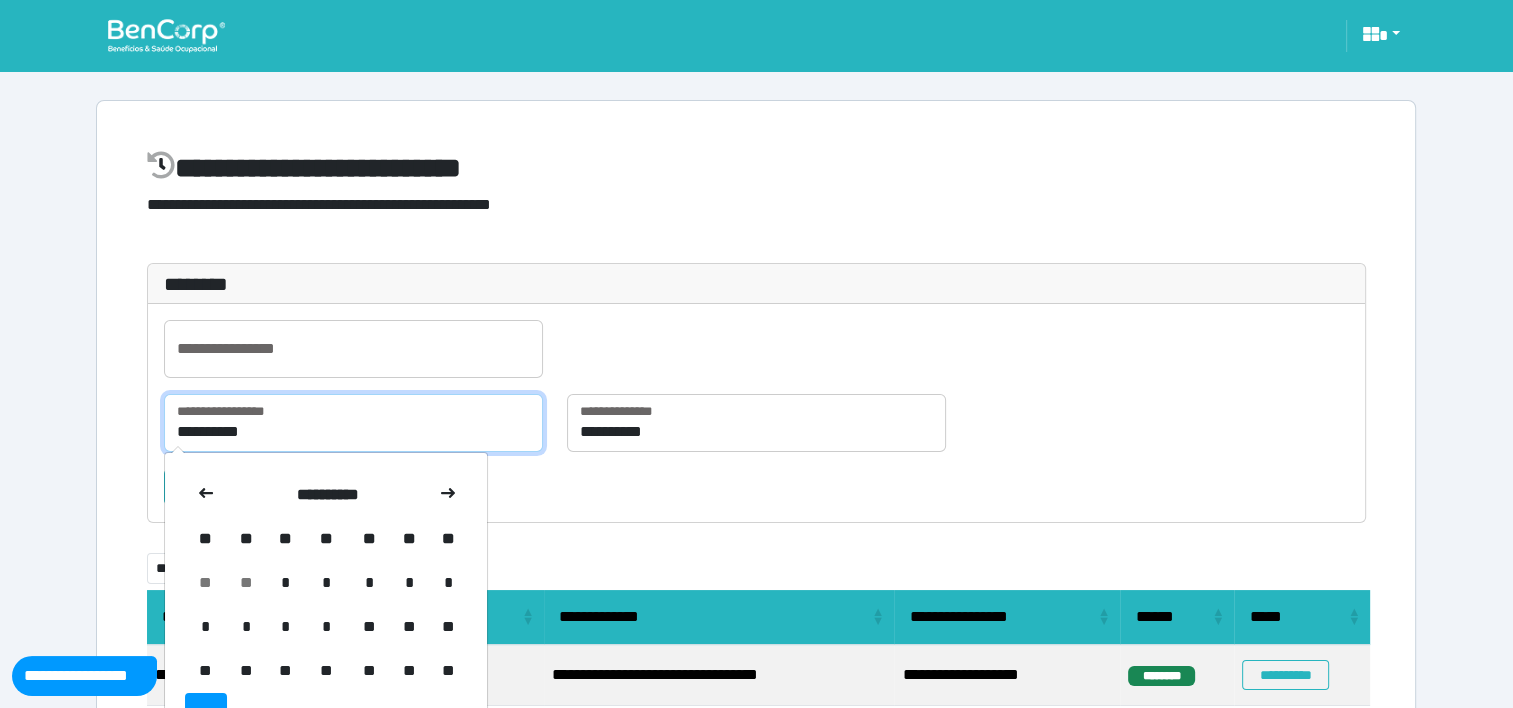 click on "**********" at bounding box center (353, 423) 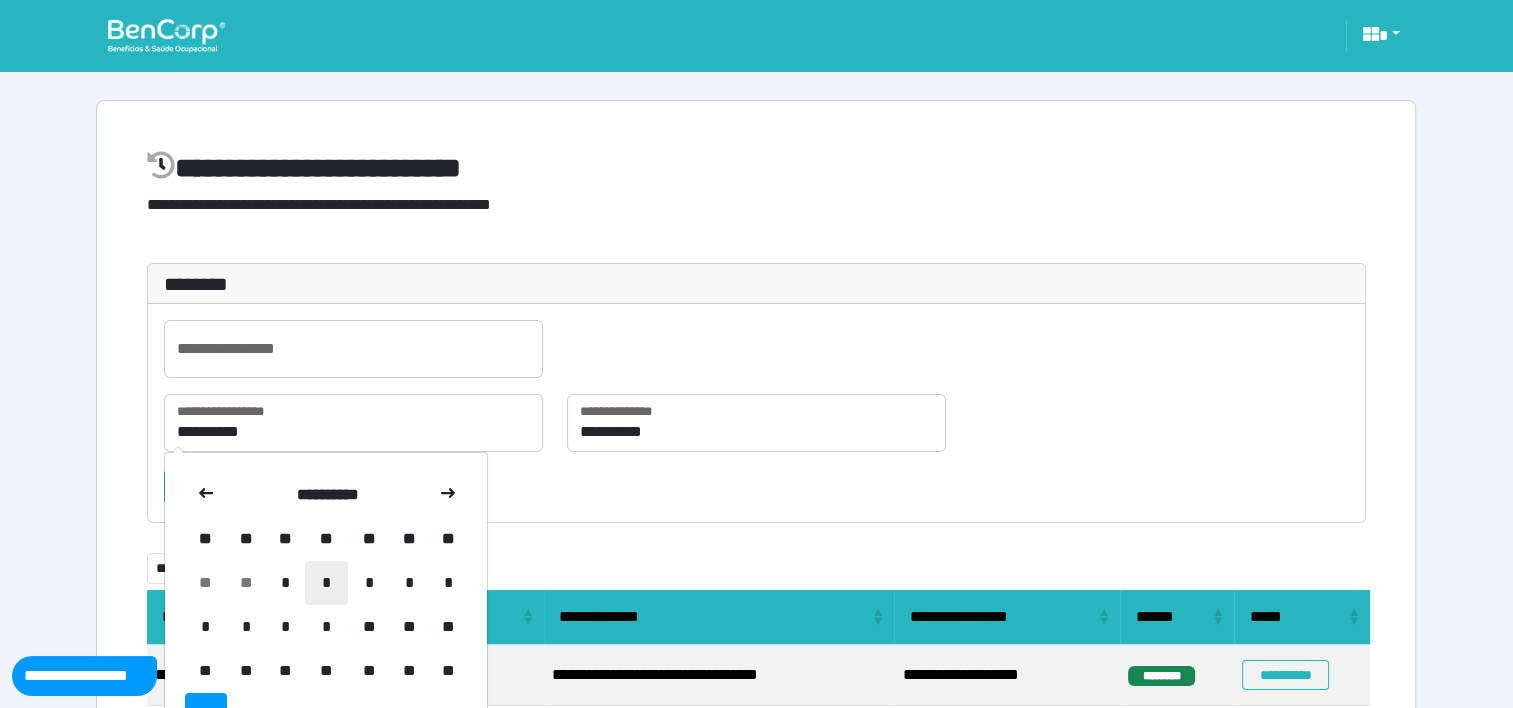 click on "*" at bounding box center (326, 583) 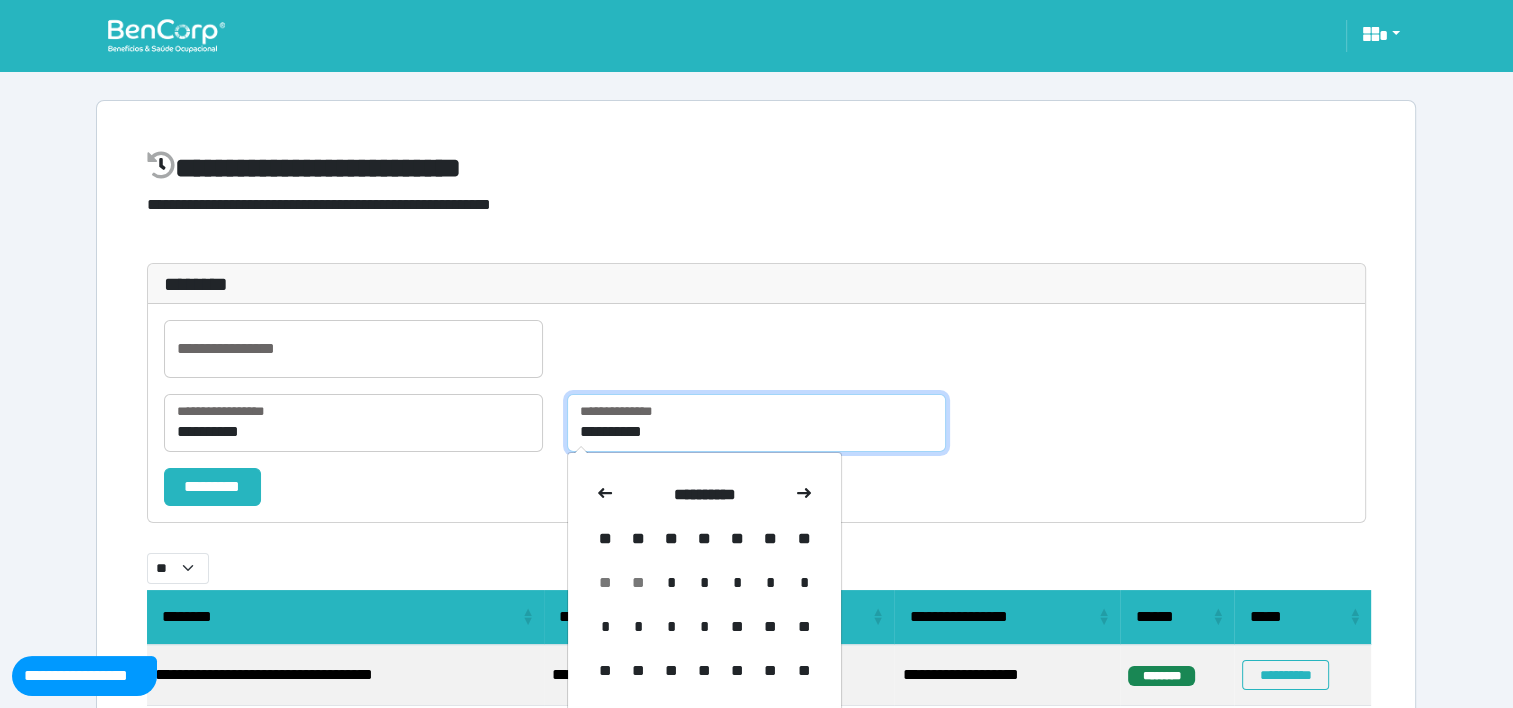 click on "**********" at bounding box center (756, 423) 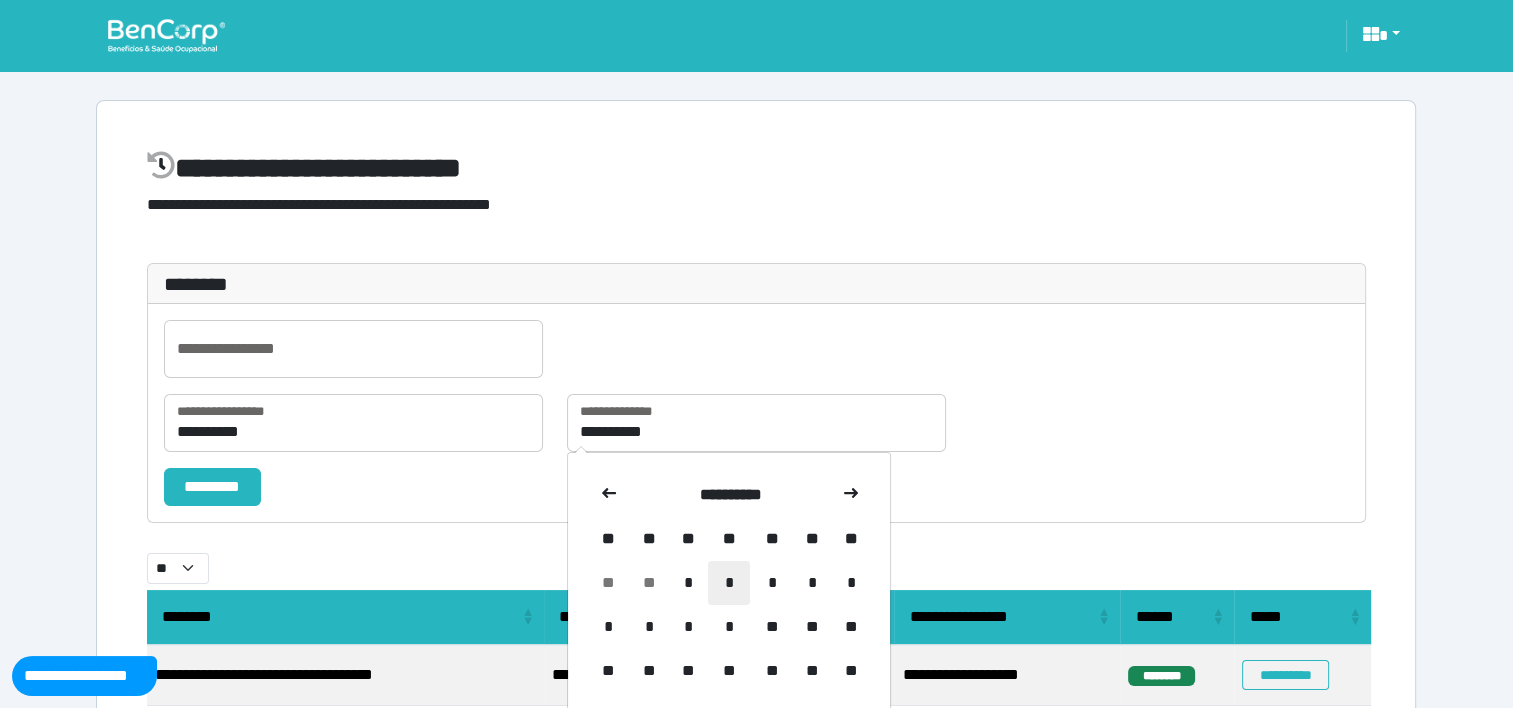 click on "*" at bounding box center [729, 583] 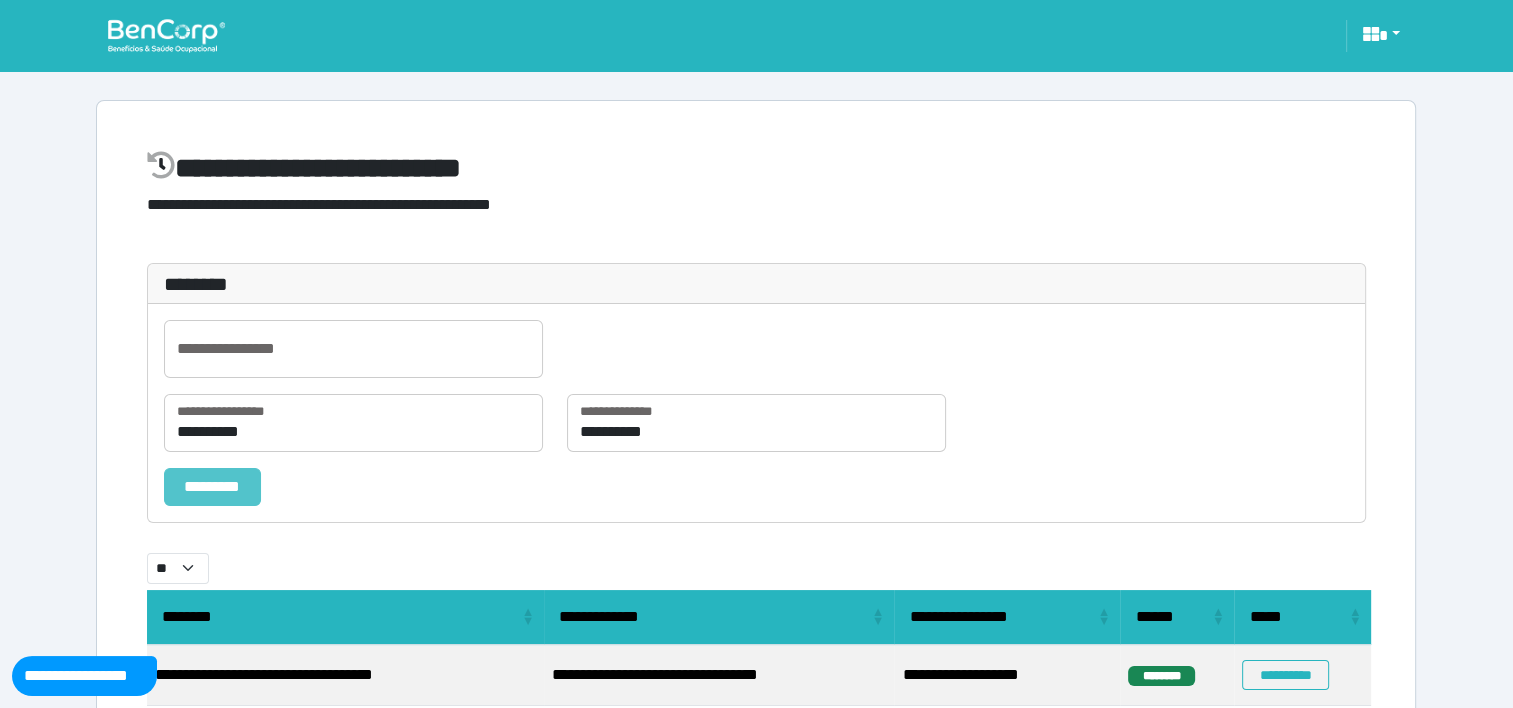 click on "*********" at bounding box center [212, 487] 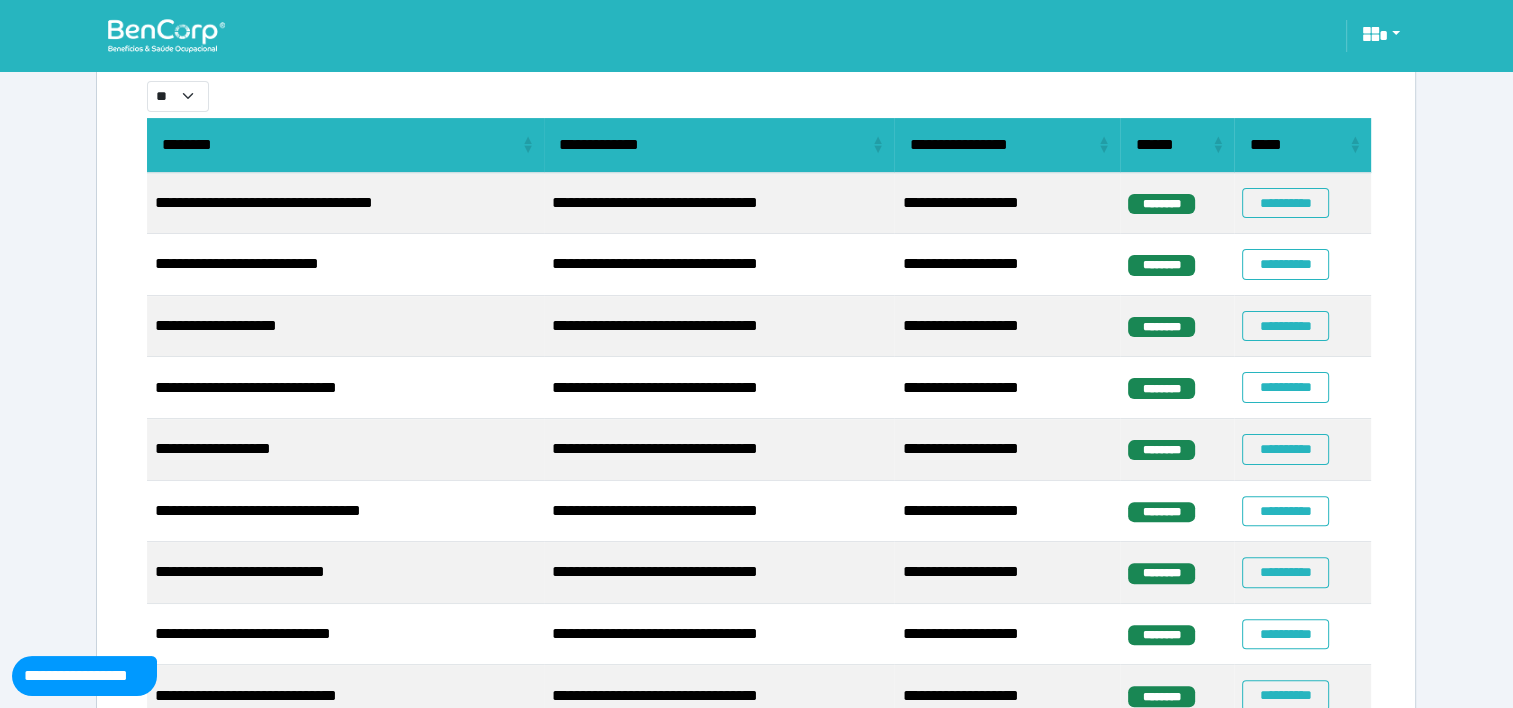 scroll, scrollTop: 473, scrollLeft: 0, axis: vertical 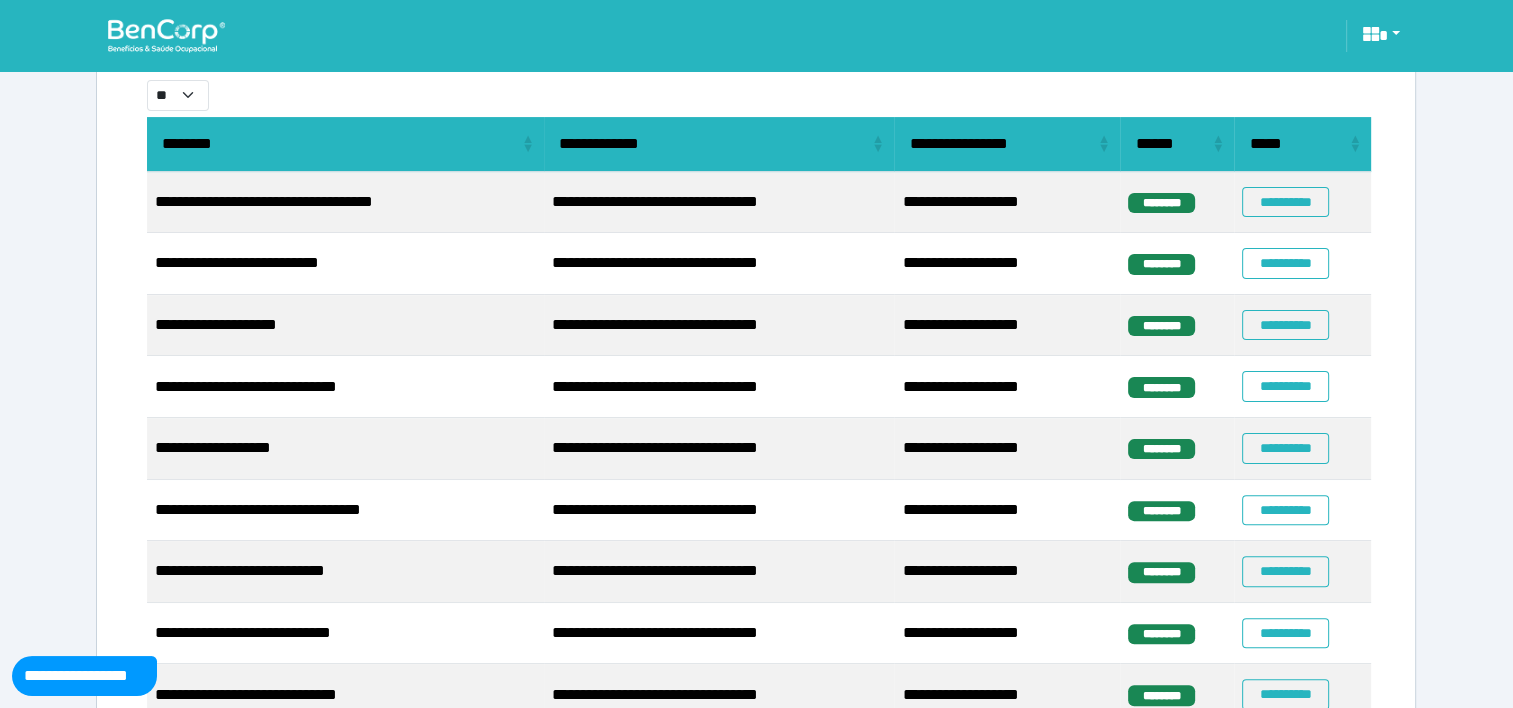 select on "**" 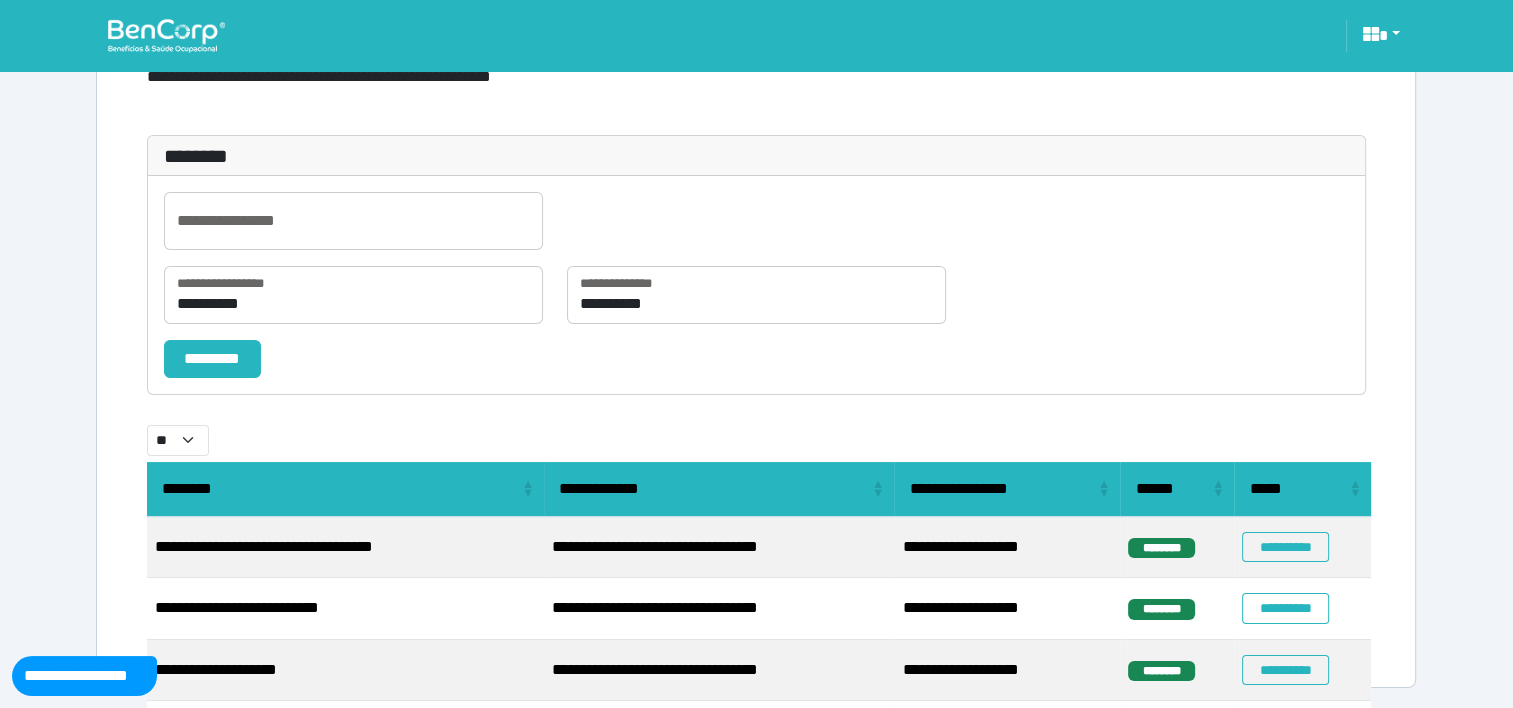 scroll, scrollTop: 473, scrollLeft: 0, axis: vertical 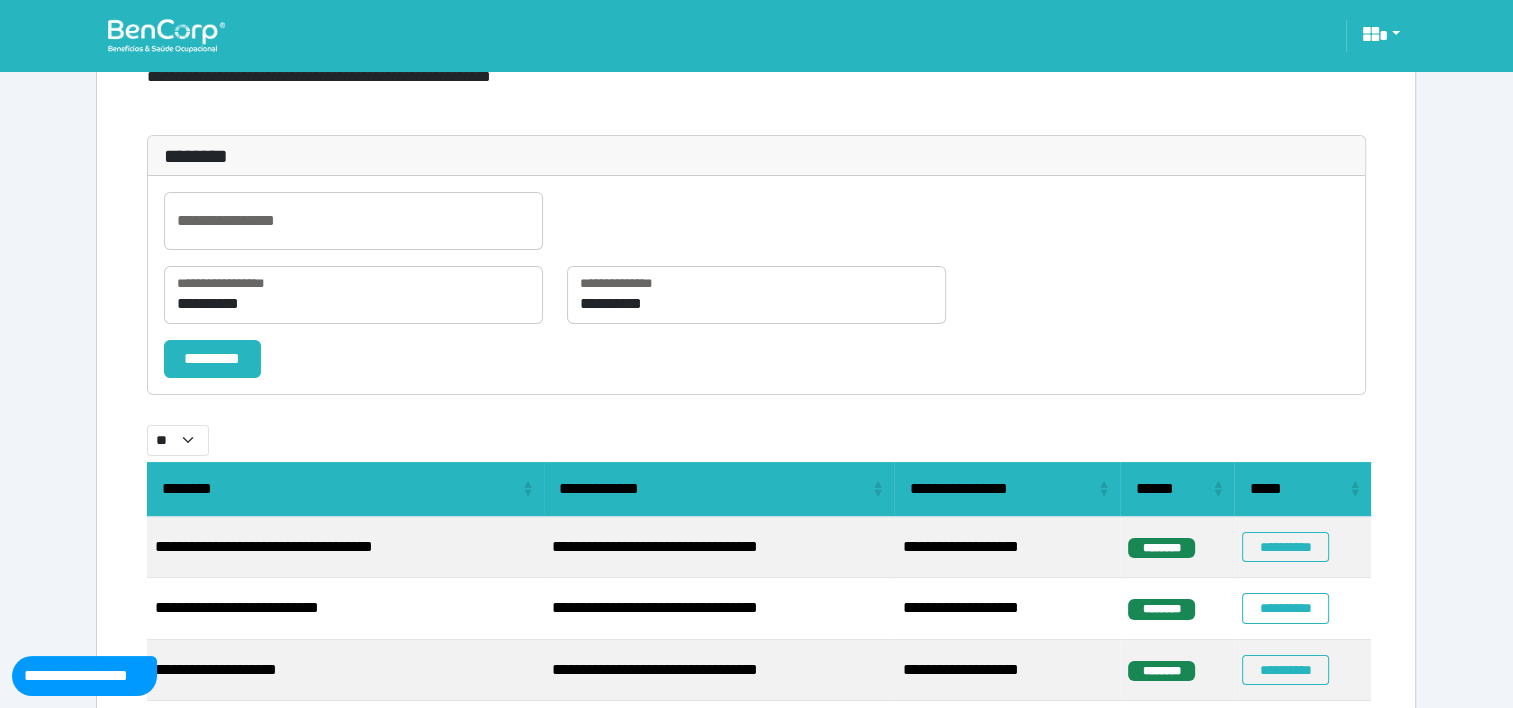 select on "**" 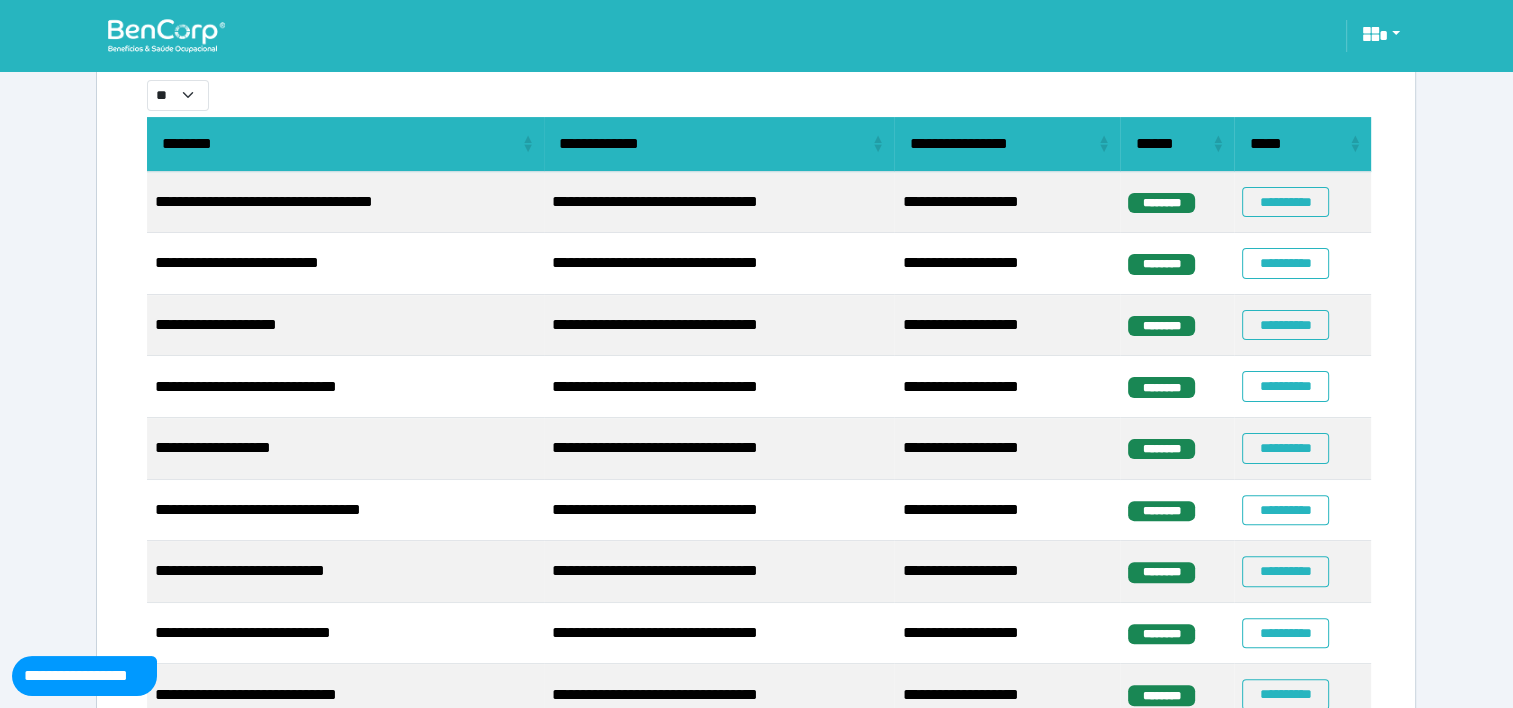 select on "**" 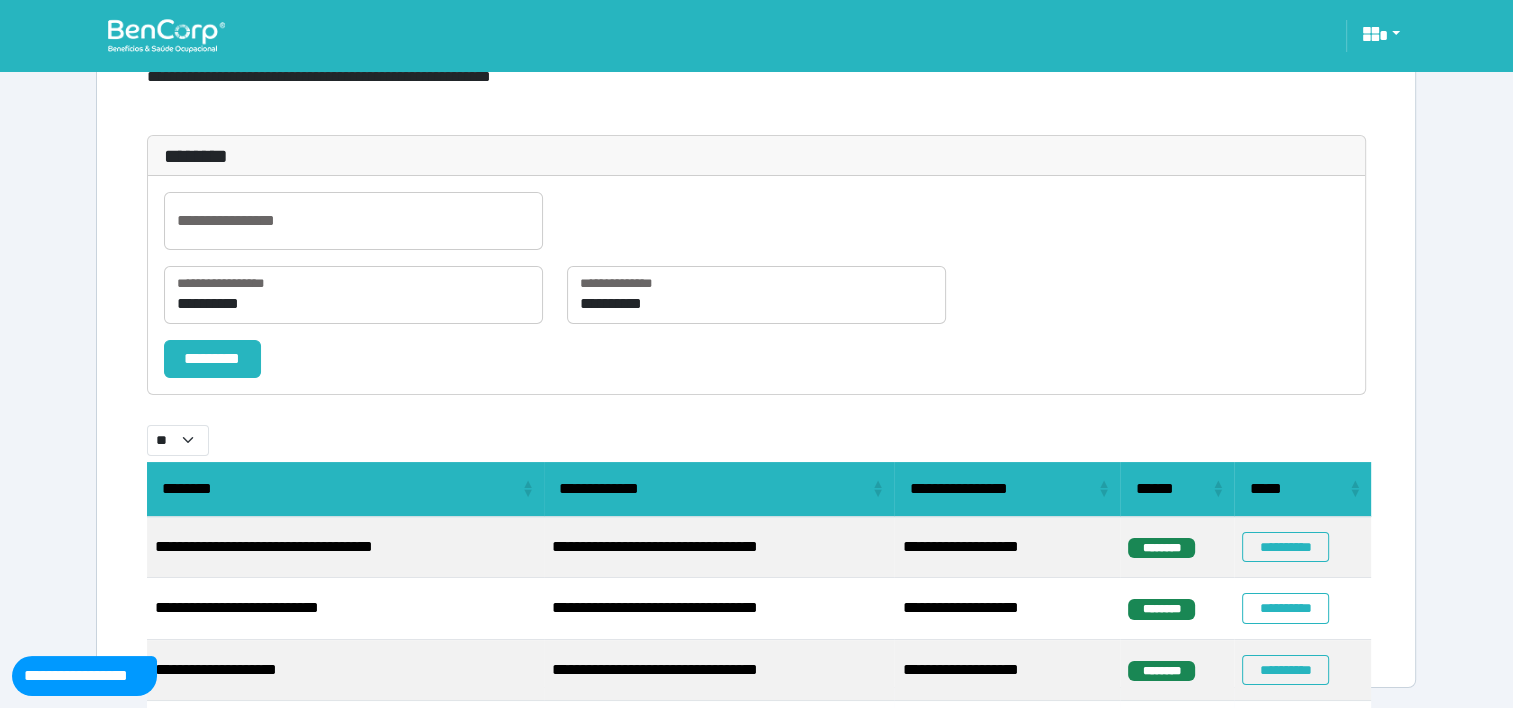 scroll, scrollTop: 473, scrollLeft: 0, axis: vertical 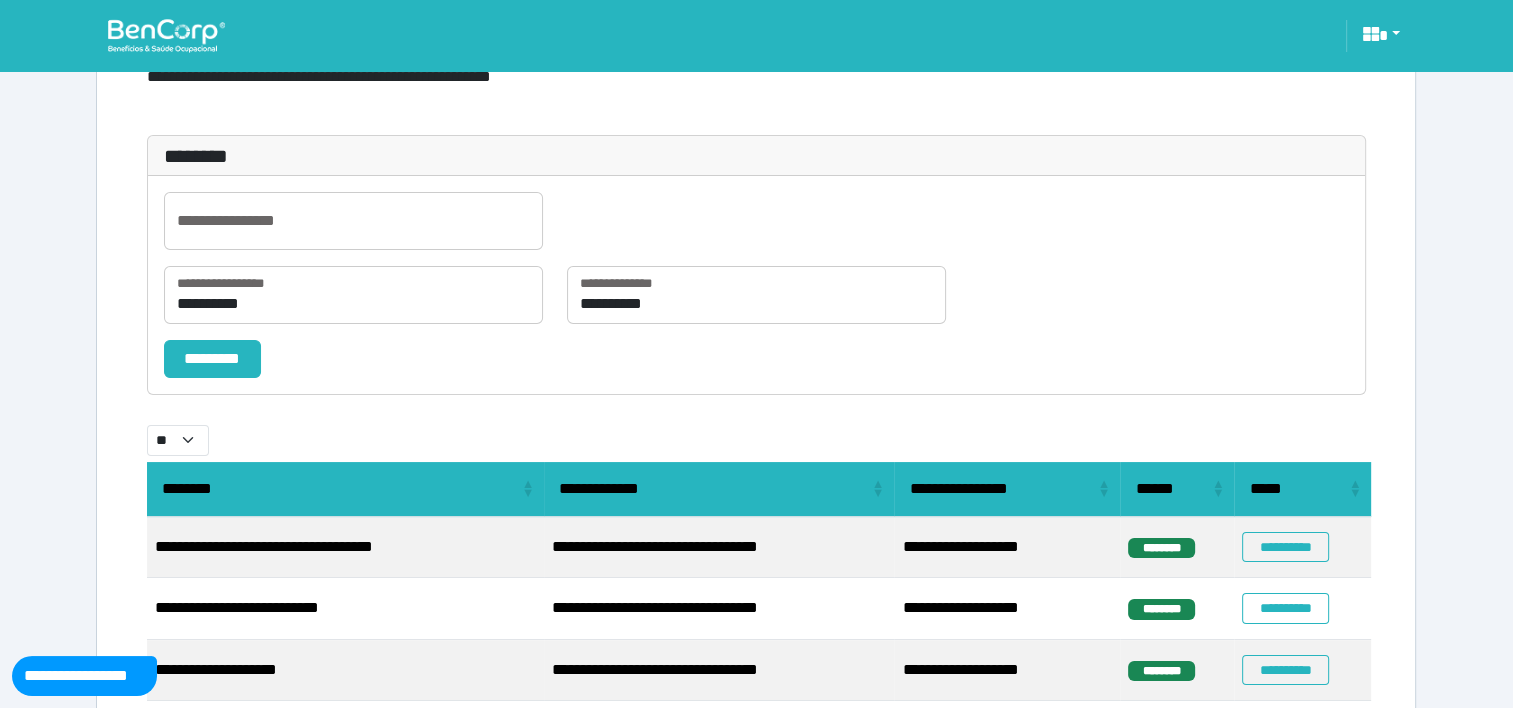 select on "**" 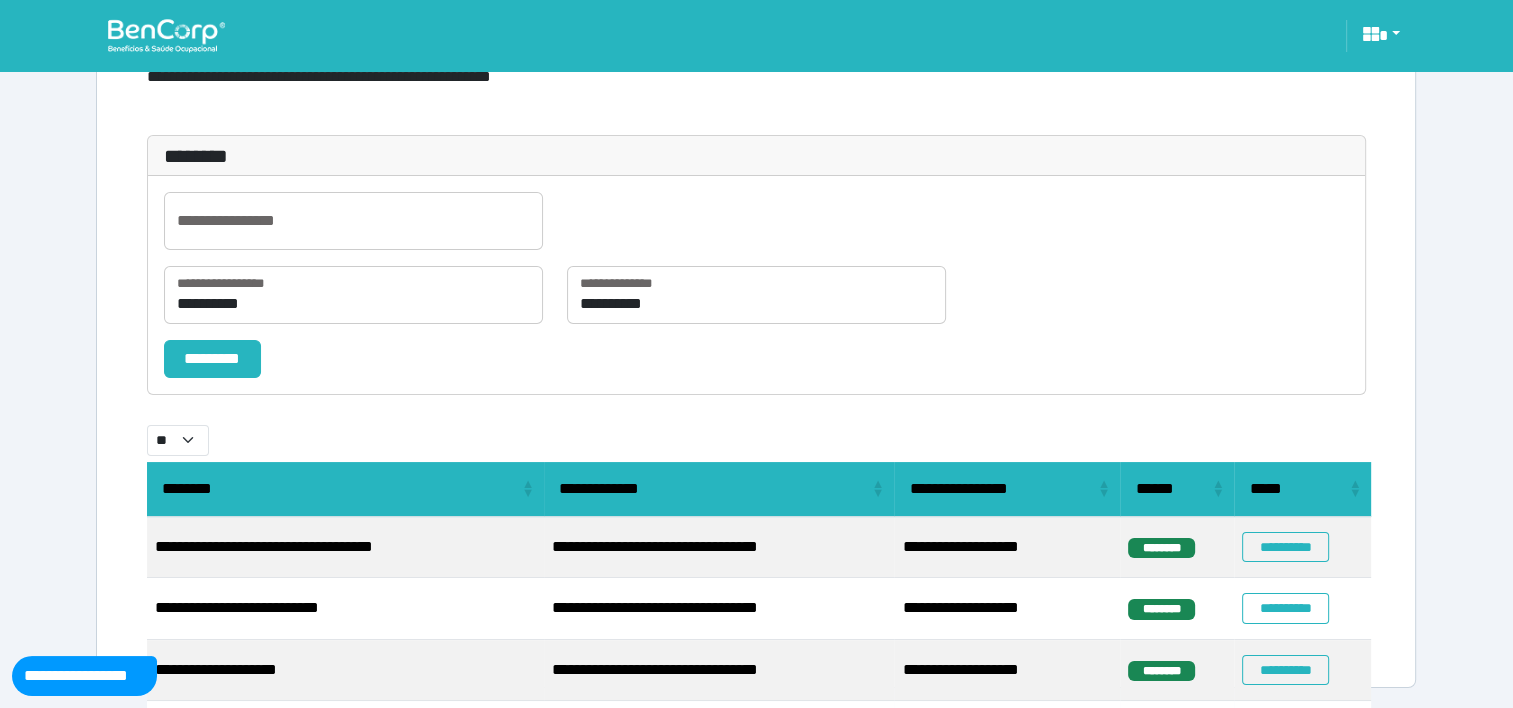 scroll, scrollTop: 473, scrollLeft: 0, axis: vertical 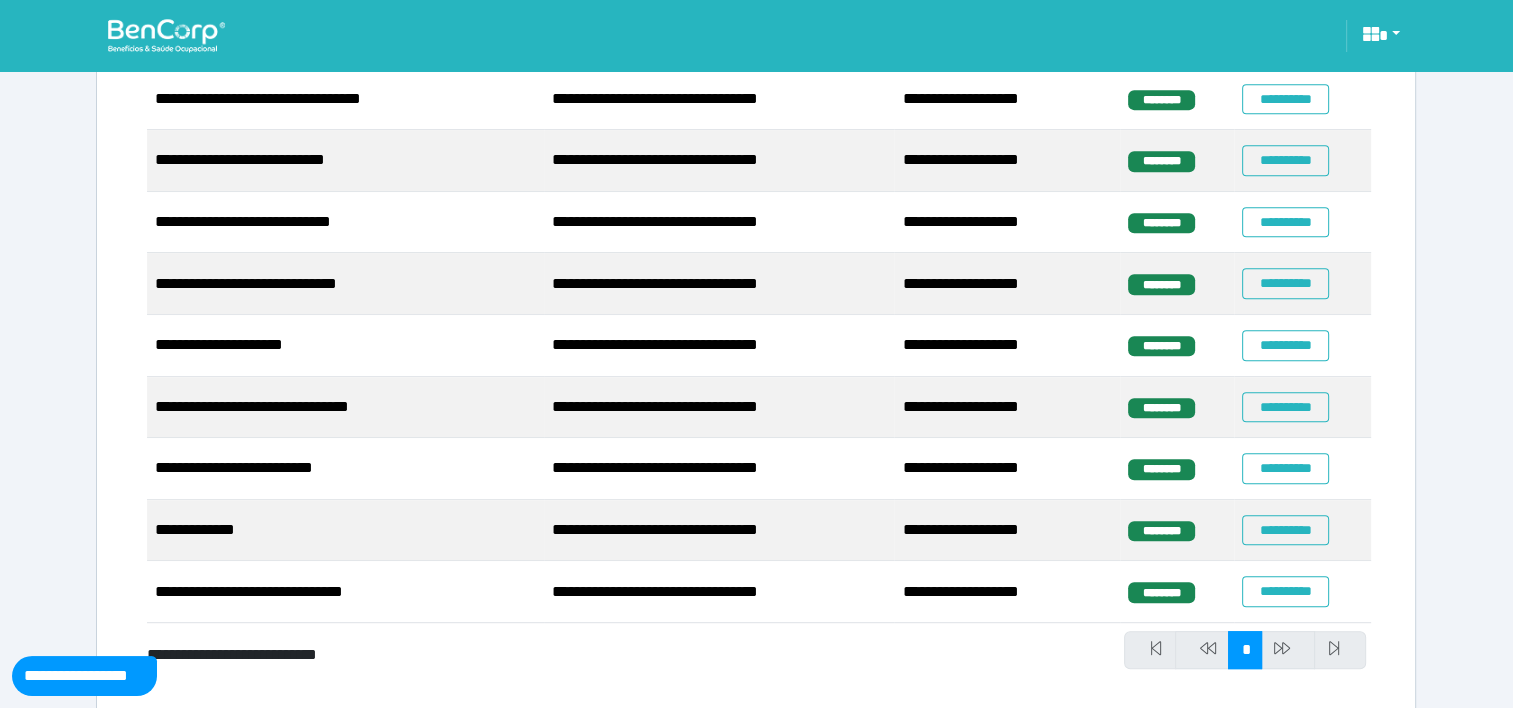 click at bounding box center [1288, 650] 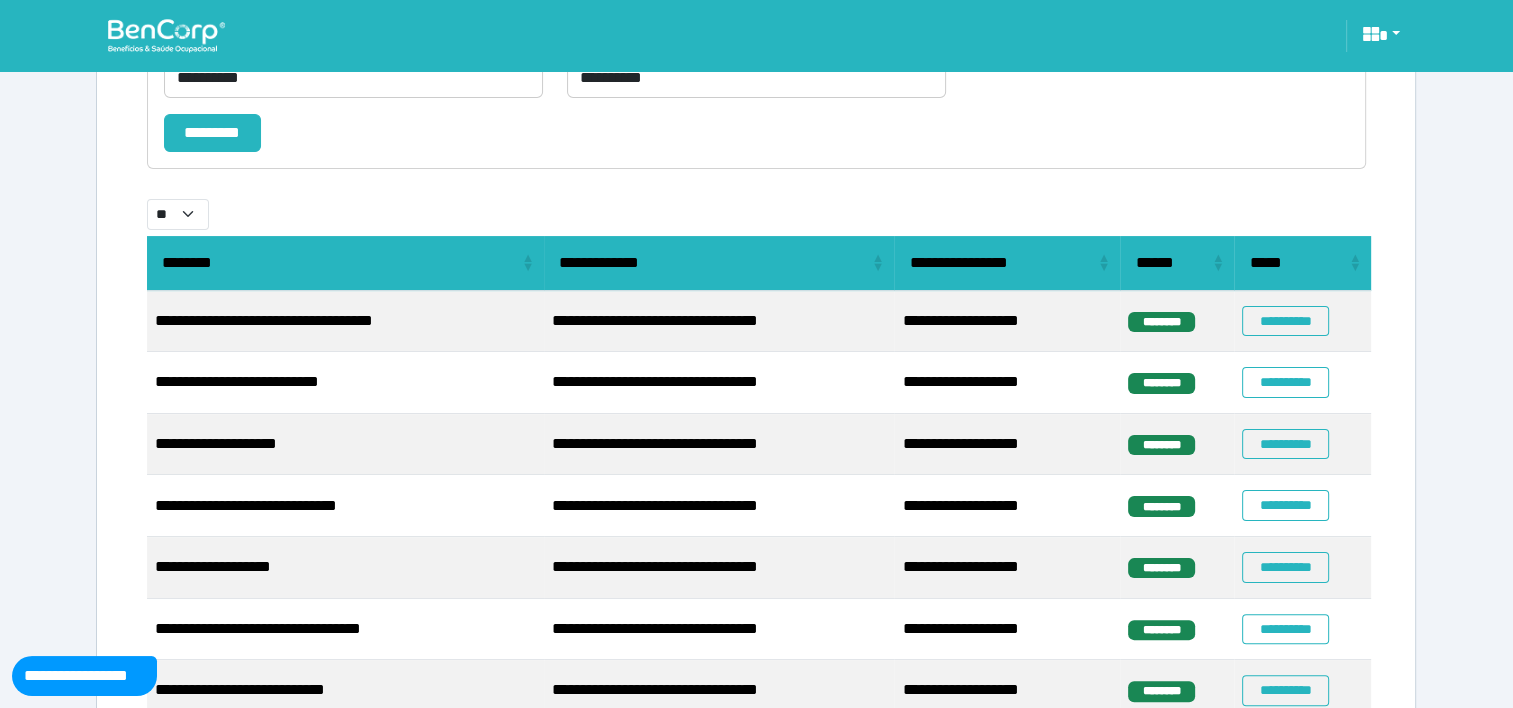 scroll, scrollTop: 0, scrollLeft: 0, axis: both 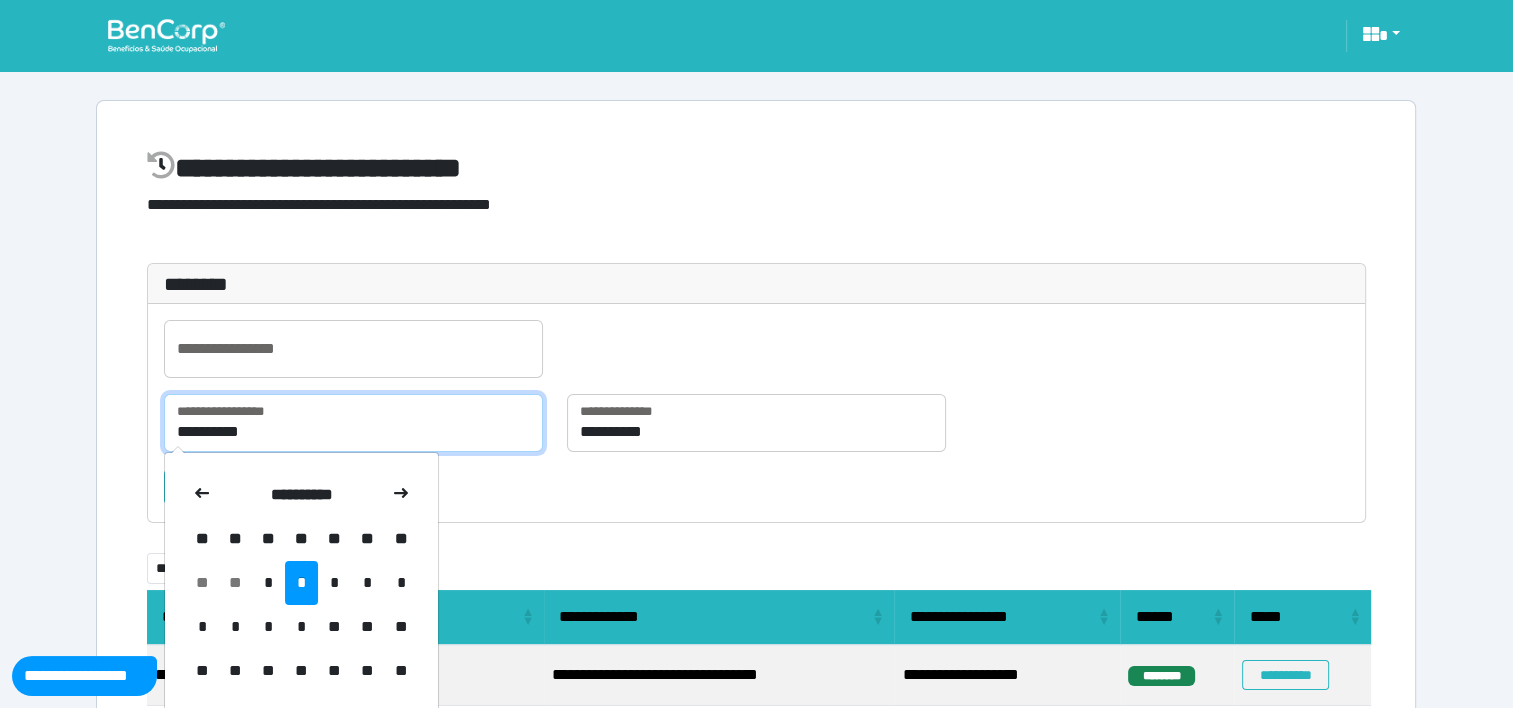 click on "**********" at bounding box center (353, 423) 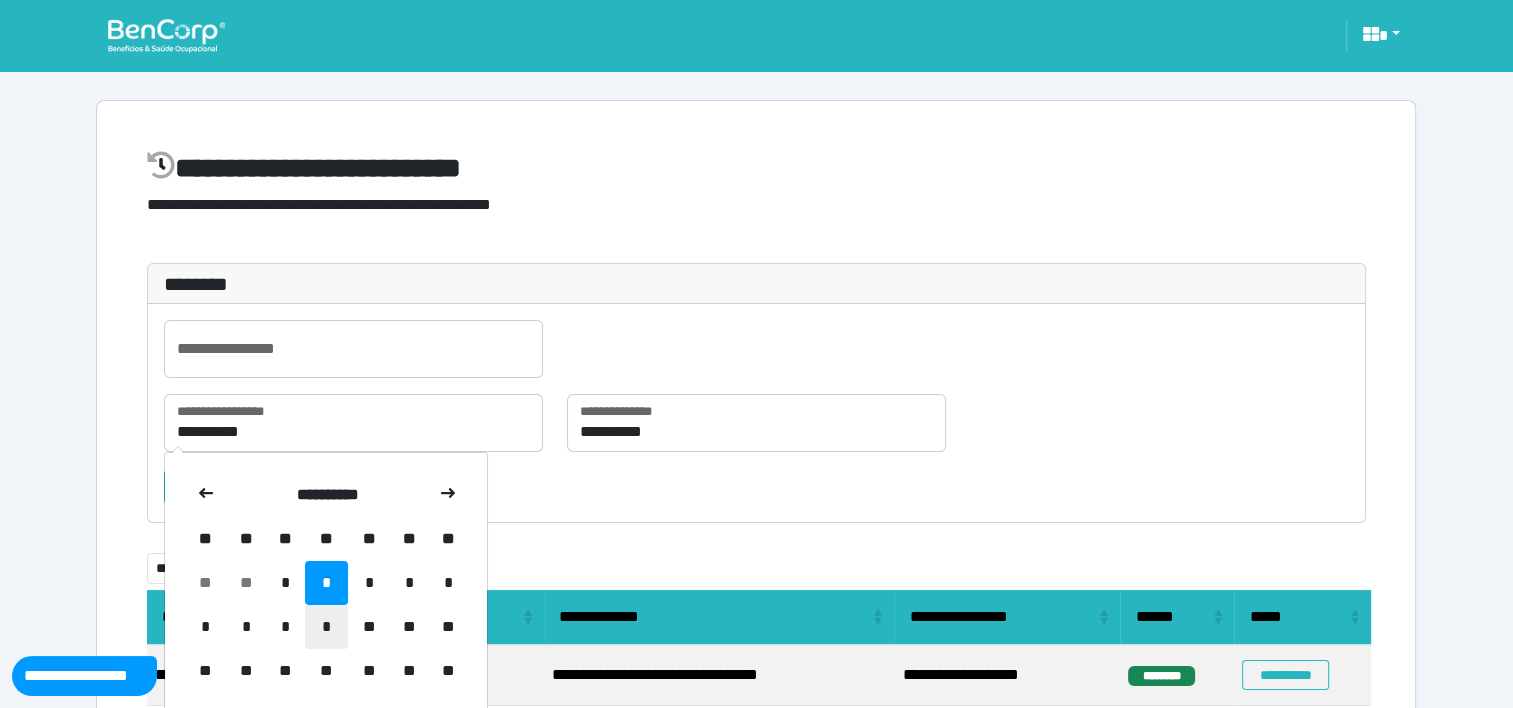 click on "*" at bounding box center (326, 627) 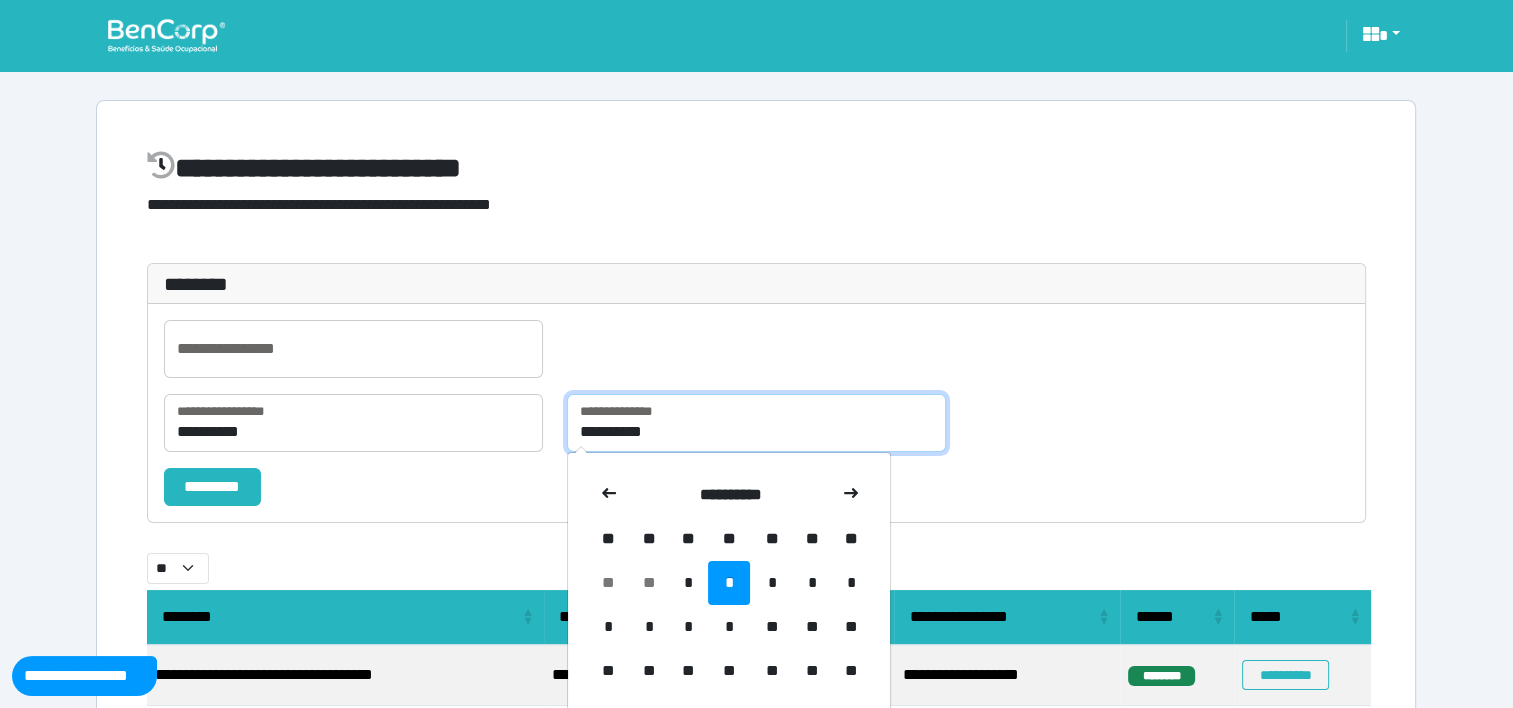 click on "**********" at bounding box center (756, 423) 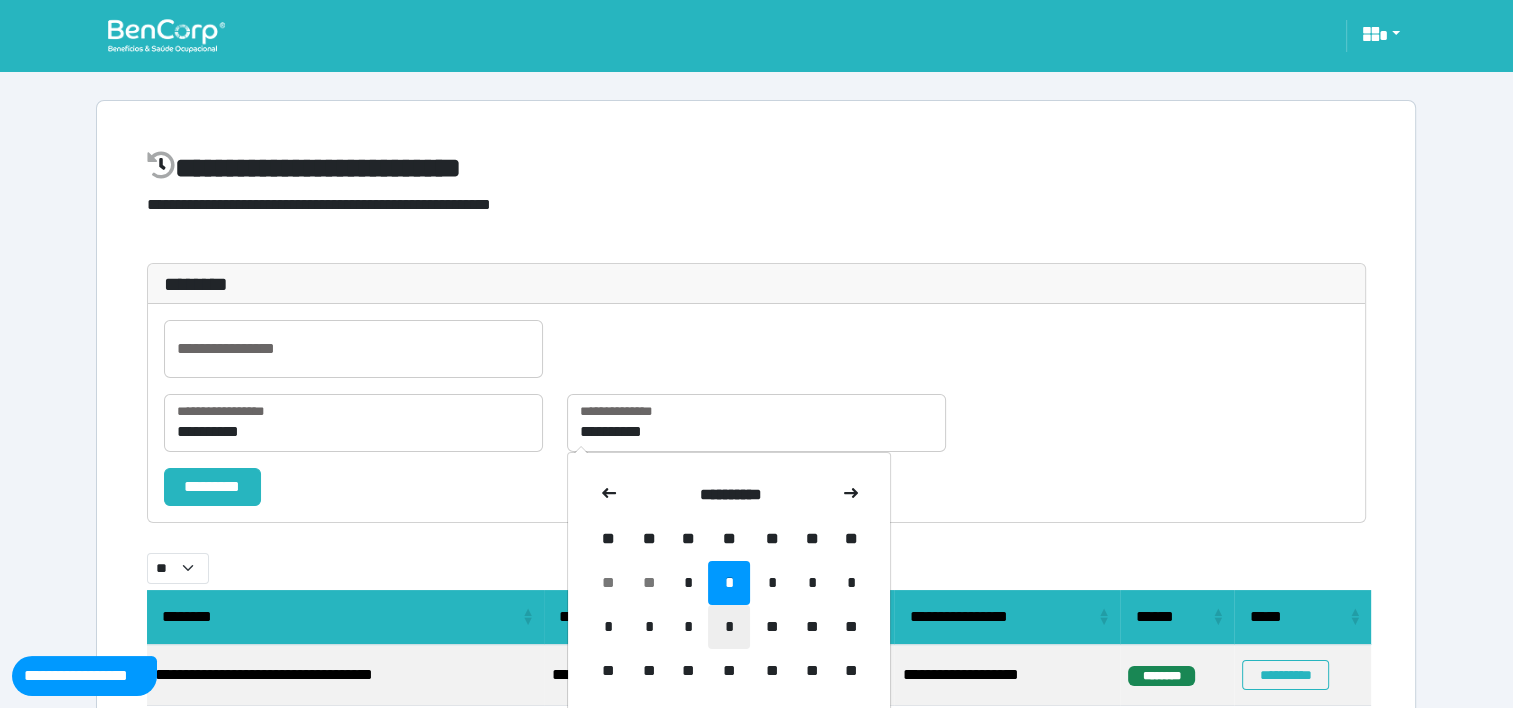 click on "*" at bounding box center (729, 627) 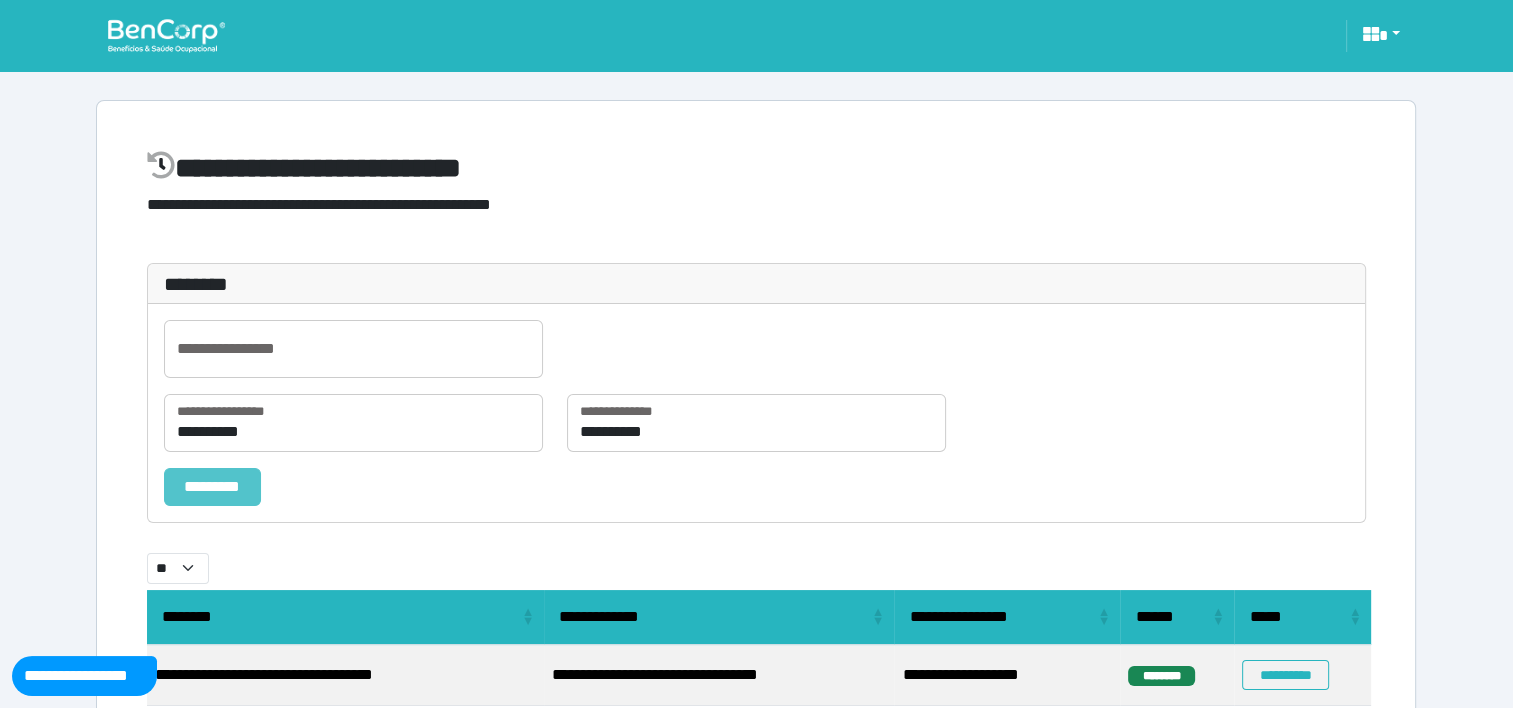 click on "*********" at bounding box center [212, 487] 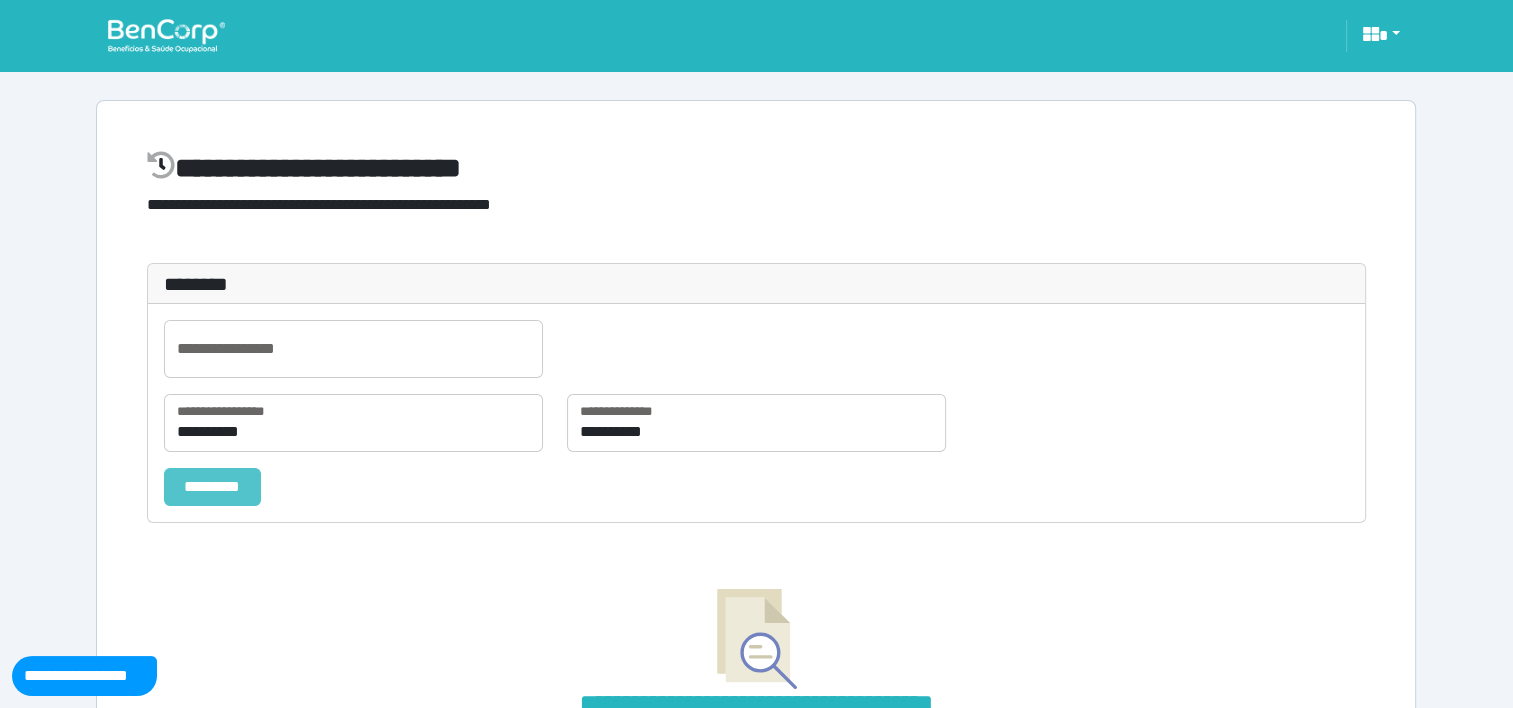 click on "*********" at bounding box center [212, 487] 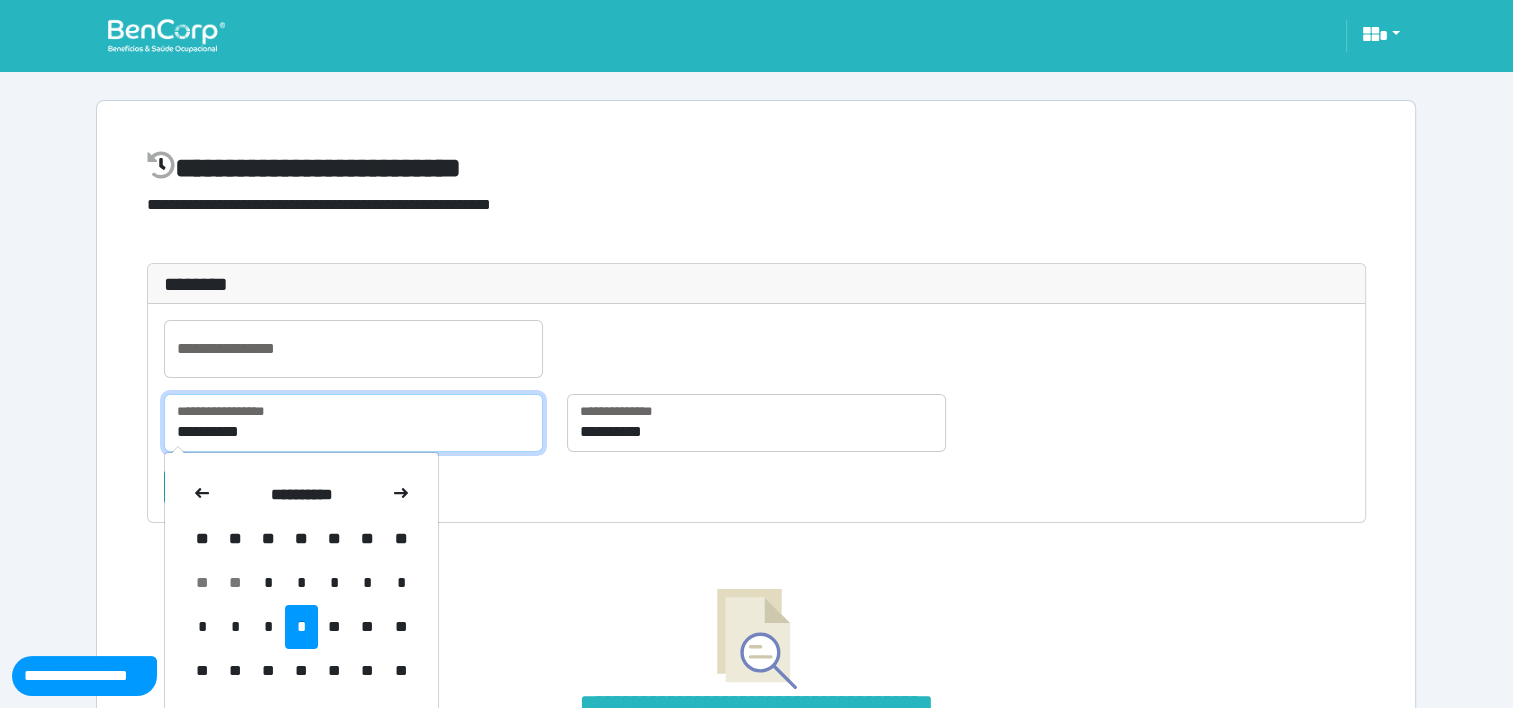 click on "**********" at bounding box center [353, 423] 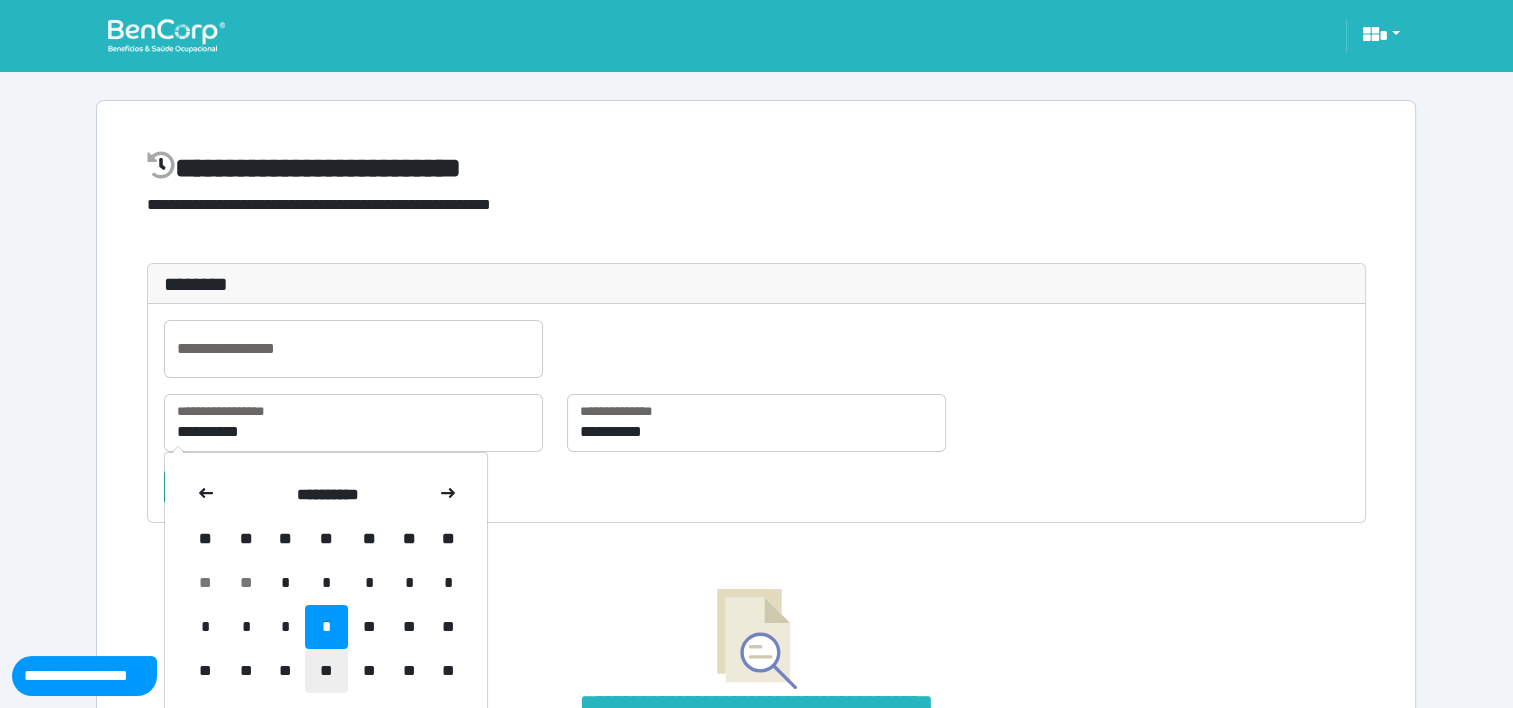 click on "**" at bounding box center [326, 671] 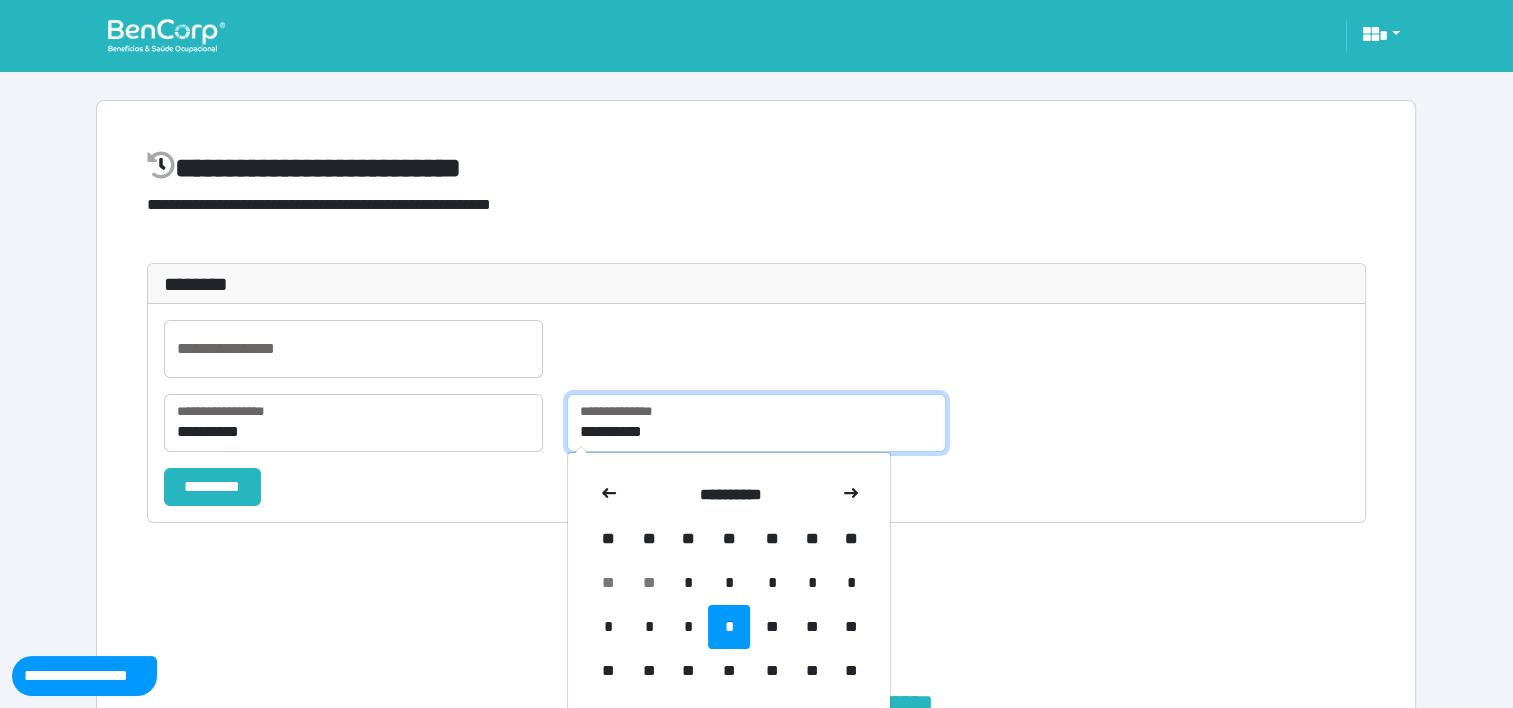 click on "**********" at bounding box center [756, 423] 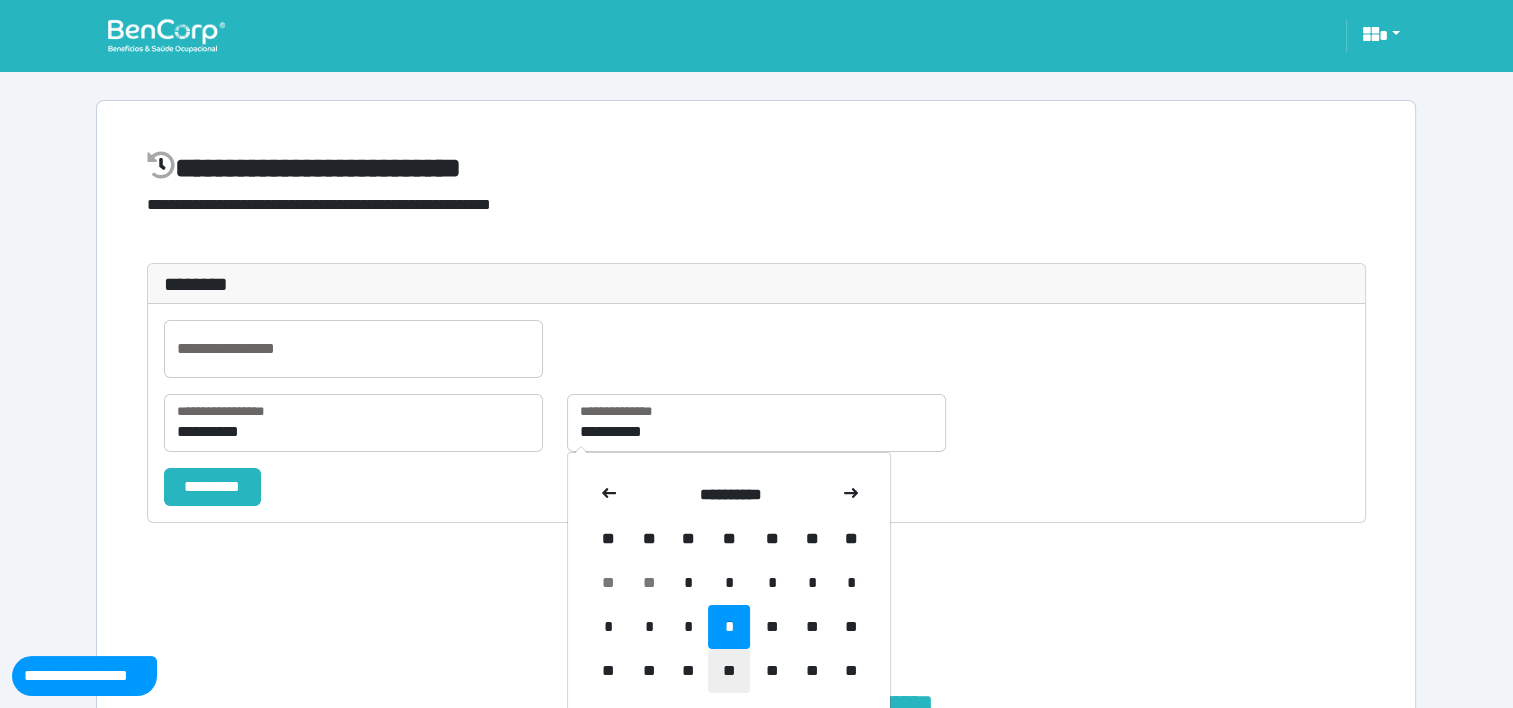 click on "**" at bounding box center (729, 671) 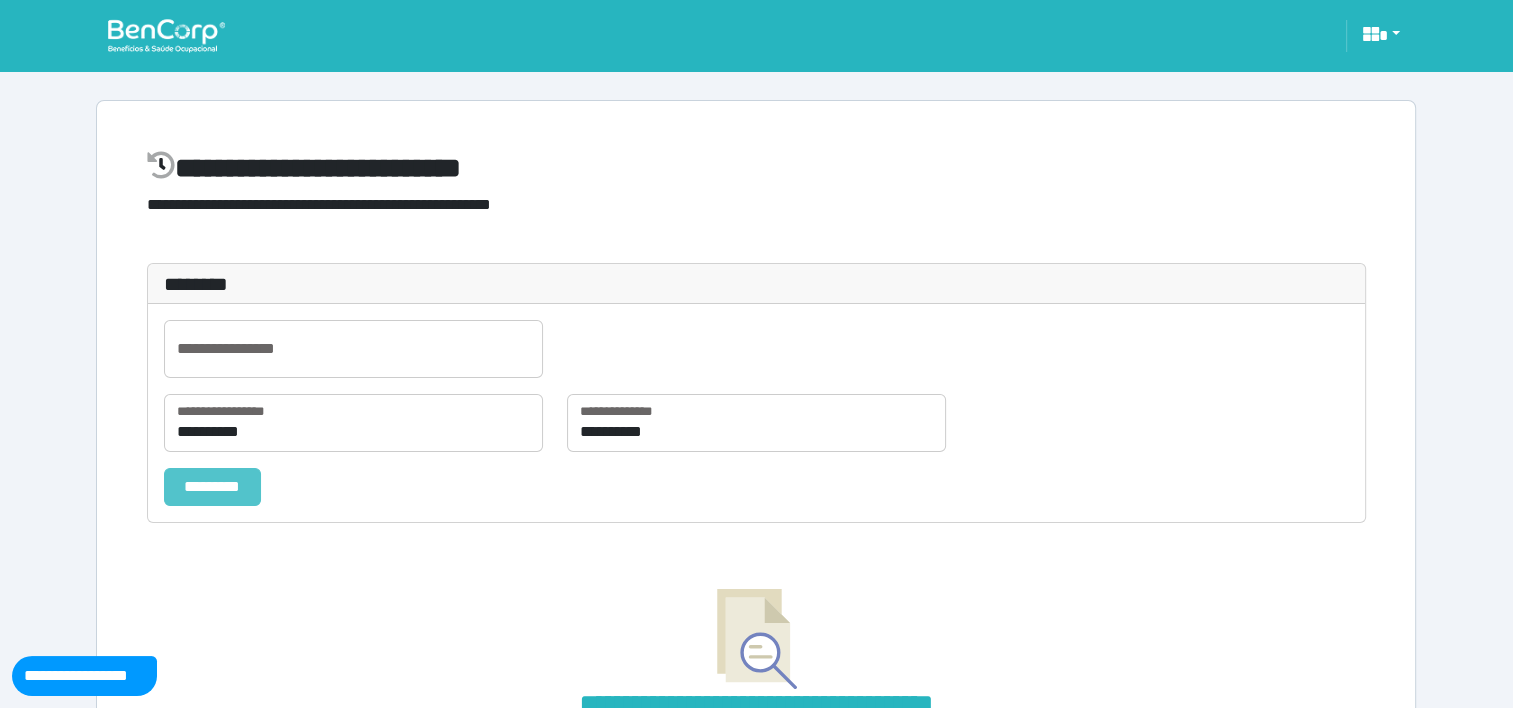 click on "*********" at bounding box center [212, 487] 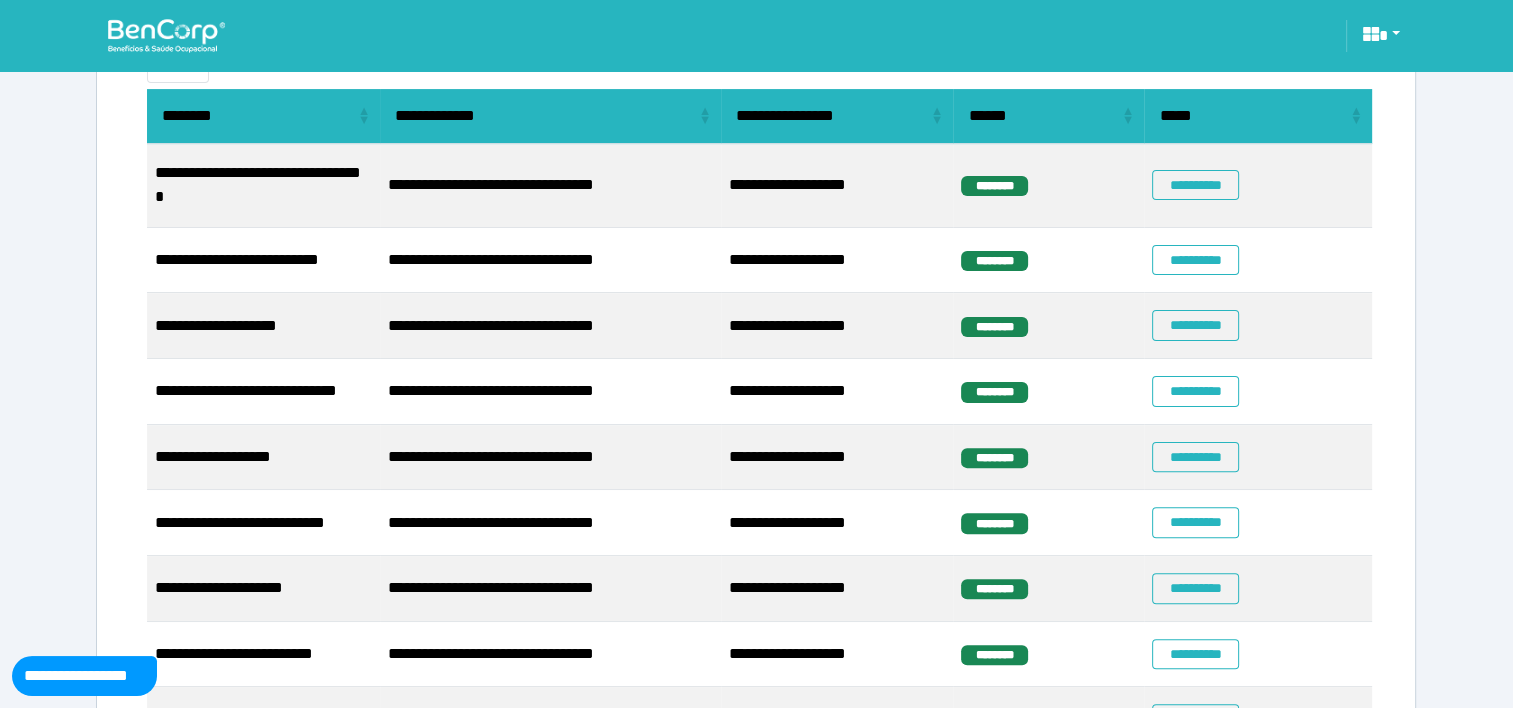 scroll, scrollTop: 503, scrollLeft: 0, axis: vertical 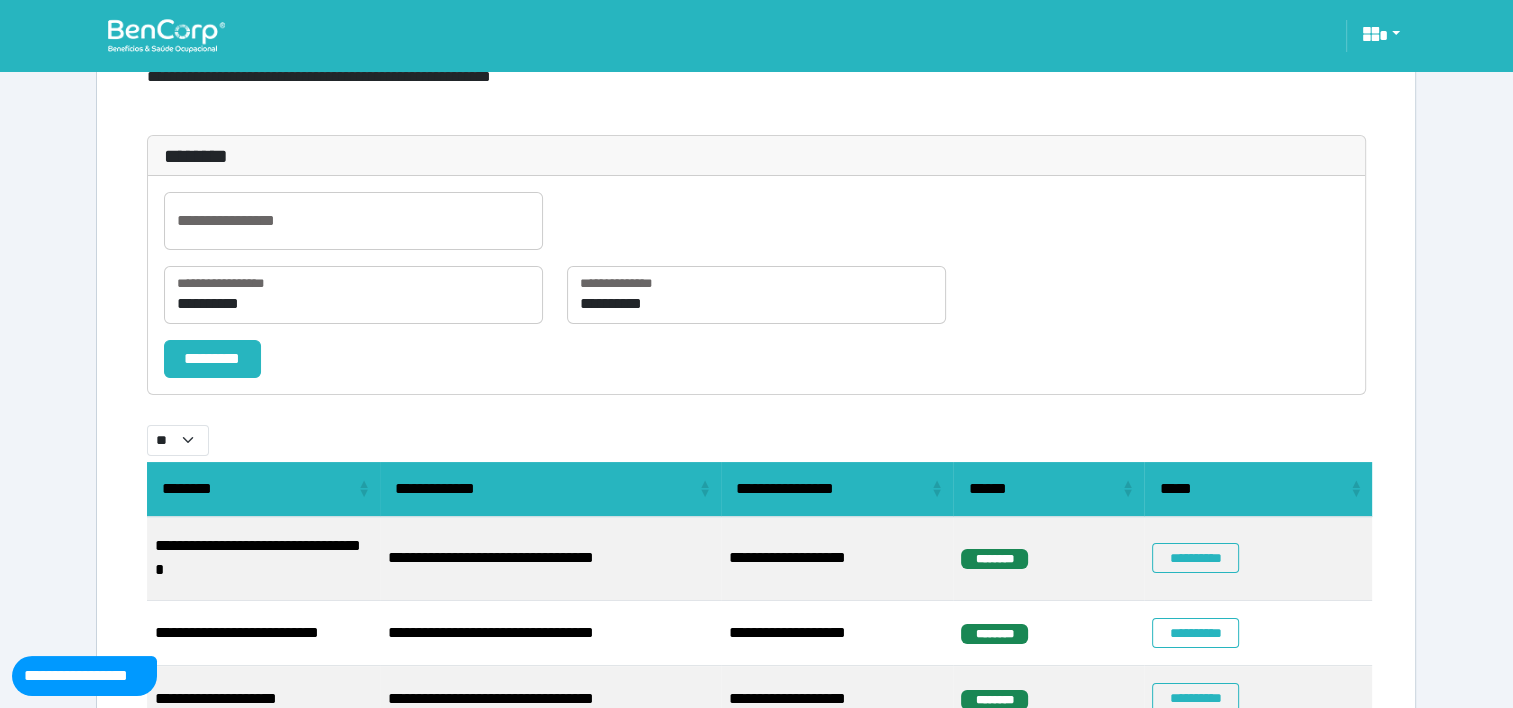 select on "**" 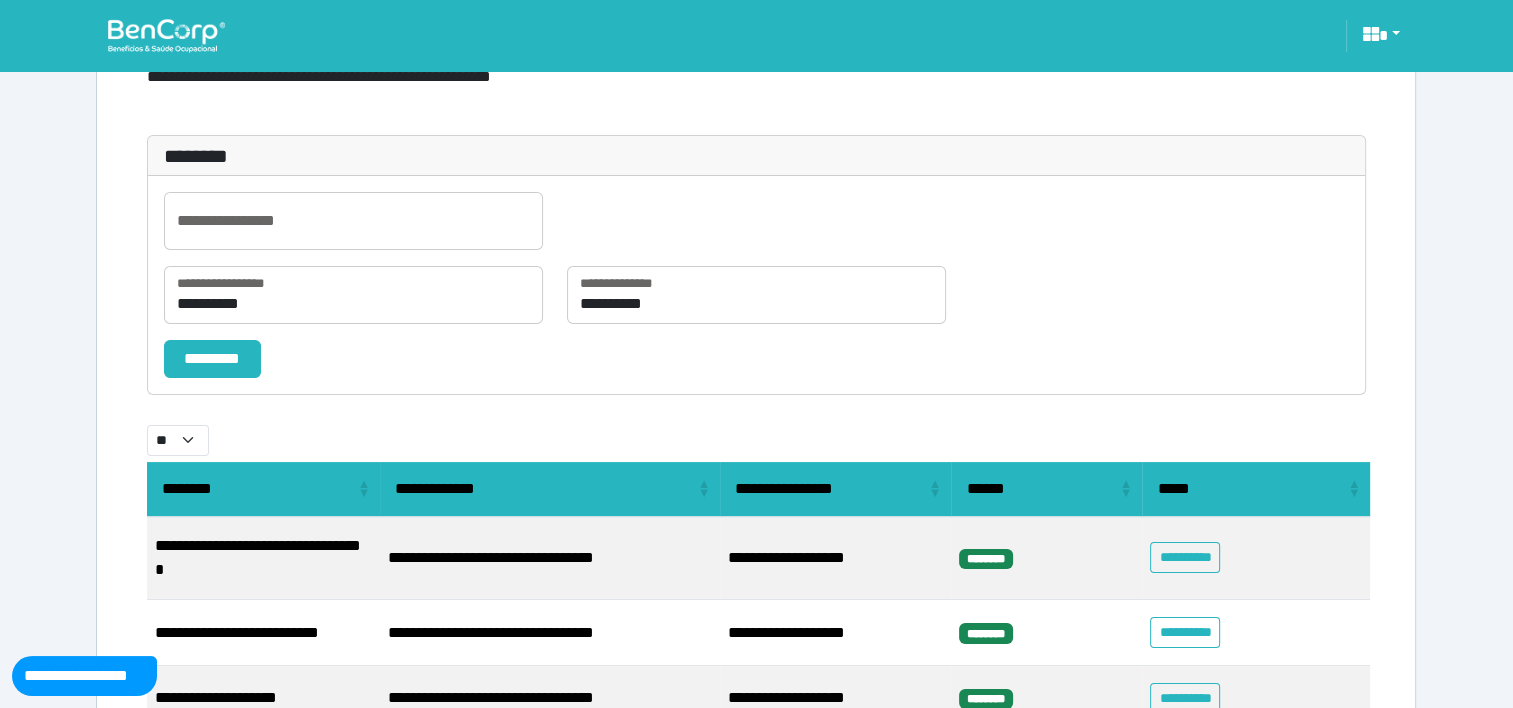 scroll, scrollTop: 867, scrollLeft: 0, axis: vertical 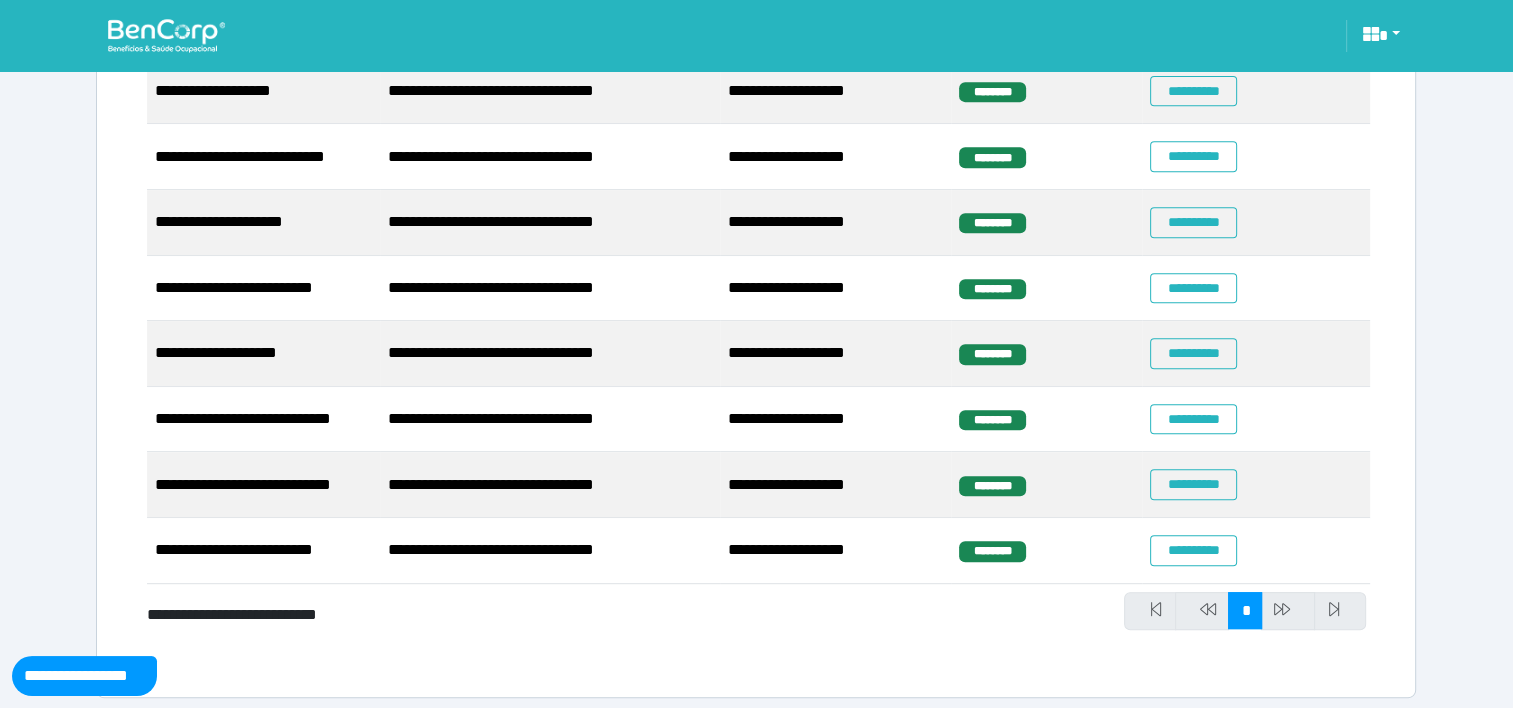 click at bounding box center [1288, 611] 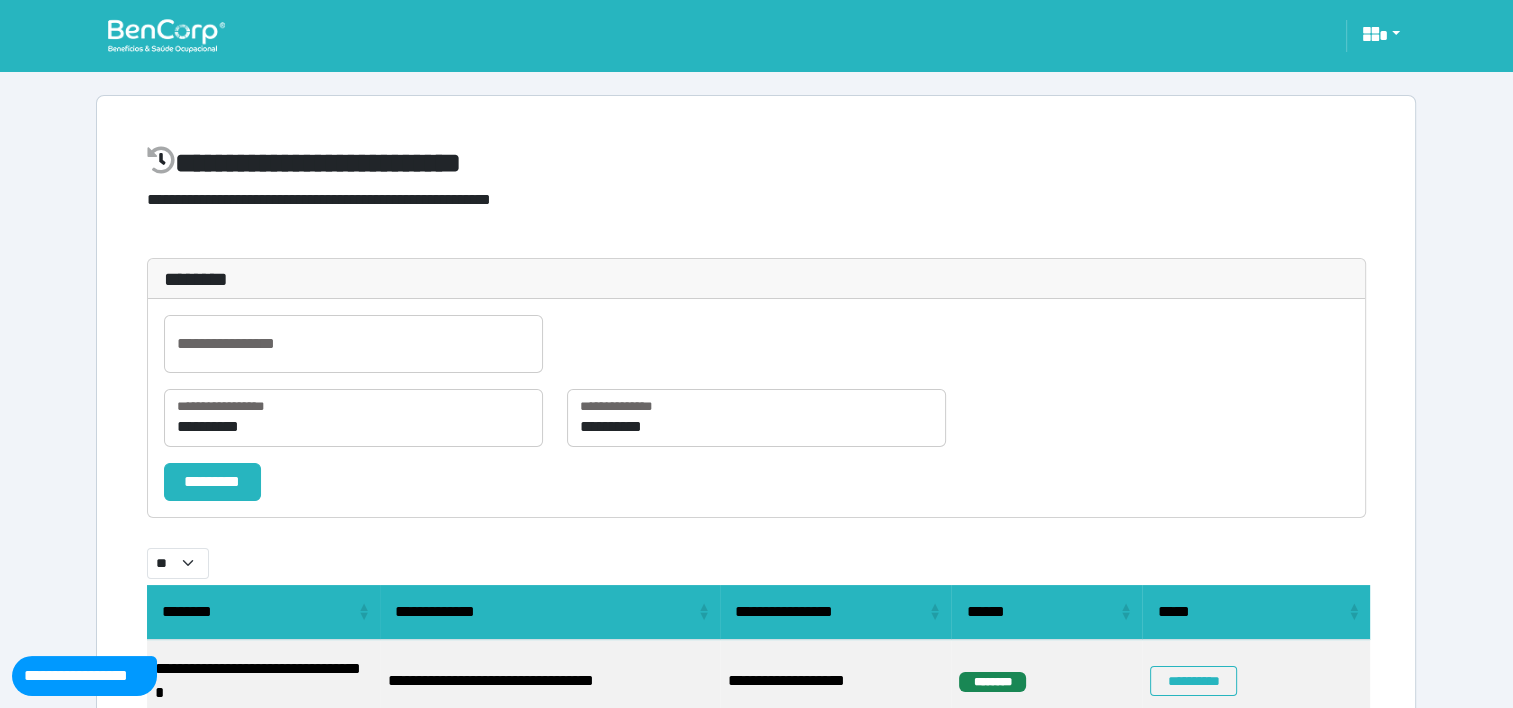 scroll, scrollTop: 0, scrollLeft: 0, axis: both 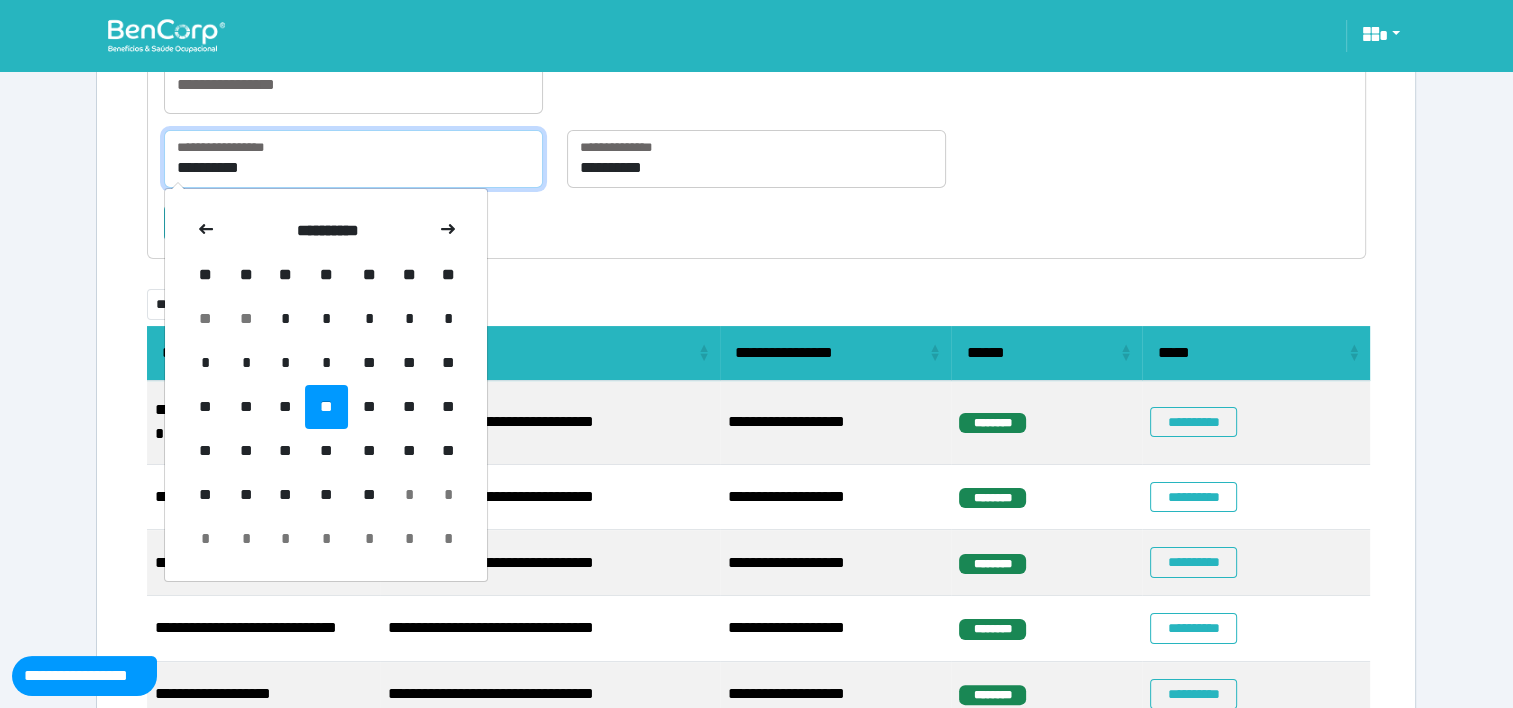 click on "**********" at bounding box center [353, 159] 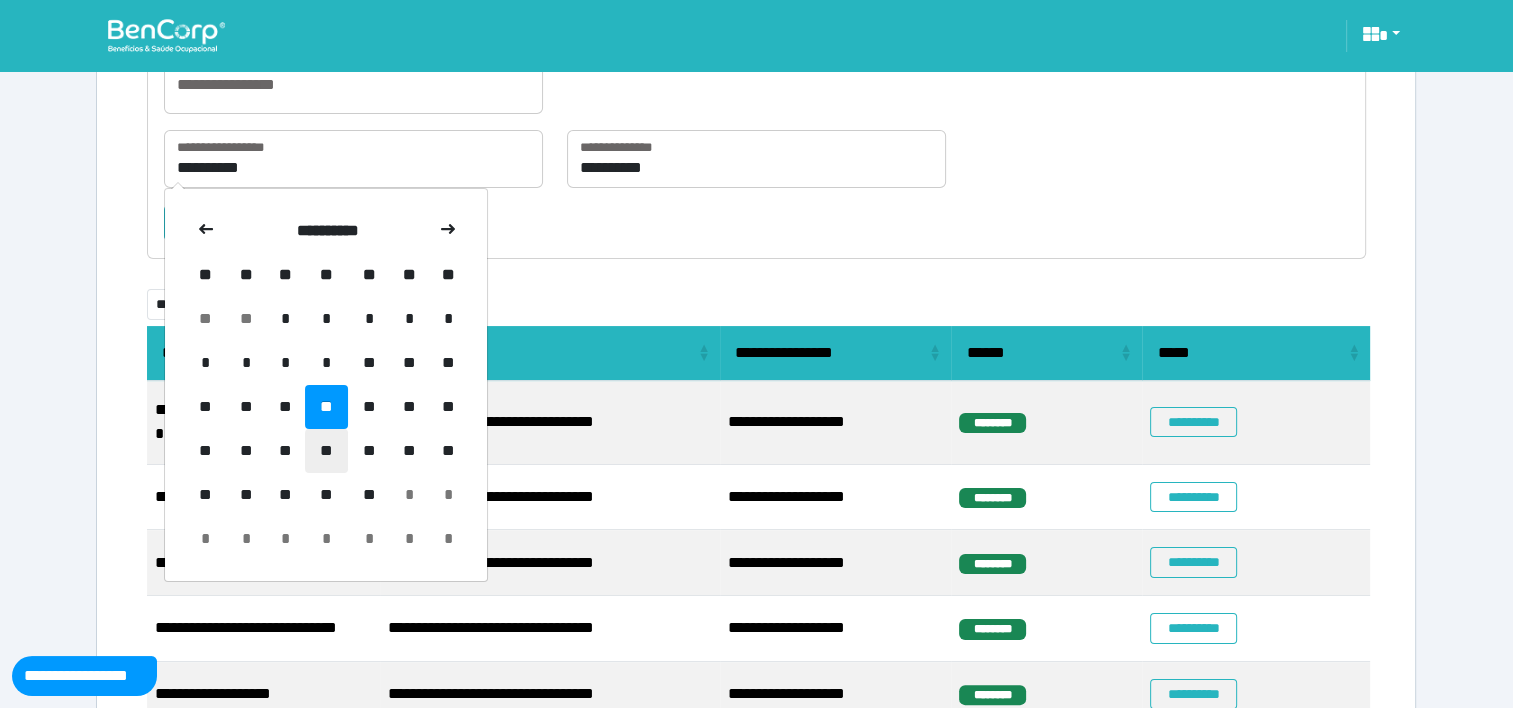 click on "**" at bounding box center [326, 451] 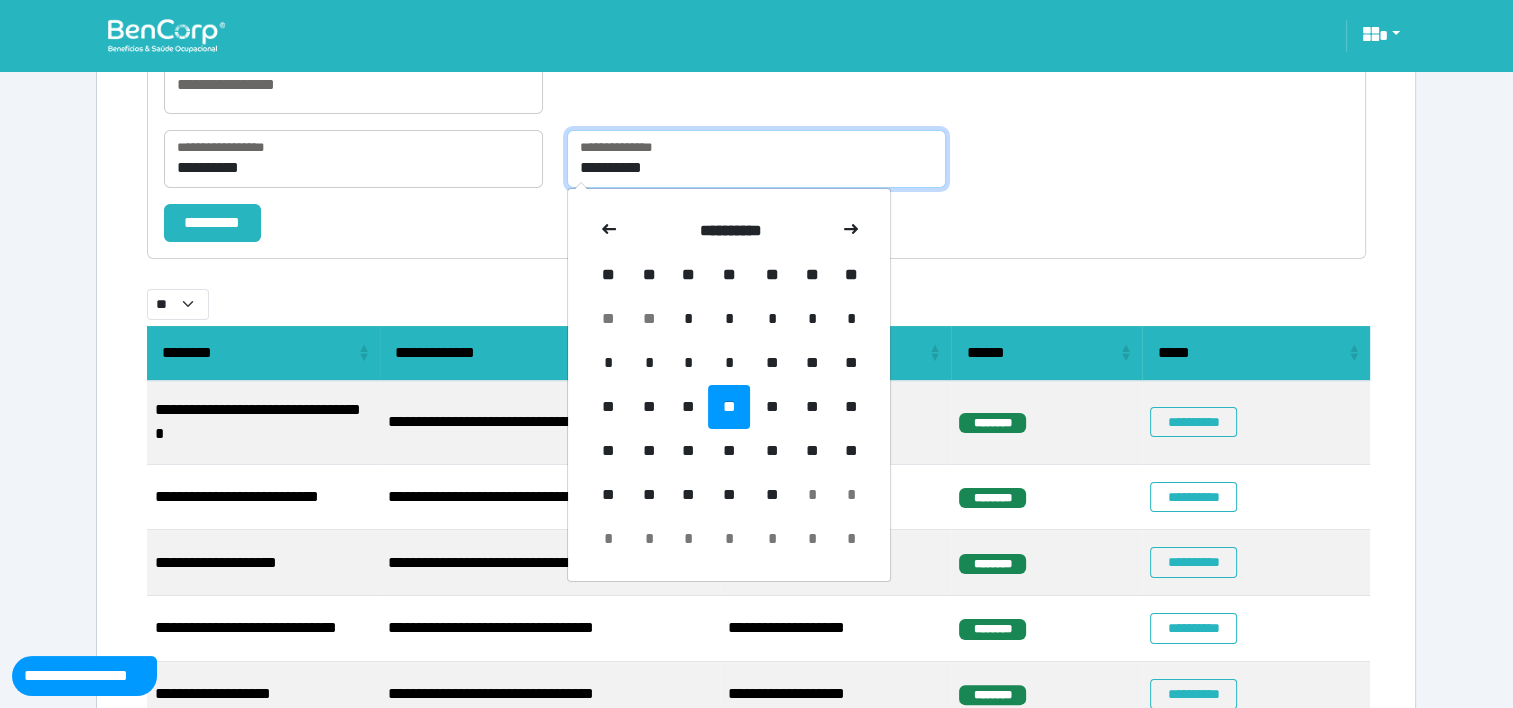 click on "**********" at bounding box center (756, 159) 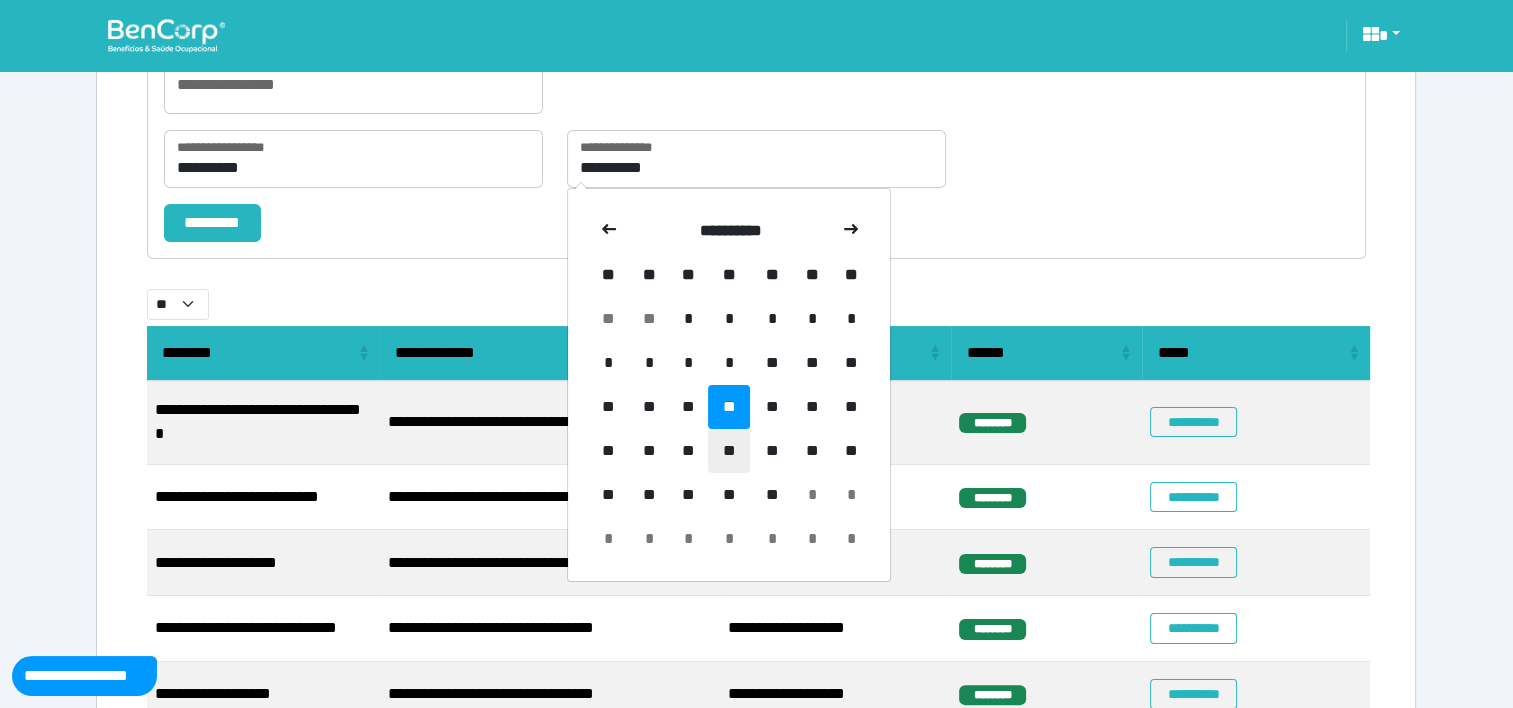 click on "**" at bounding box center (729, 451) 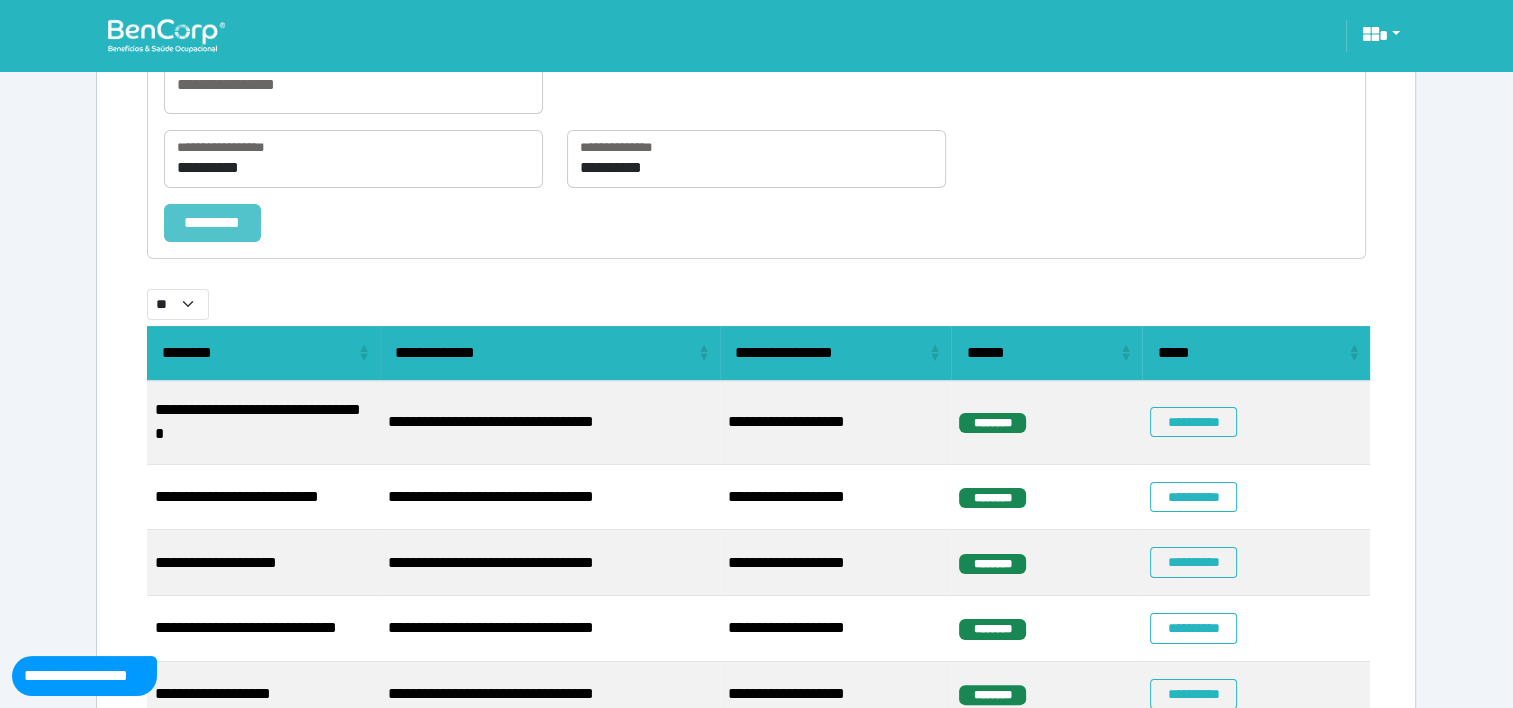 click on "*********" at bounding box center (212, 223) 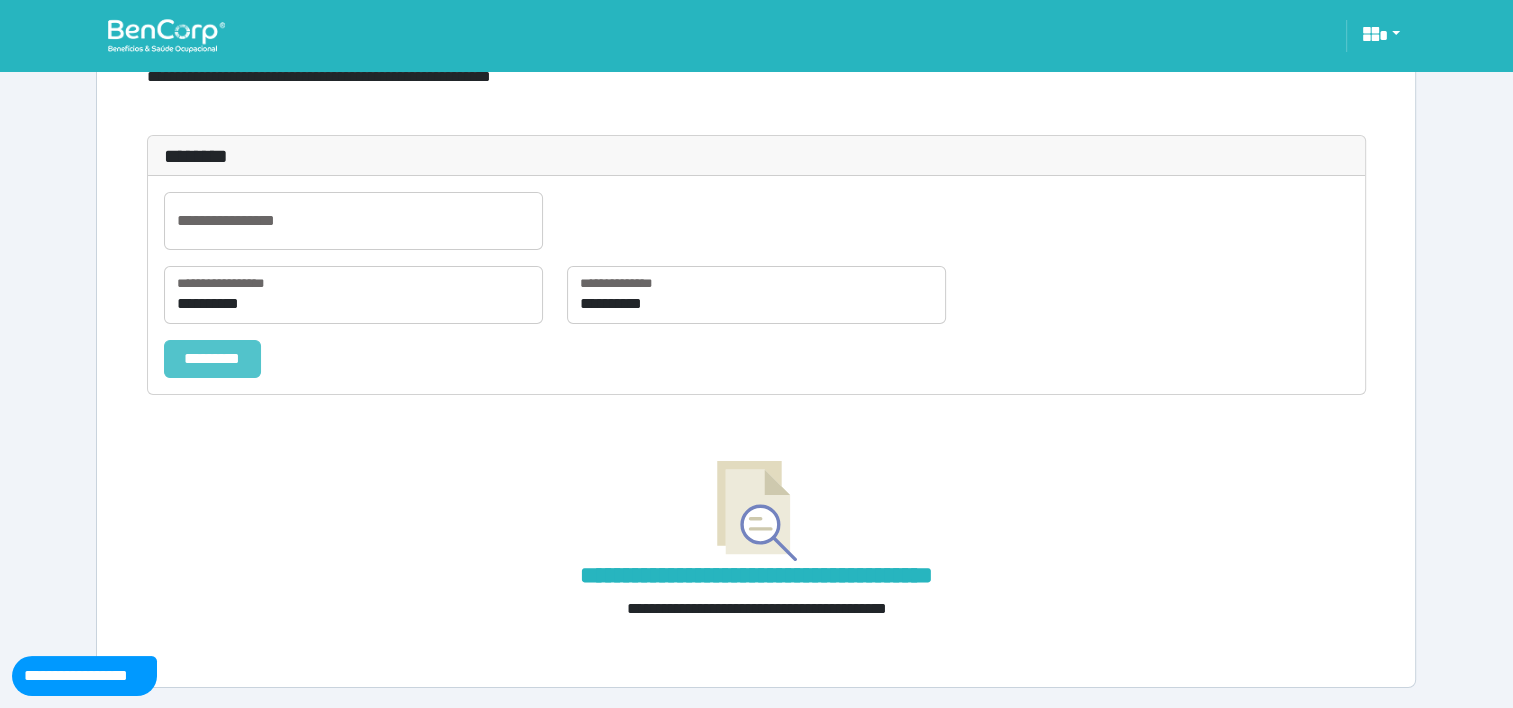 click on "*********" at bounding box center [212, 359] 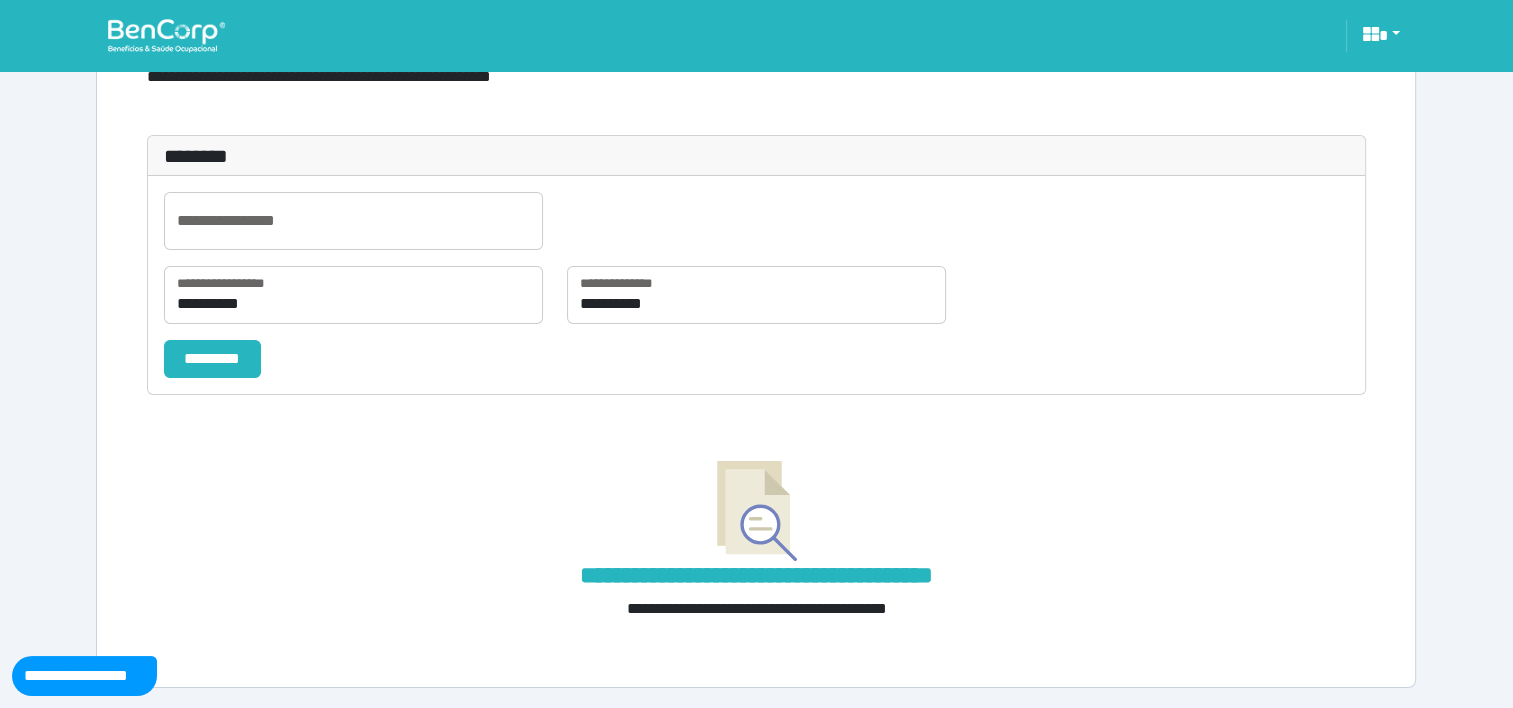 click at bounding box center (166, 35) 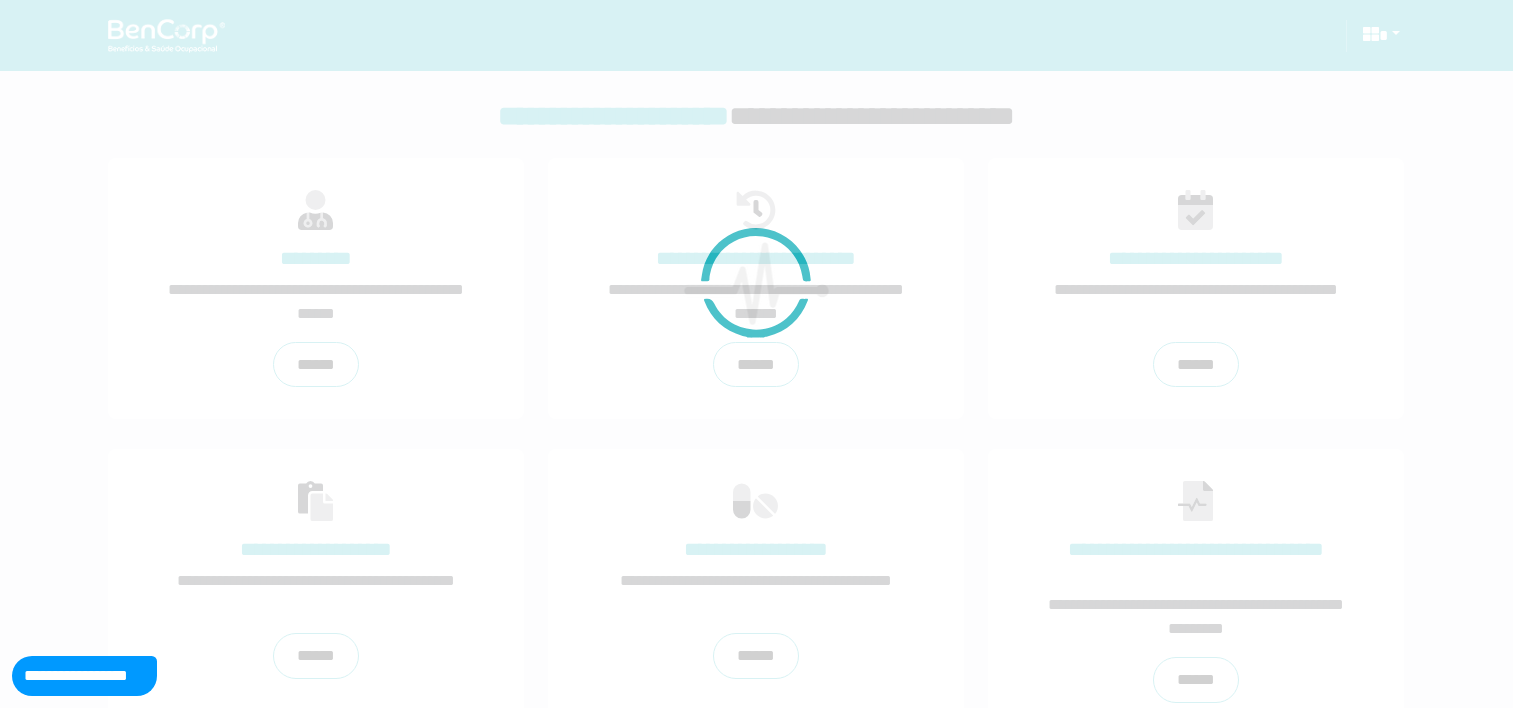 scroll, scrollTop: 0, scrollLeft: 0, axis: both 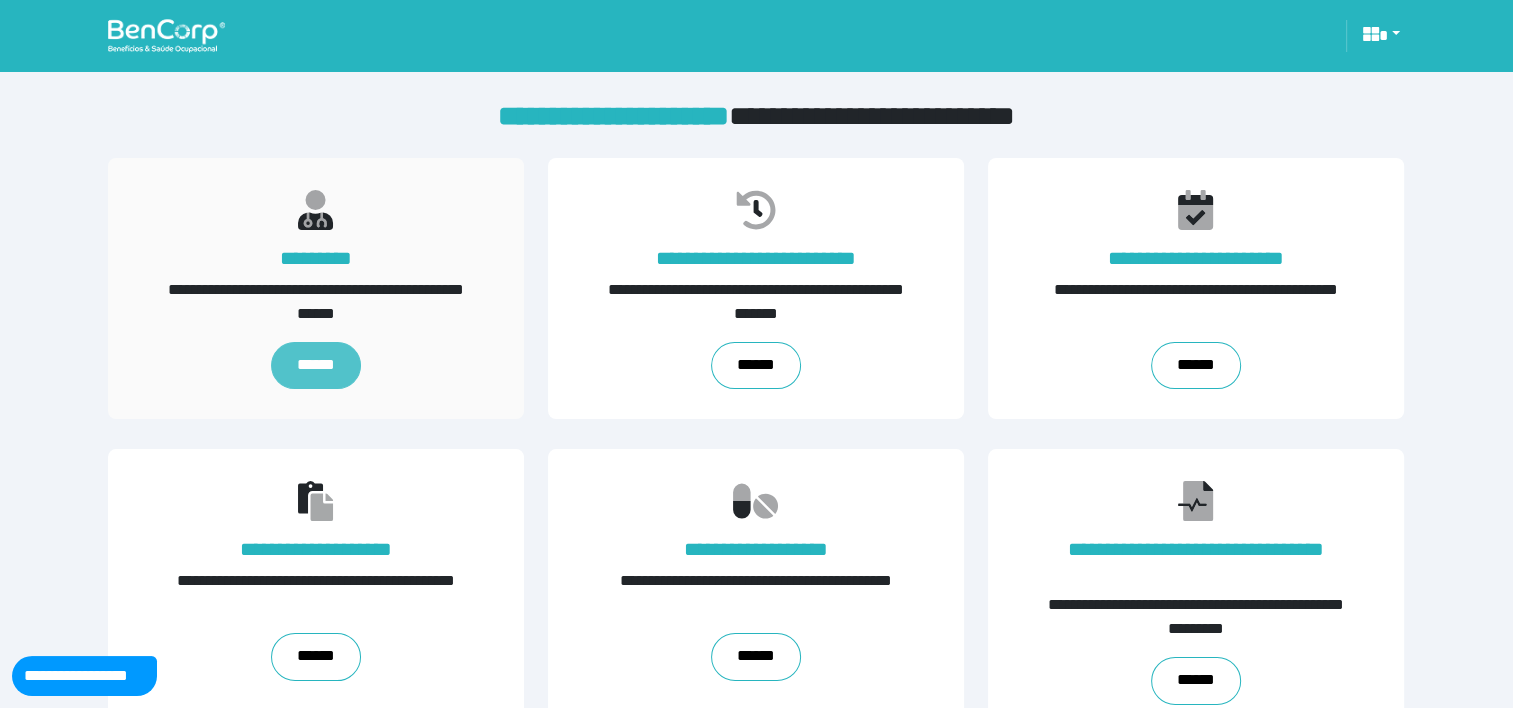 click on "******" at bounding box center [316, 365] 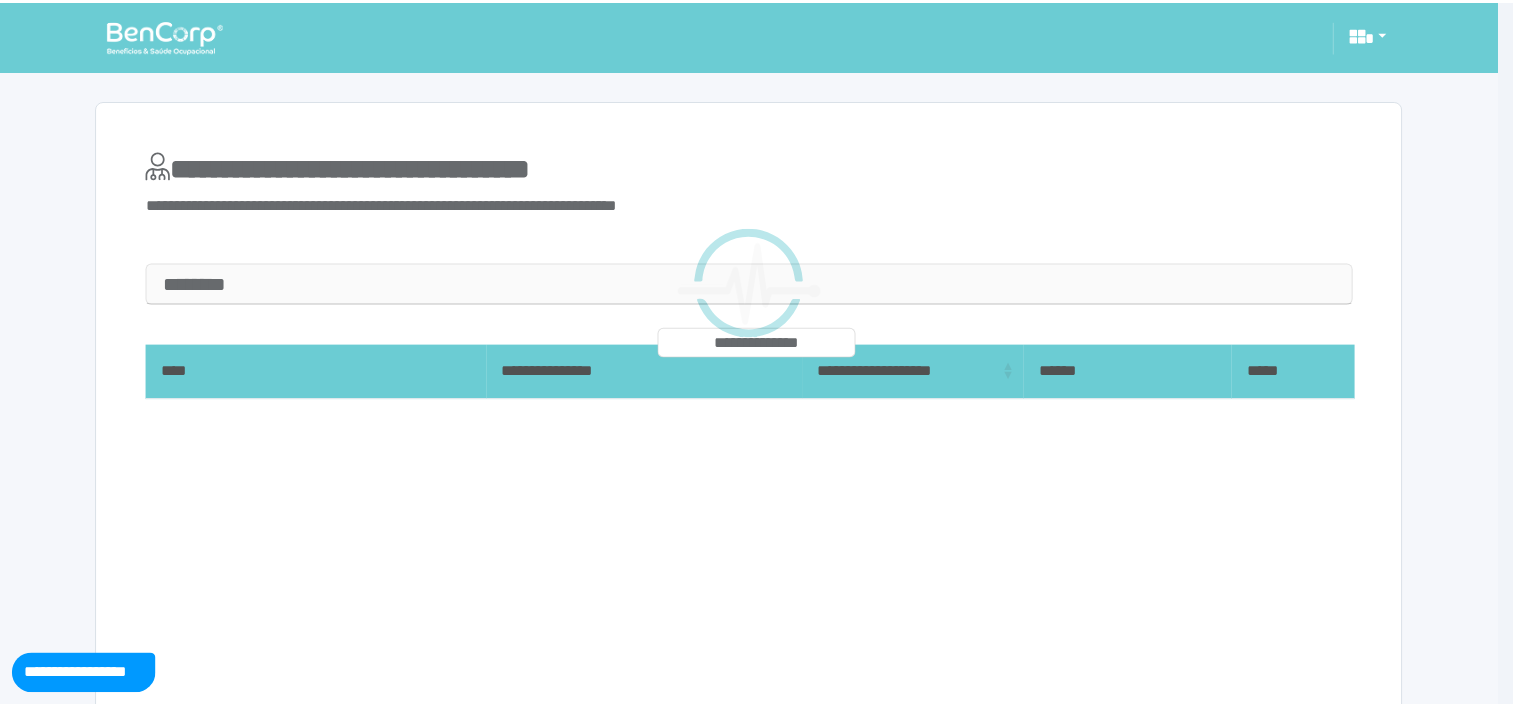 scroll, scrollTop: 0, scrollLeft: 0, axis: both 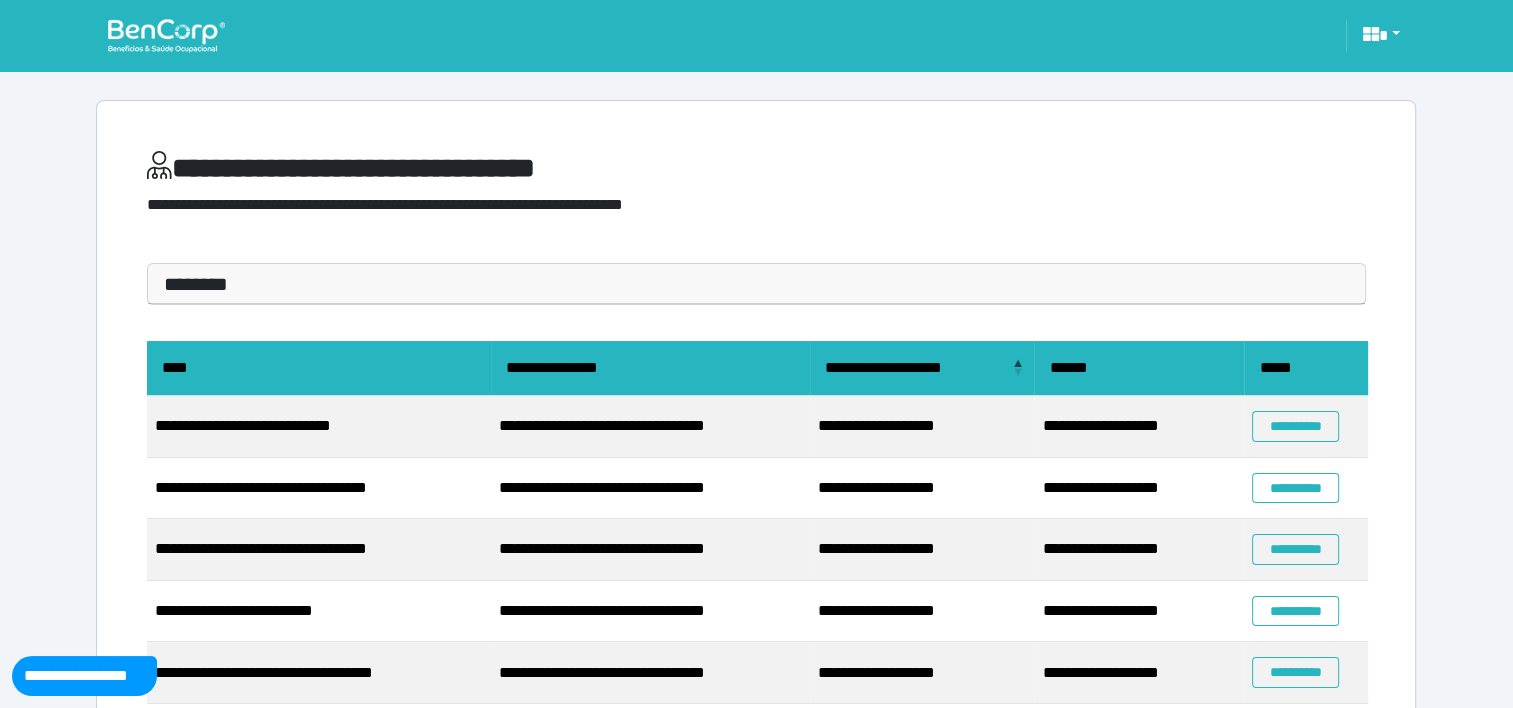 click on "********" at bounding box center (756, 284) 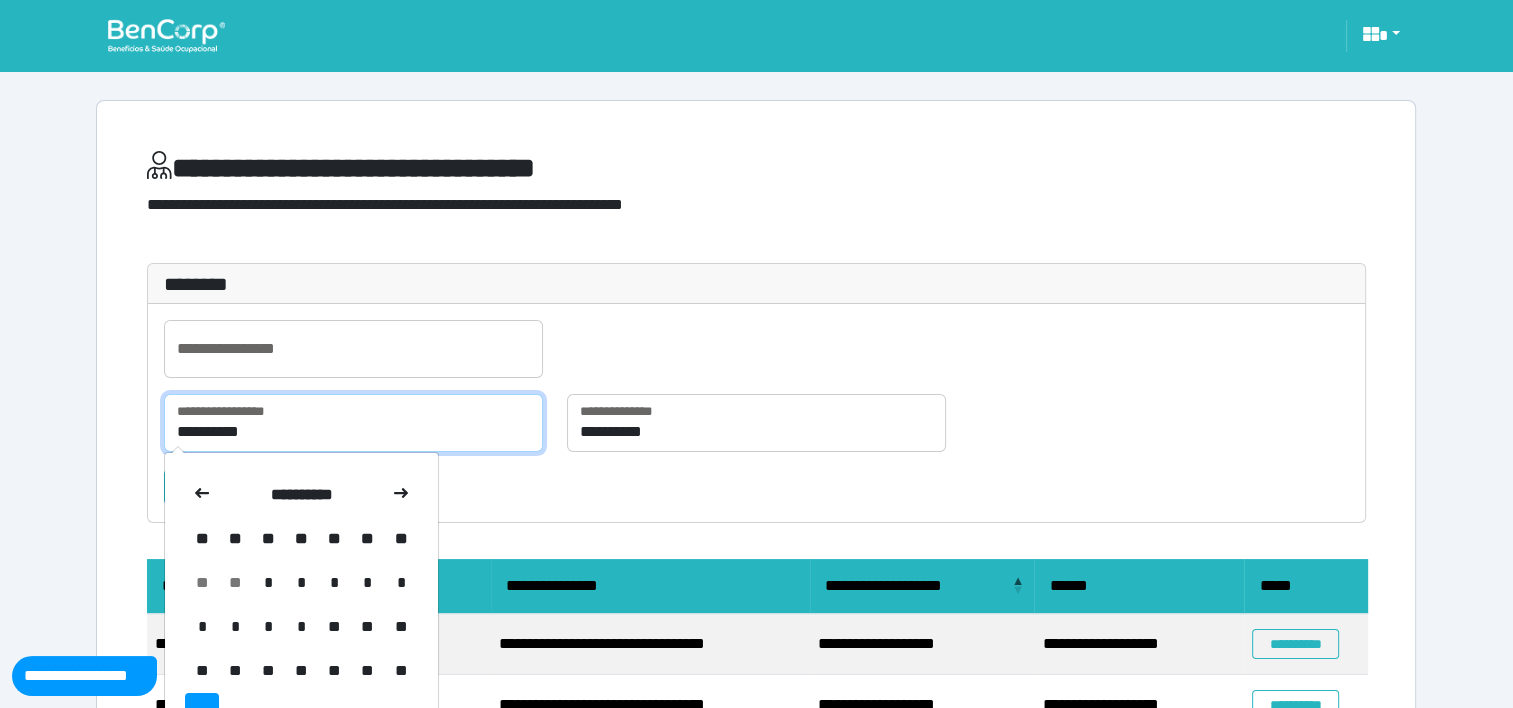 click on "**********" at bounding box center [353, 423] 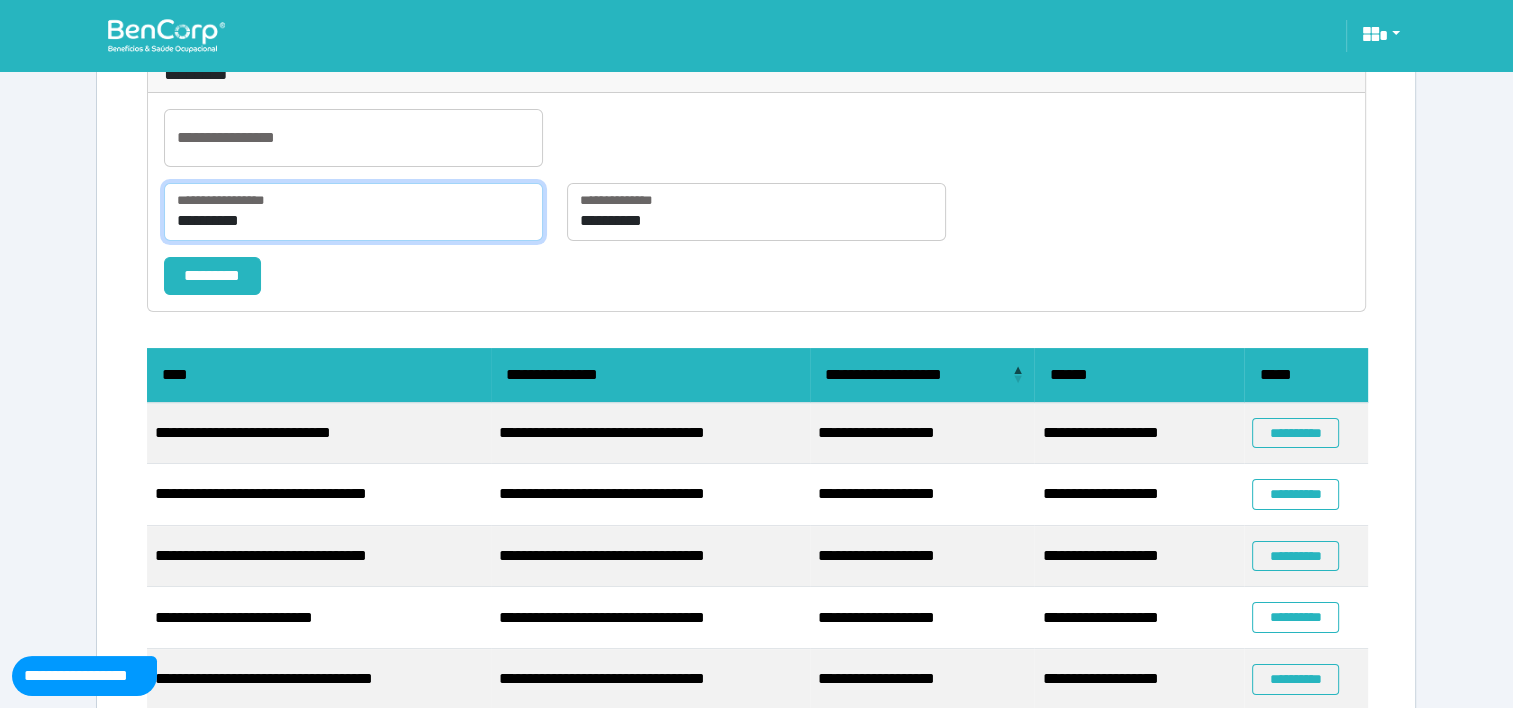 scroll, scrollTop: 248, scrollLeft: 0, axis: vertical 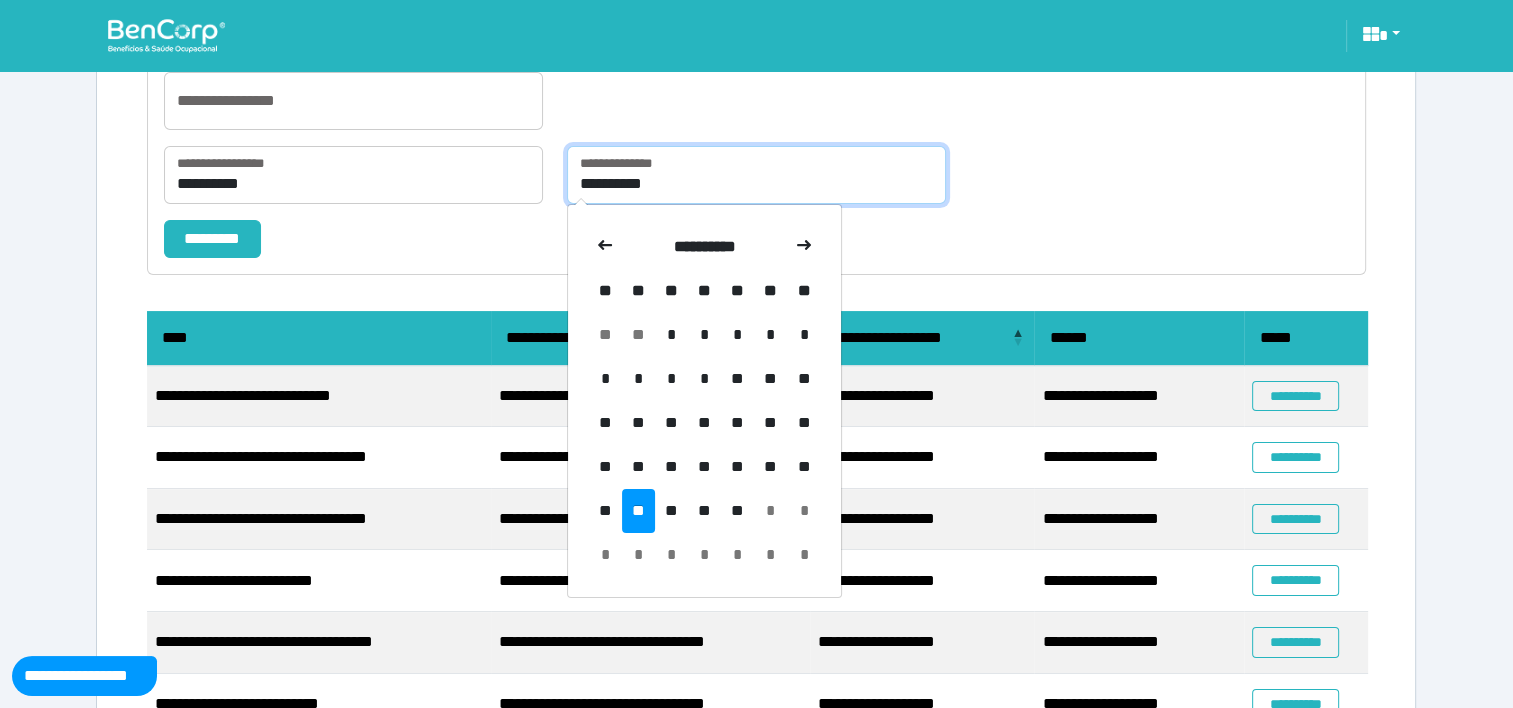 click on "**********" at bounding box center (756, 175) 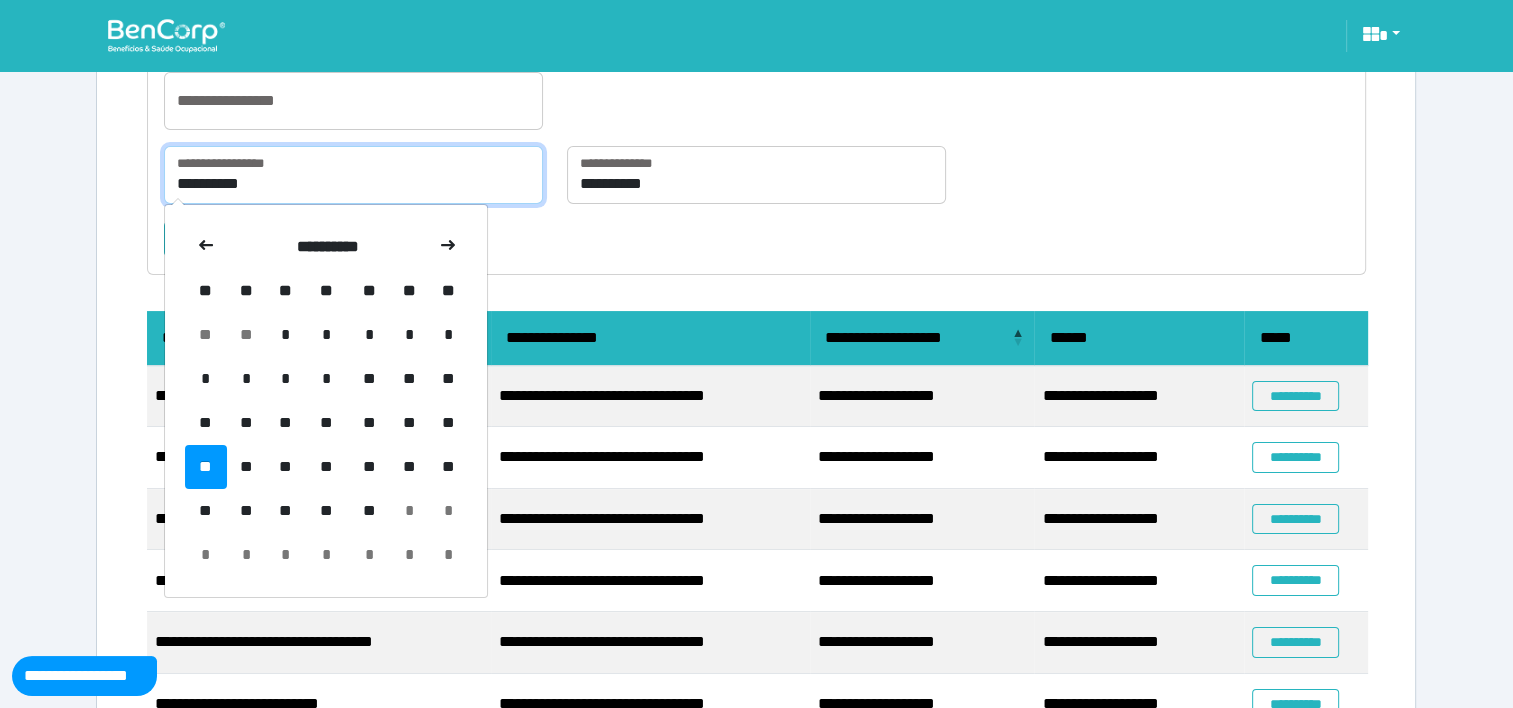click on "**********" at bounding box center (353, 175) 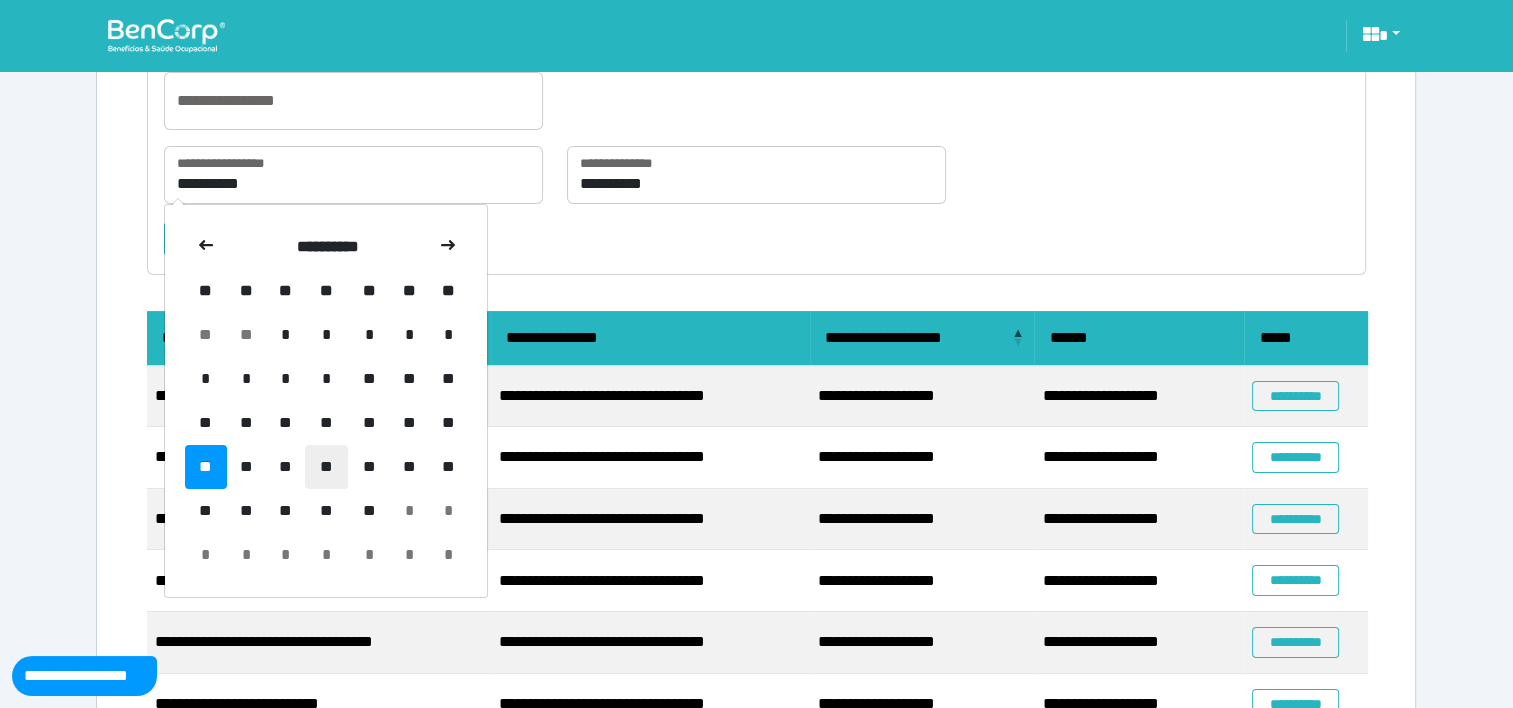 click on "**" at bounding box center (326, 467) 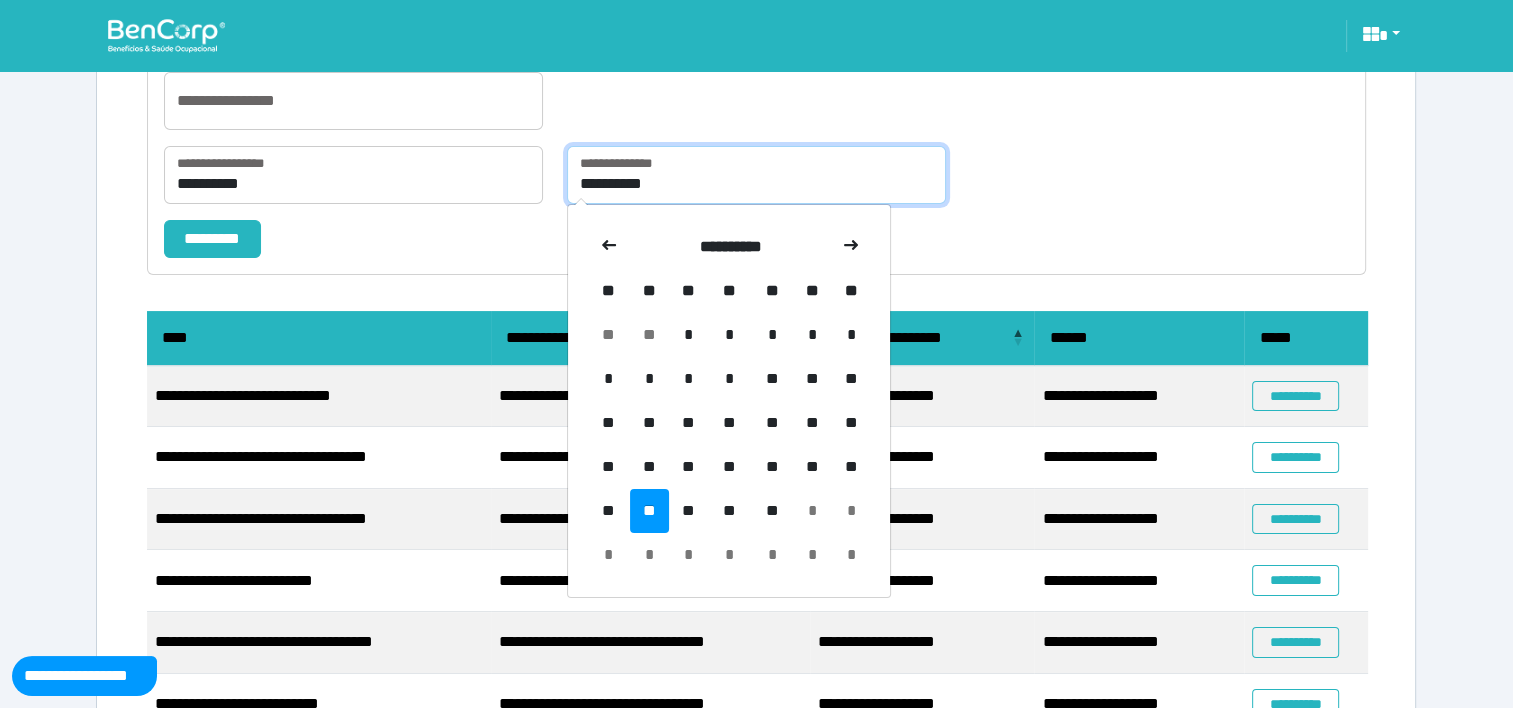 click on "**********" at bounding box center (756, 175) 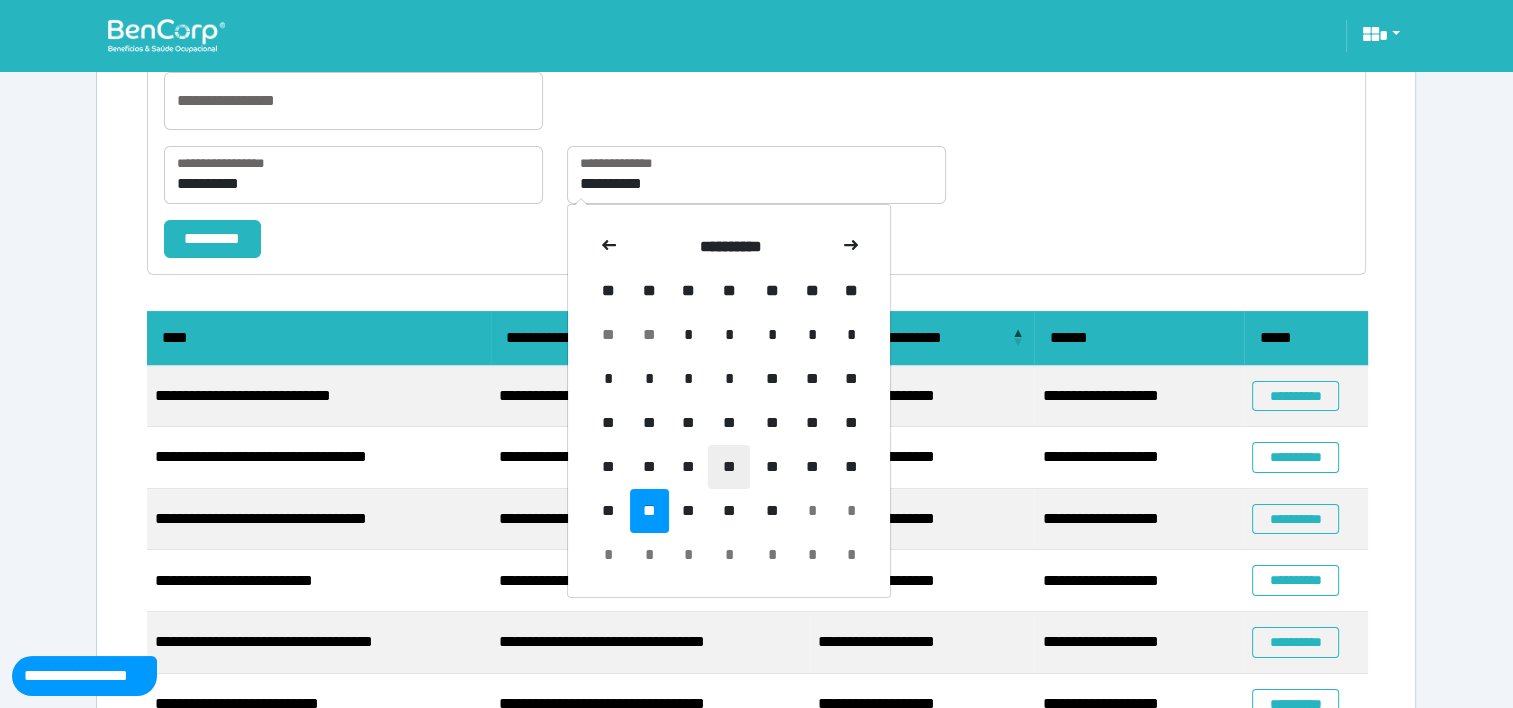 click on "**" at bounding box center (729, 467) 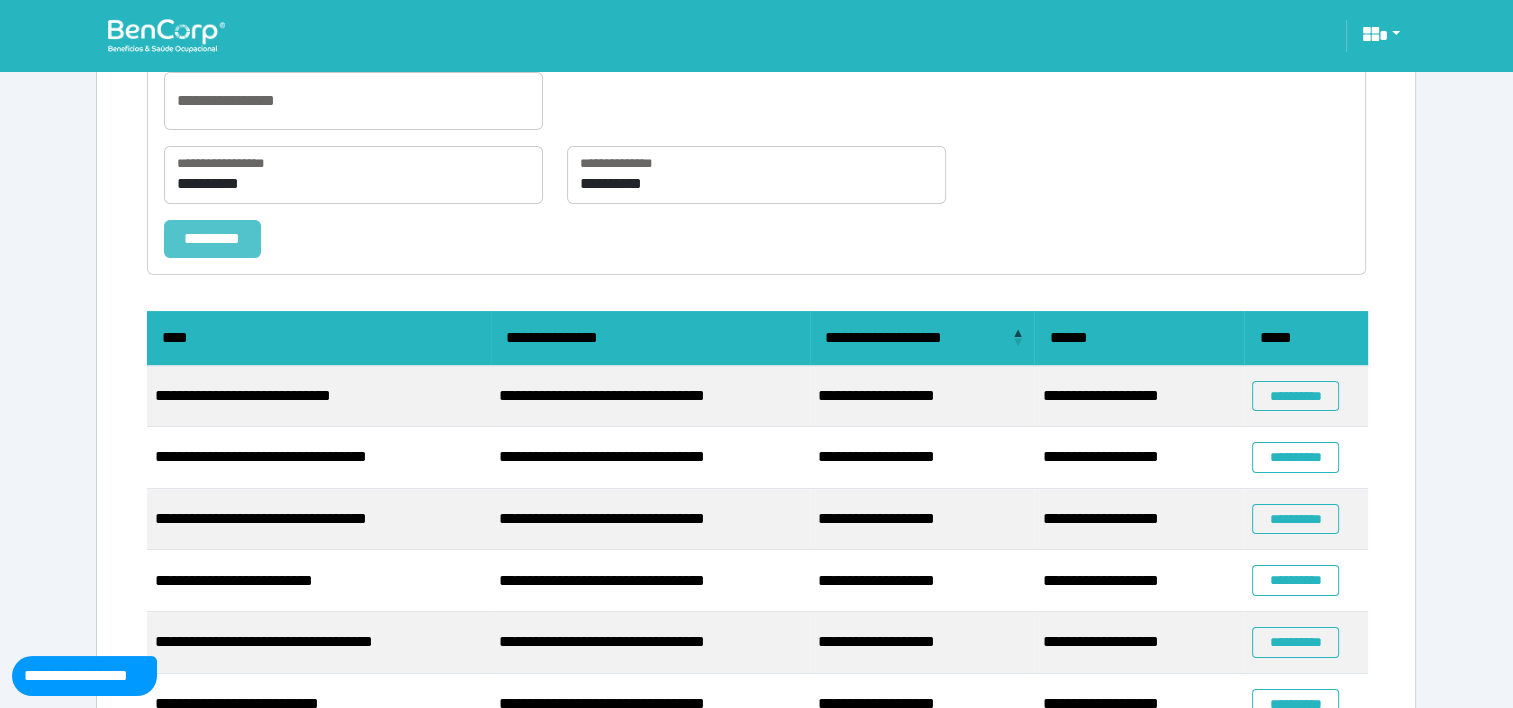 click on "*********" at bounding box center [212, 239] 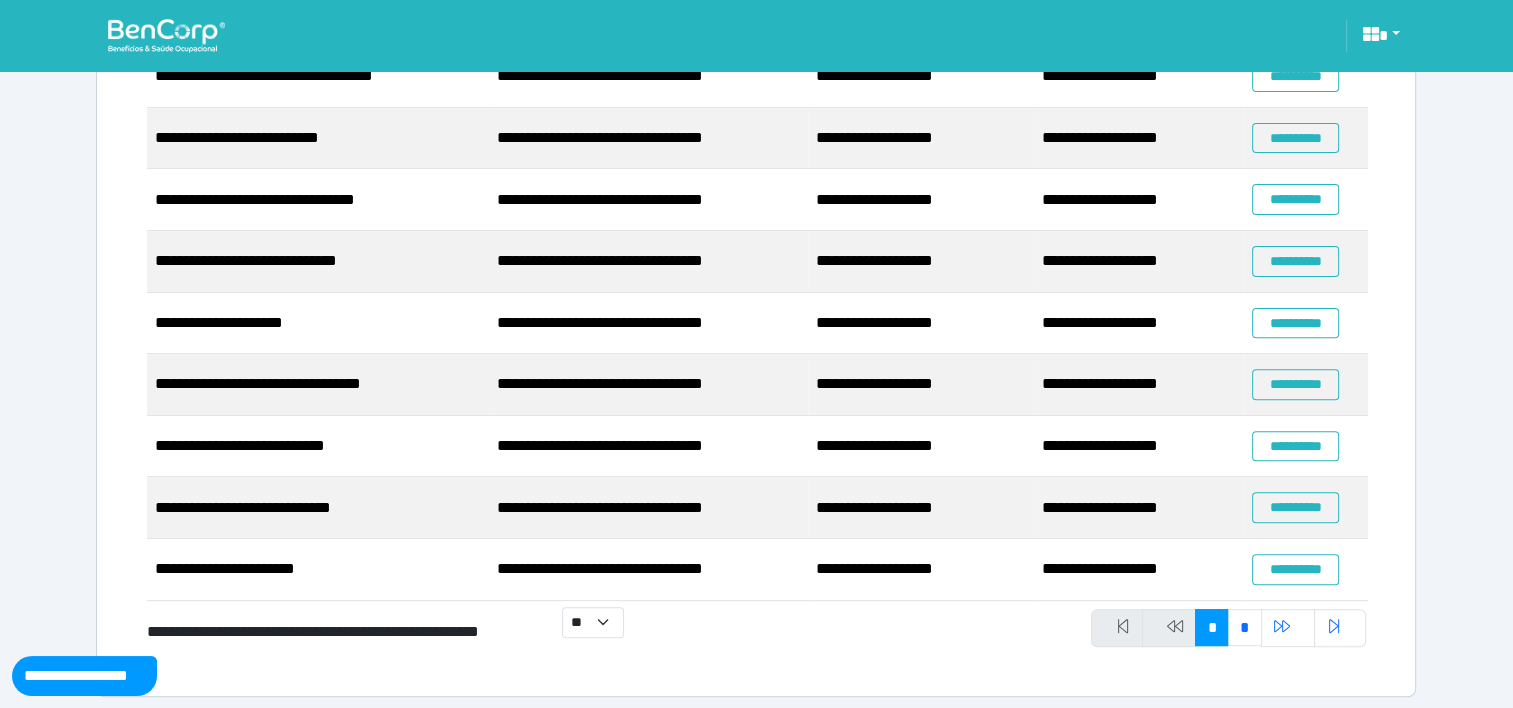 scroll, scrollTop: 637, scrollLeft: 0, axis: vertical 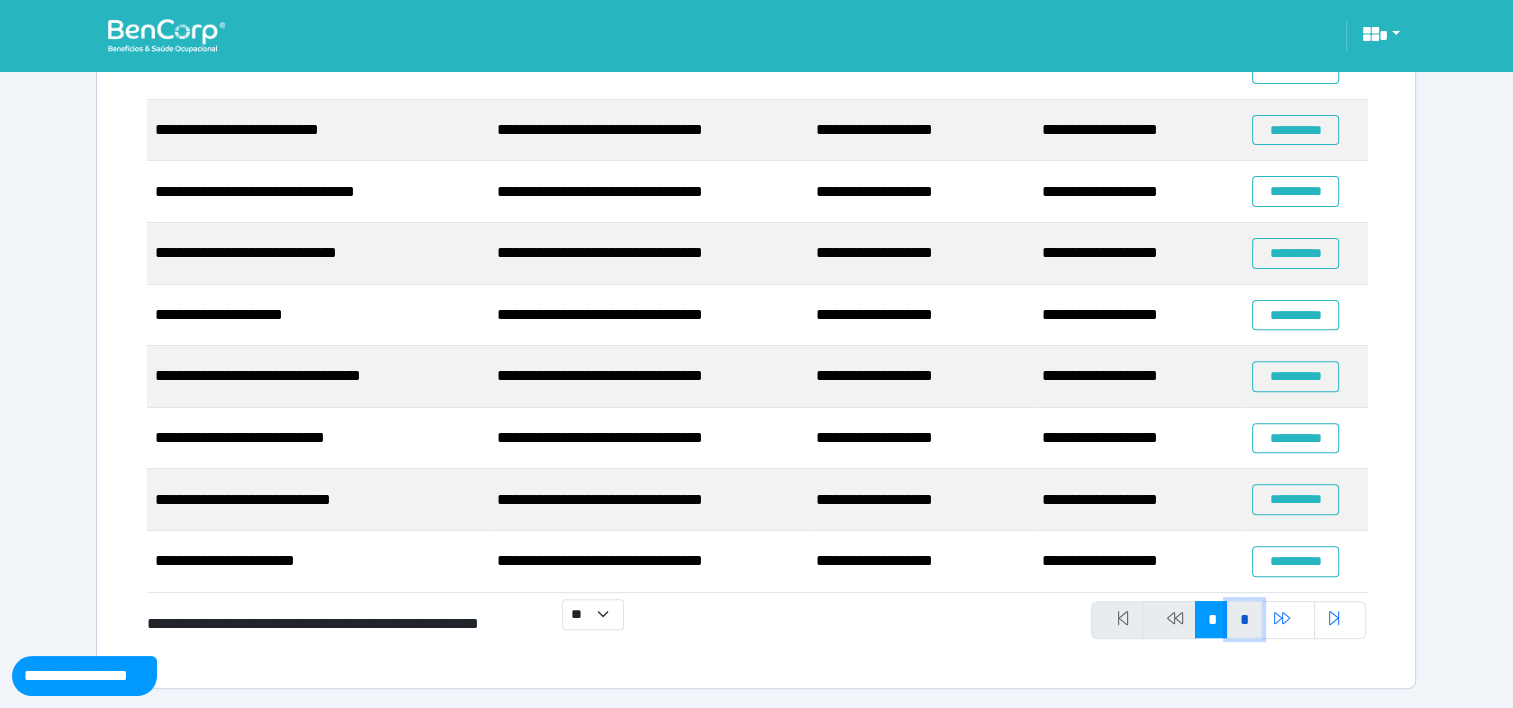 click on "*" at bounding box center [1244, 620] 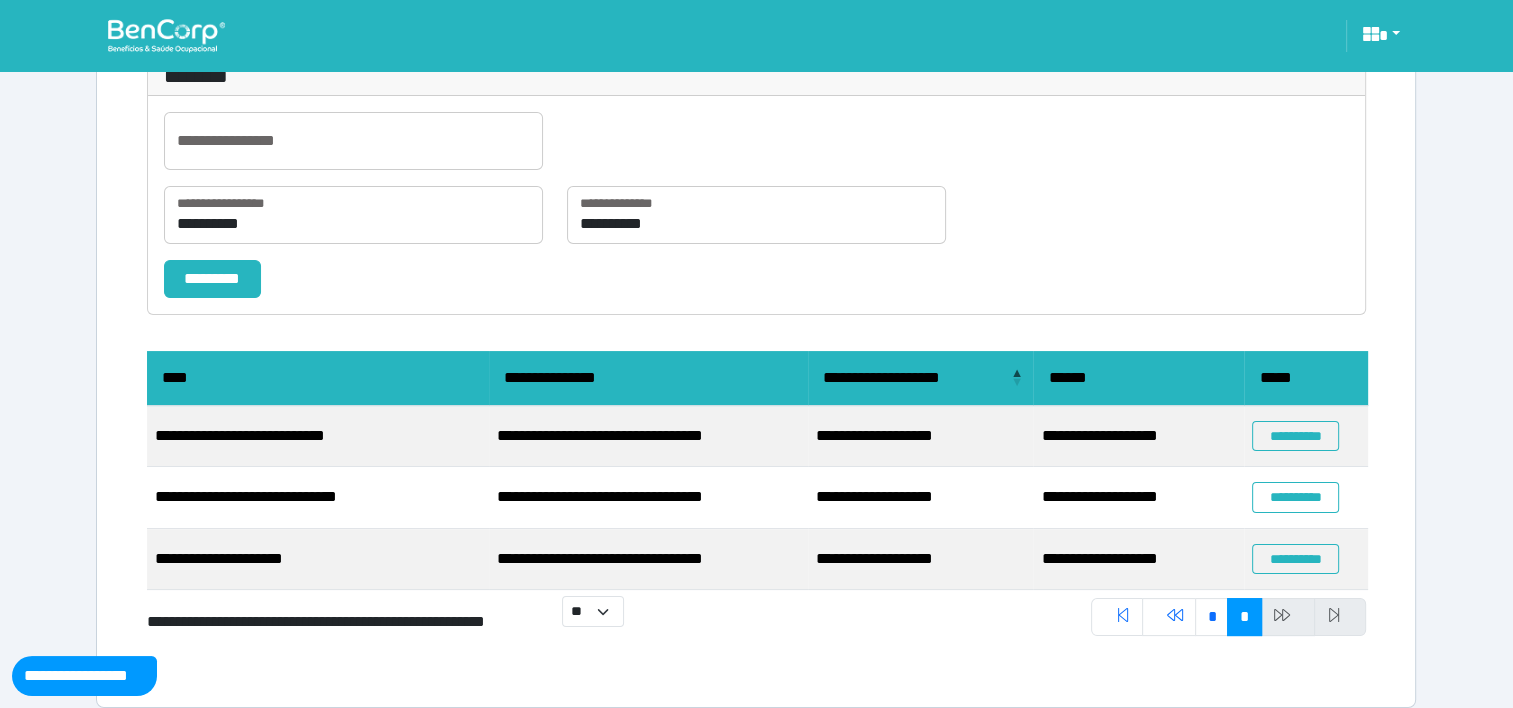 scroll, scrollTop: 0, scrollLeft: 0, axis: both 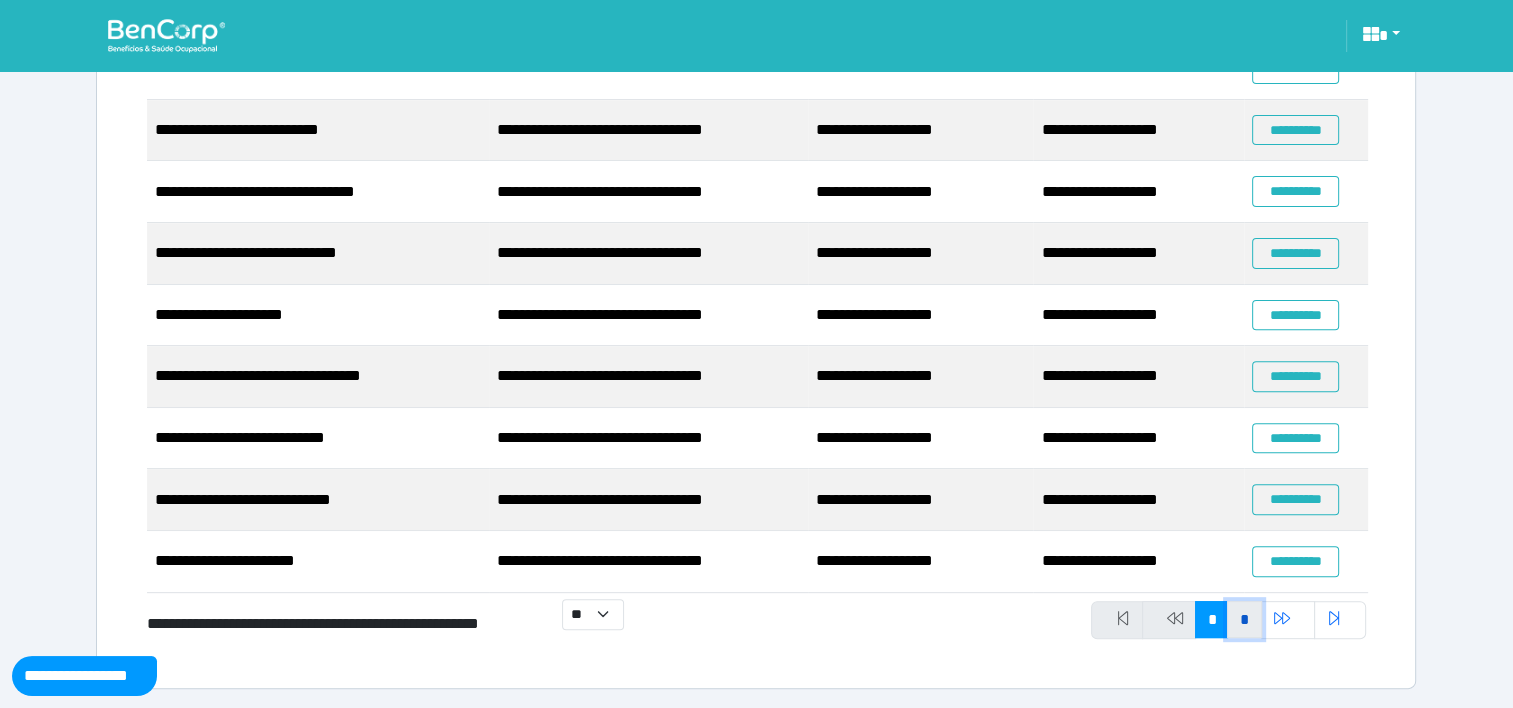 click on "*" at bounding box center [1244, 620] 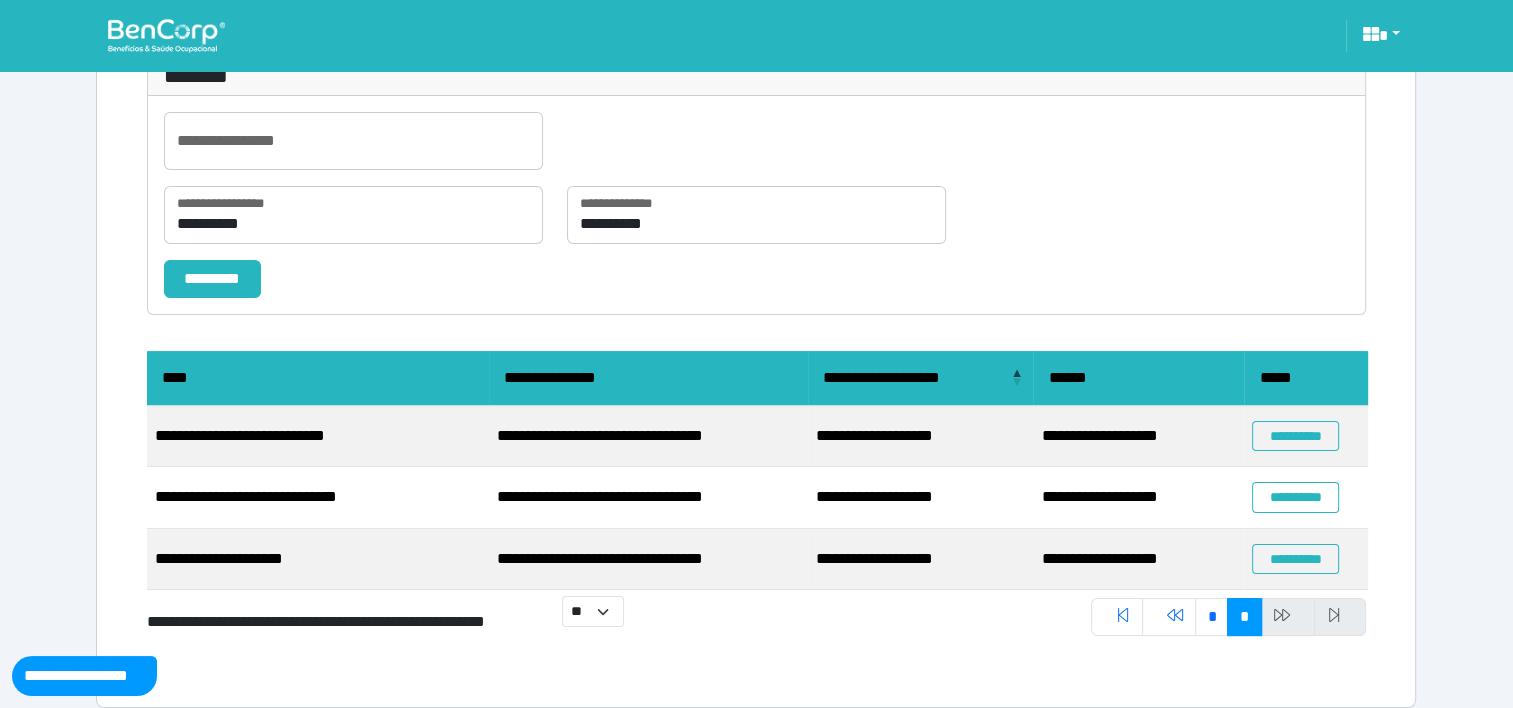scroll, scrollTop: 0, scrollLeft: 0, axis: both 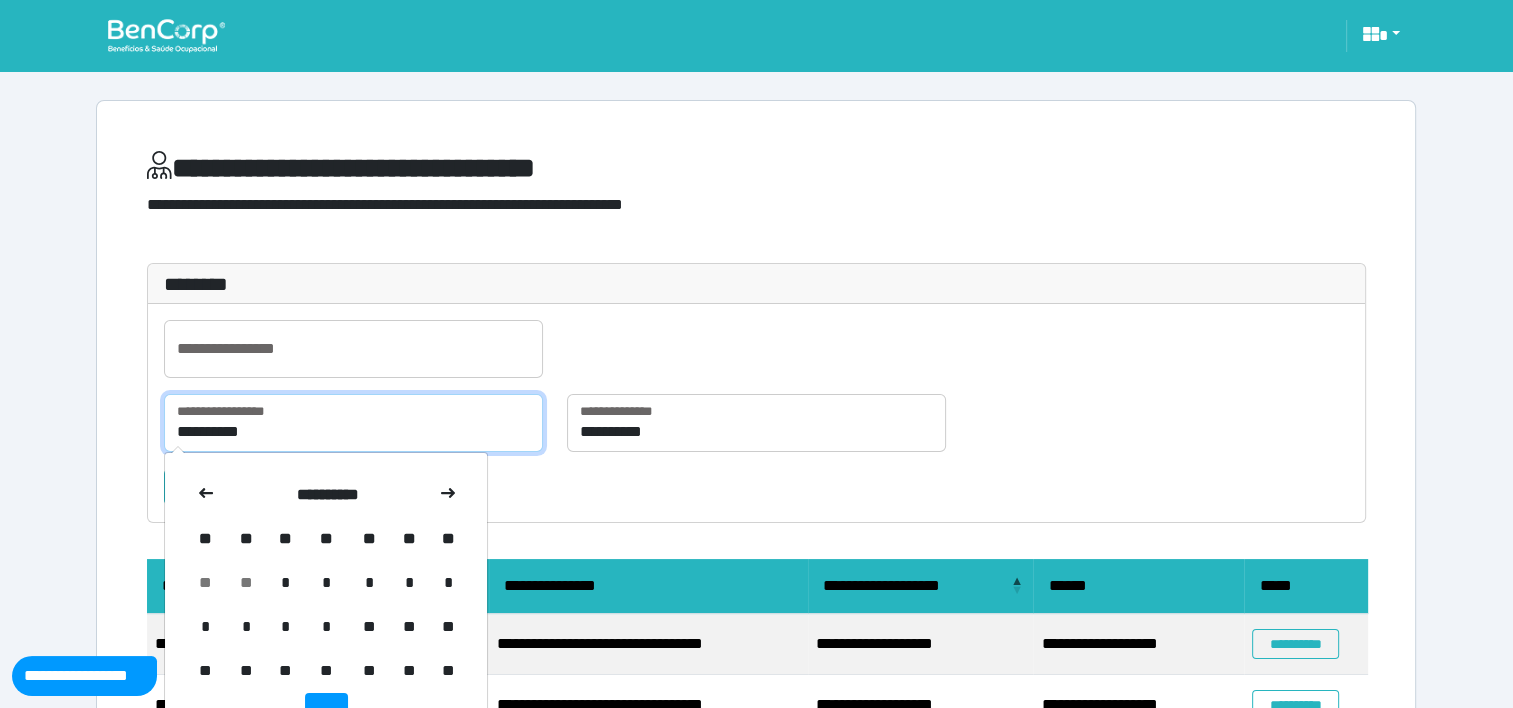 click on "**********" at bounding box center (353, 423) 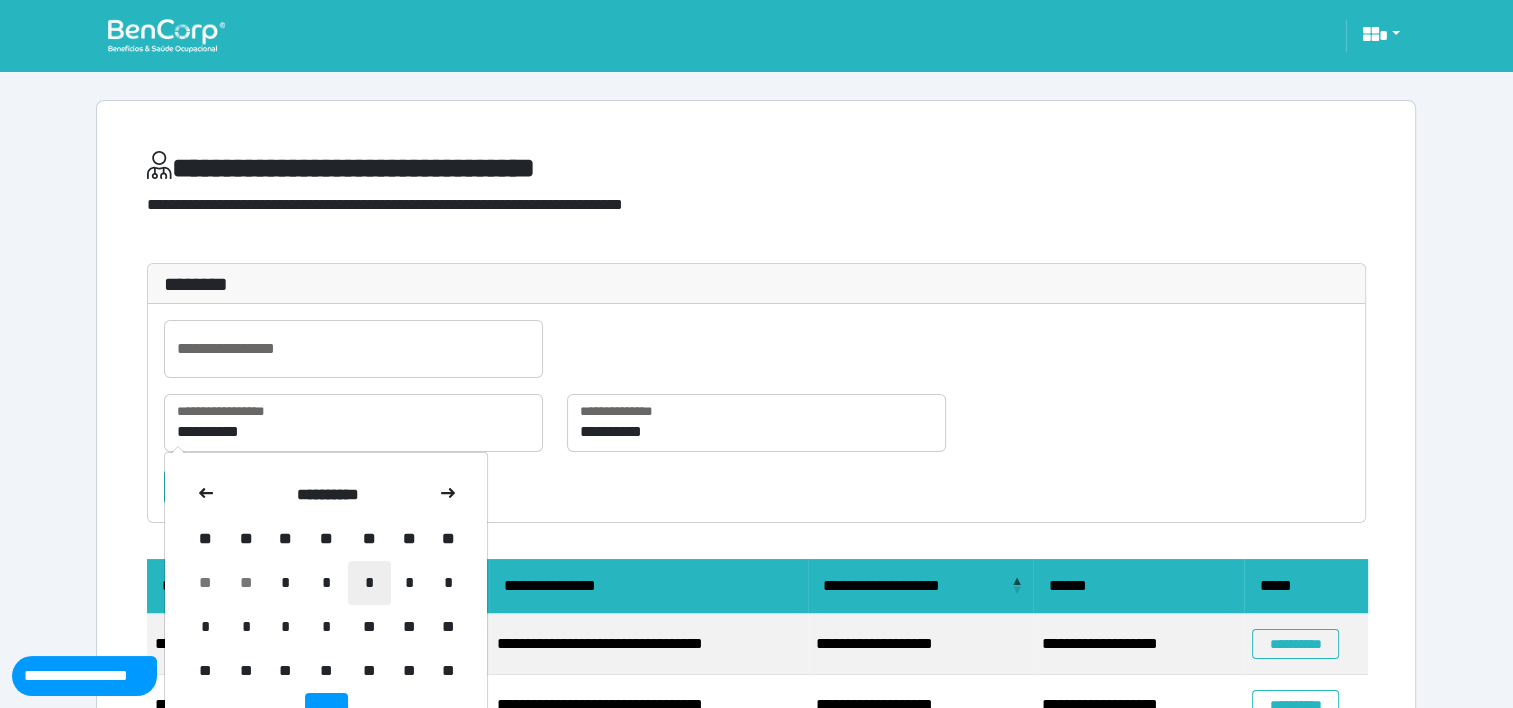 click on "*" at bounding box center [369, 583] 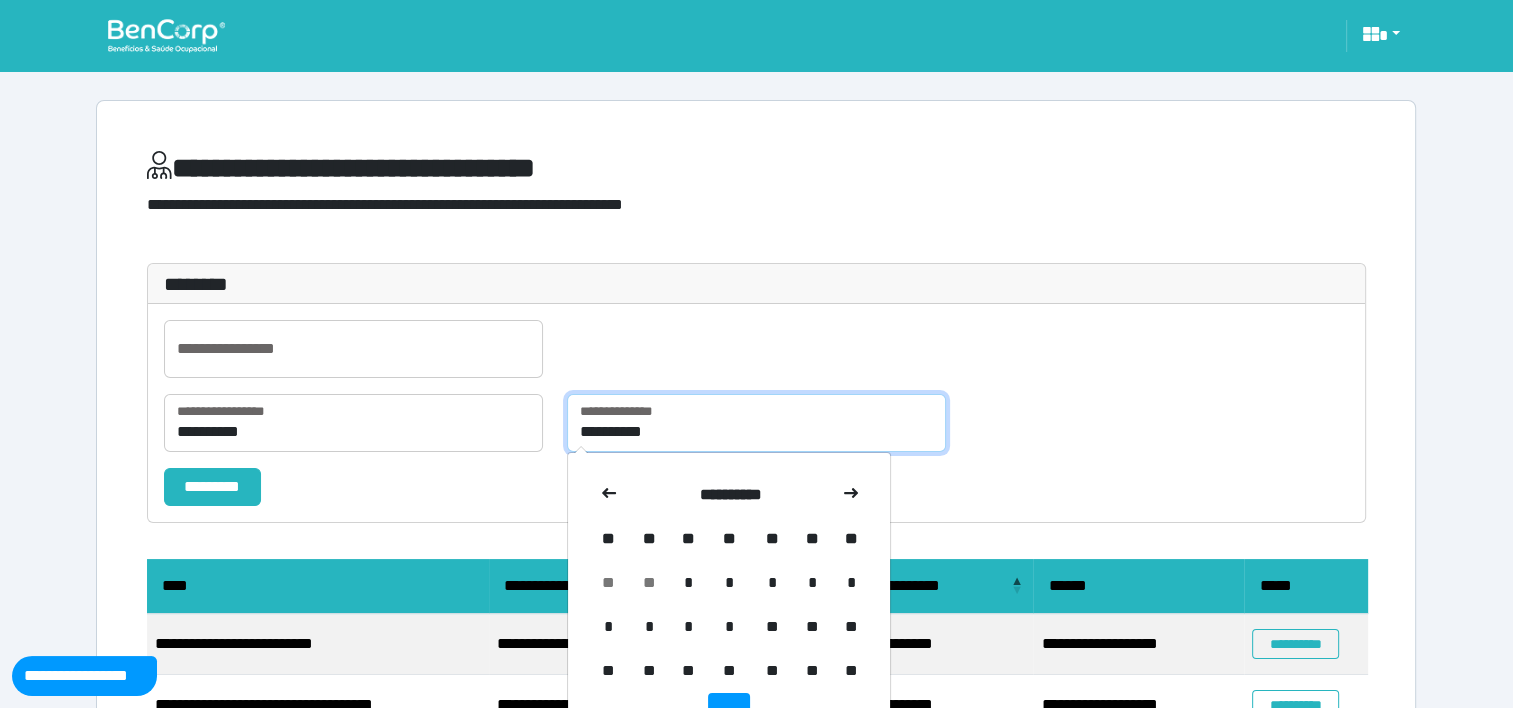 click on "**********" at bounding box center (756, 423) 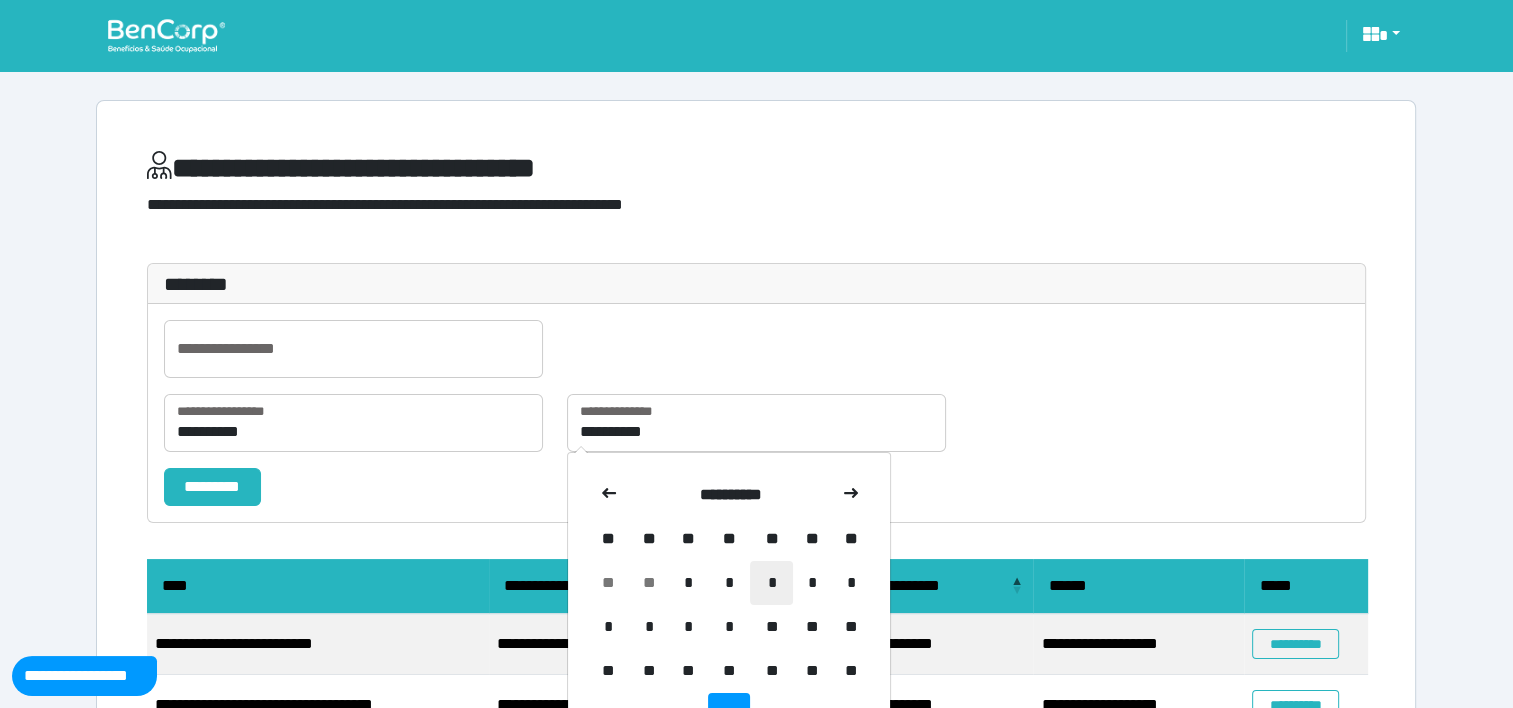 click on "*" at bounding box center (771, 583) 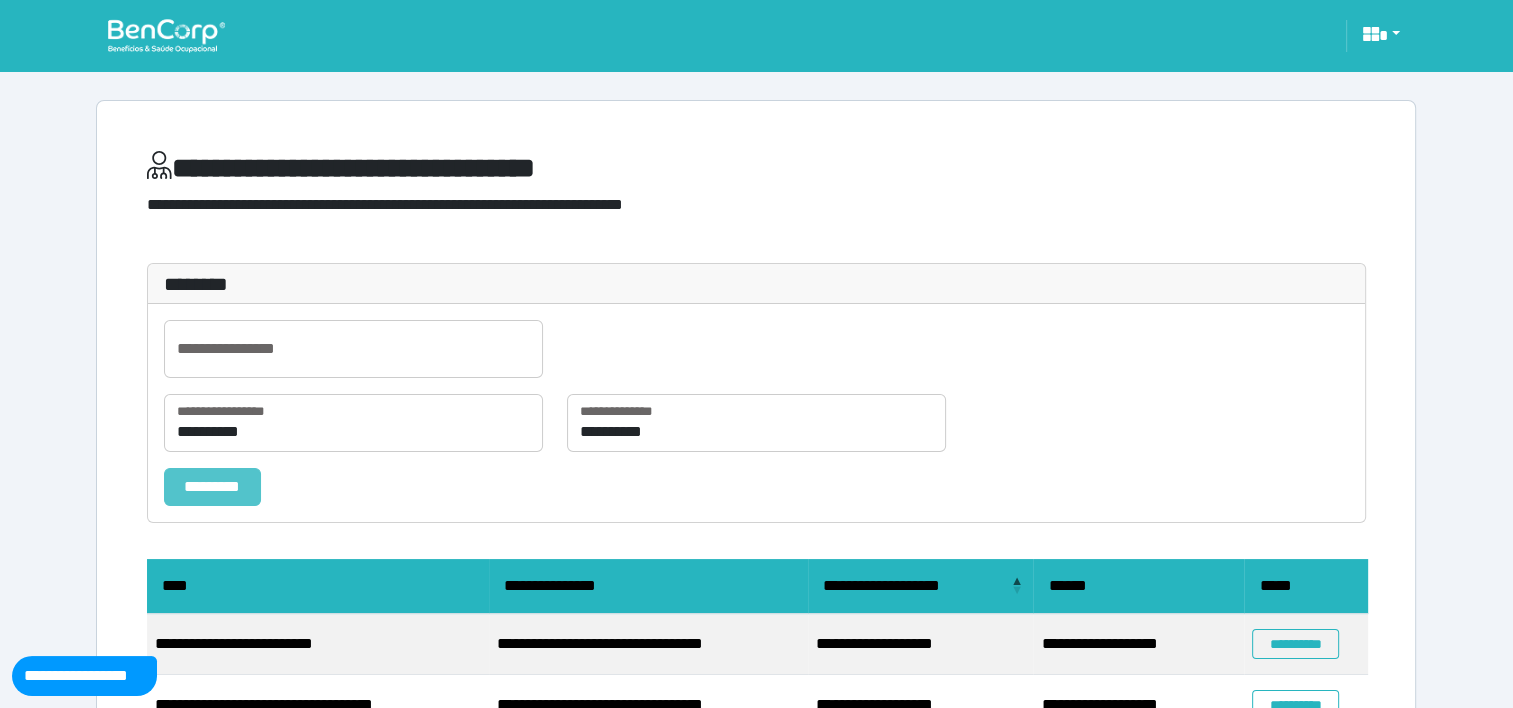 click on "*********" at bounding box center (212, 487) 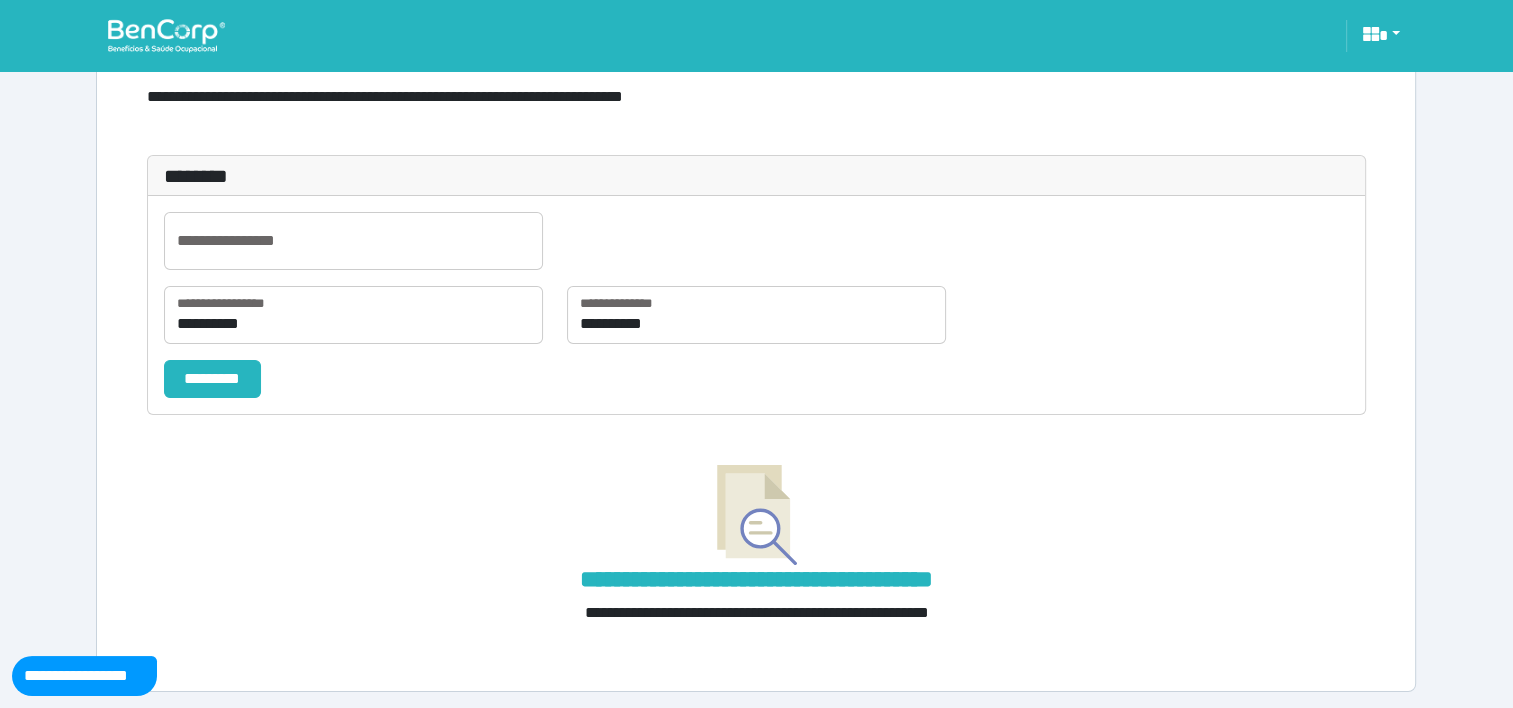 scroll, scrollTop: 112, scrollLeft: 0, axis: vertical 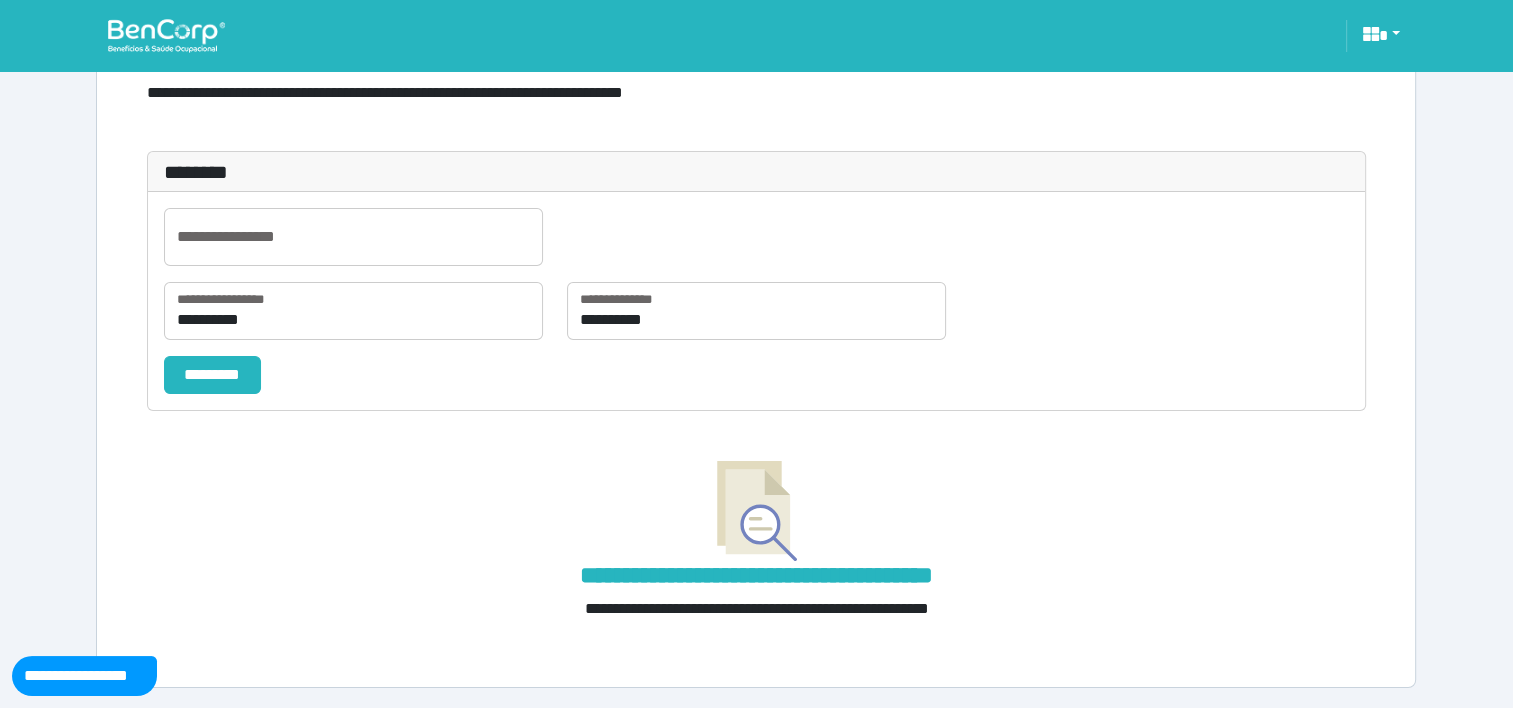 click at bounding box center [166, 35] 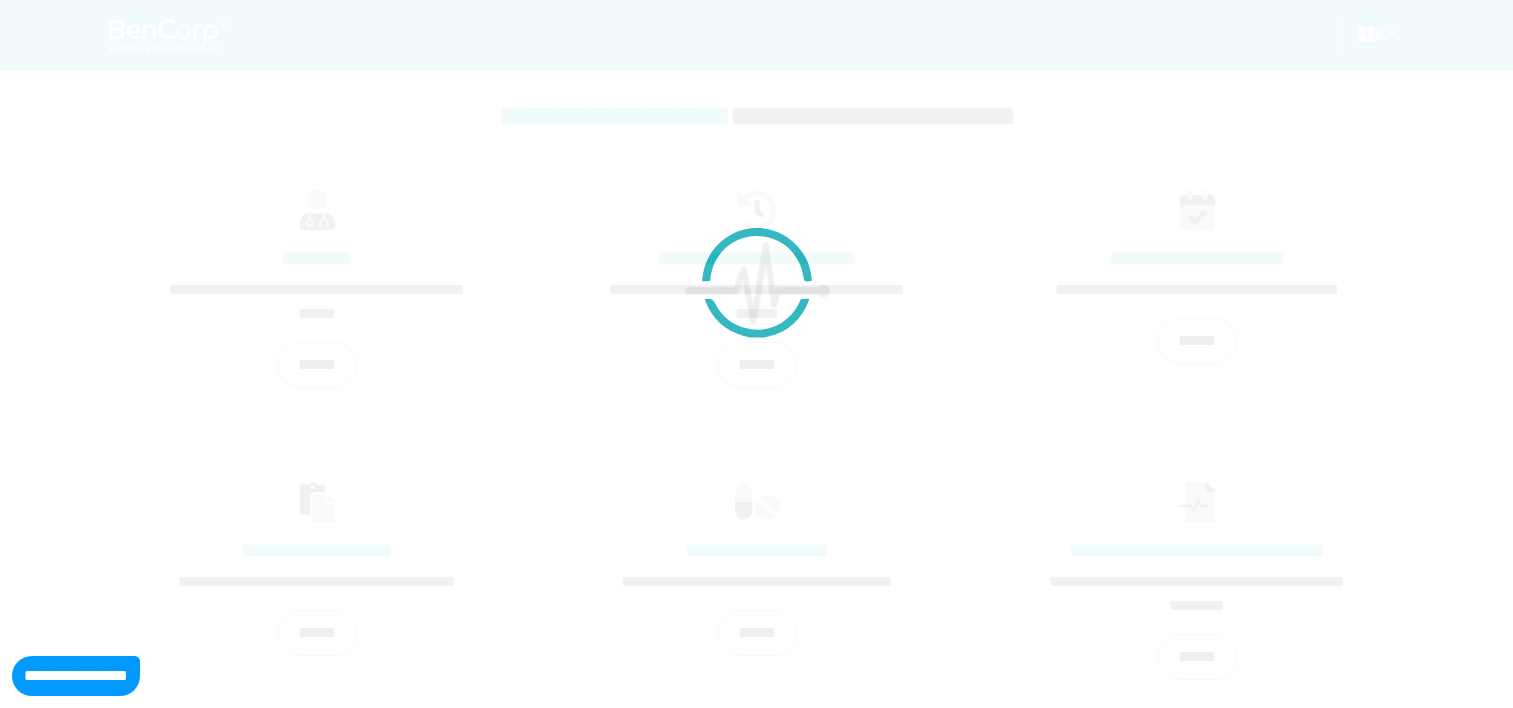 scroll, scrollTop: 0, scrollLeft: 0, axis: both 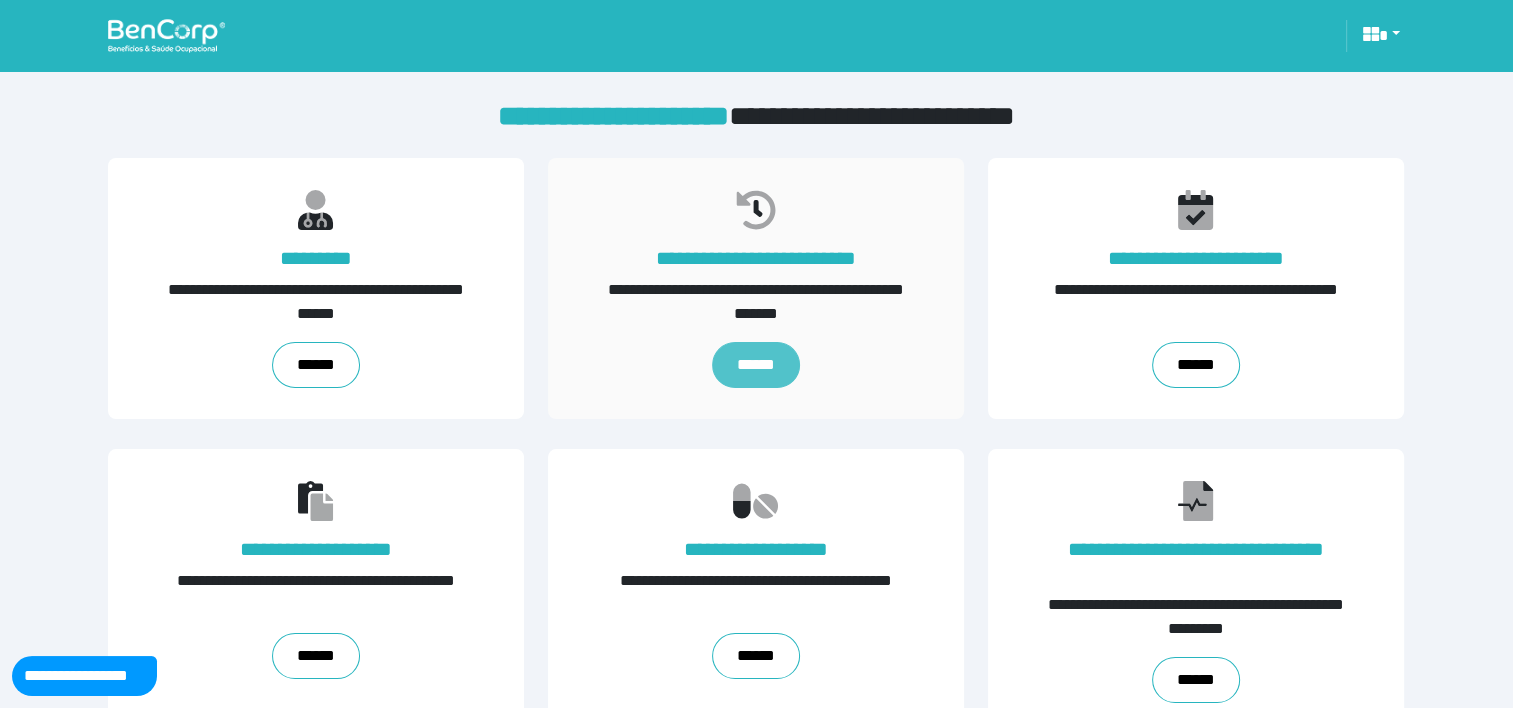 click on "******" at bounding box center [756, 365] 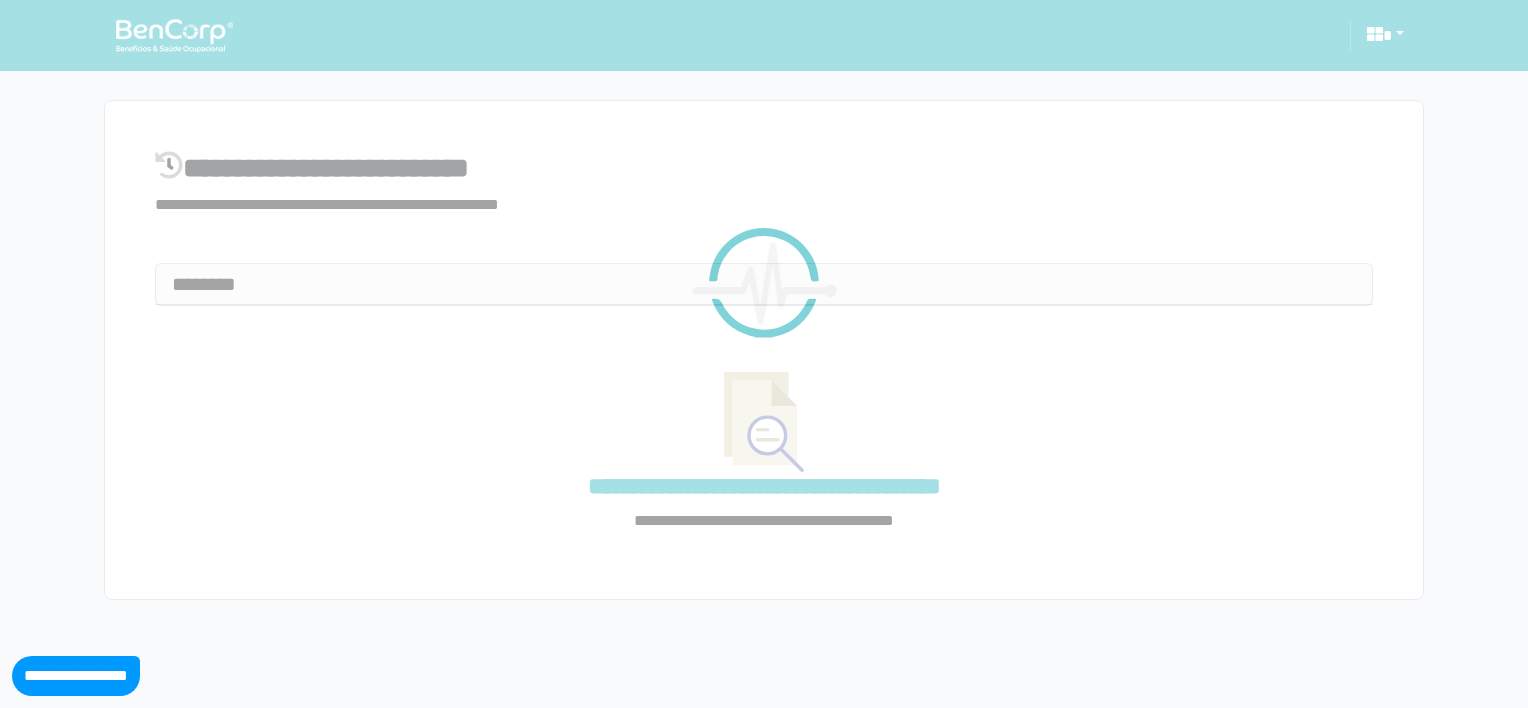 select on "**" 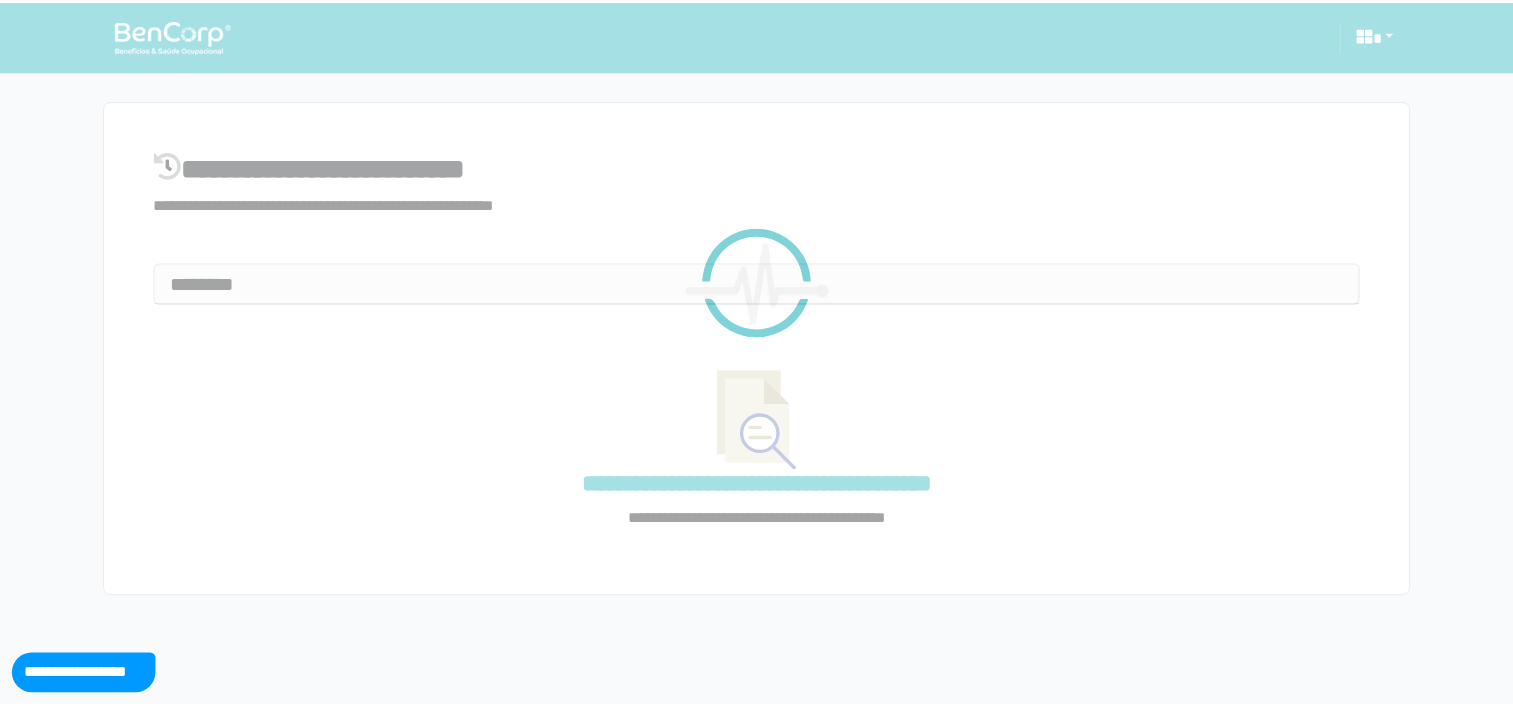 scroll, scrollTop: 0, scrollLeft: 0, axis: both 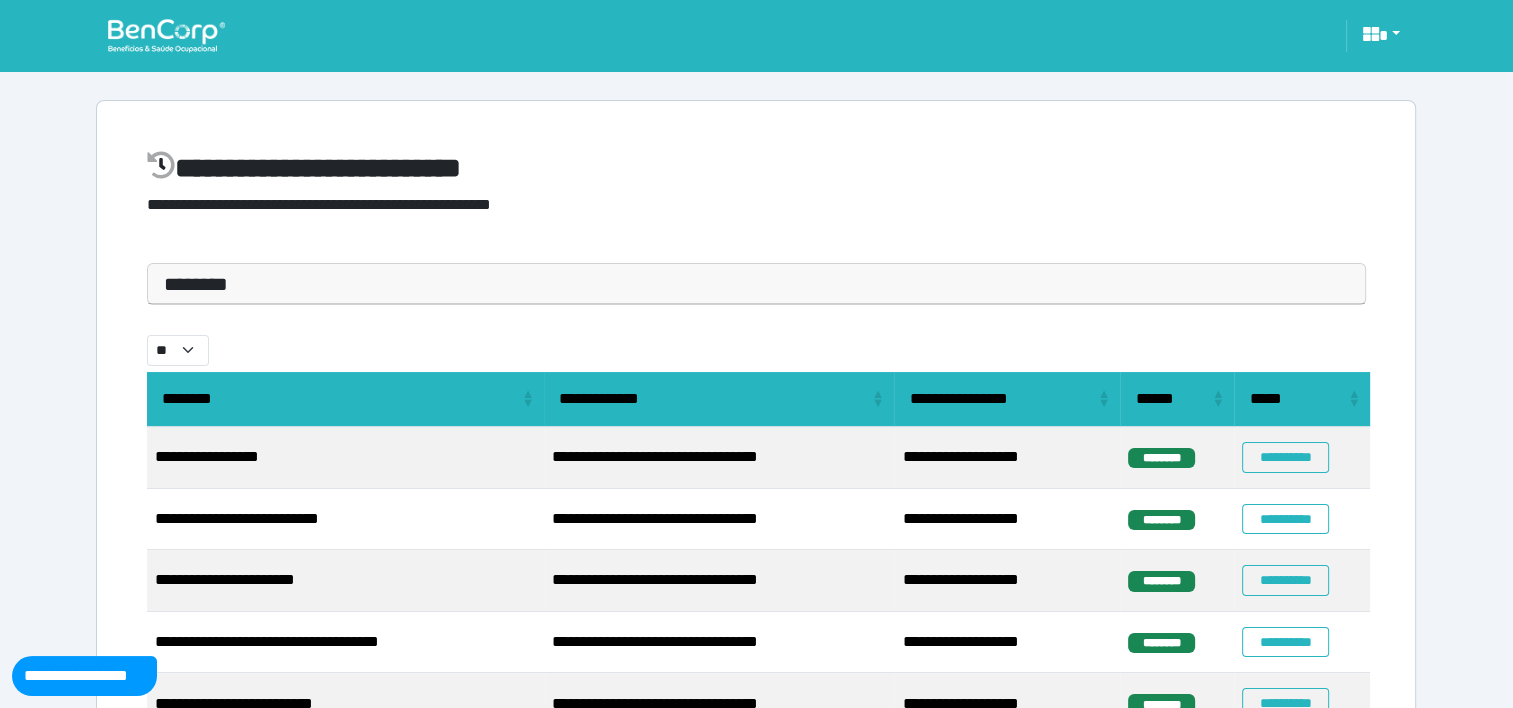 click on "********" at bounding box center (756, 284) 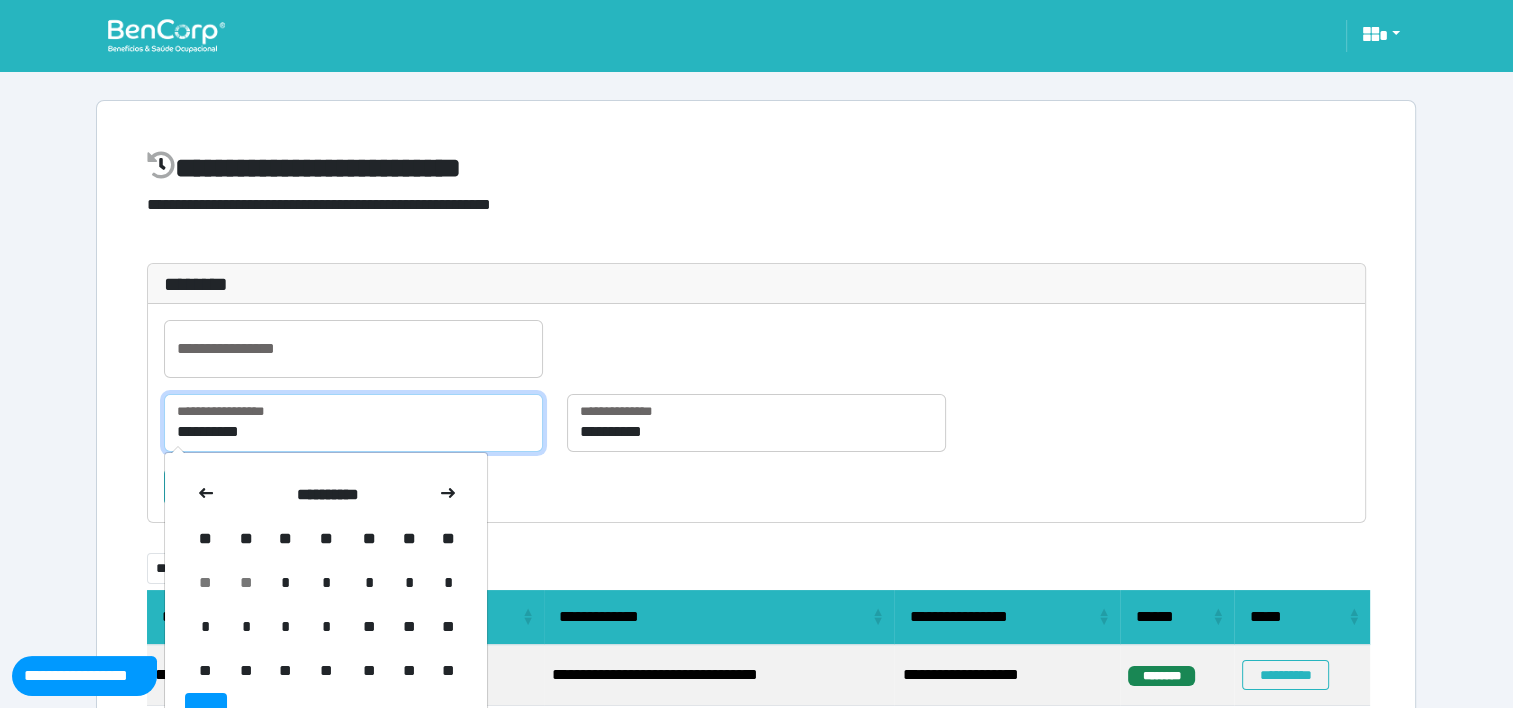 click on "**********" at bounding box center (353, 423) 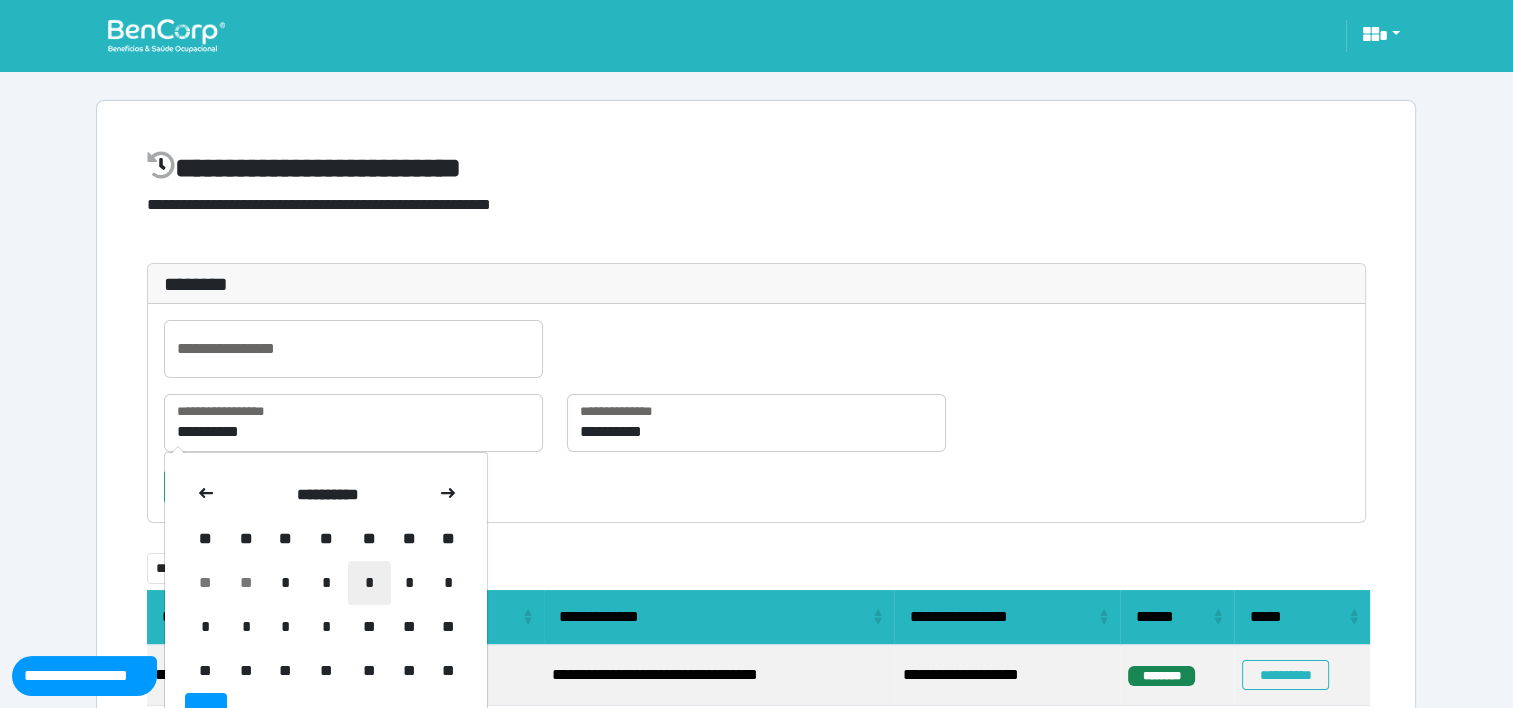 click on "*" at bounding box center [369, 583] 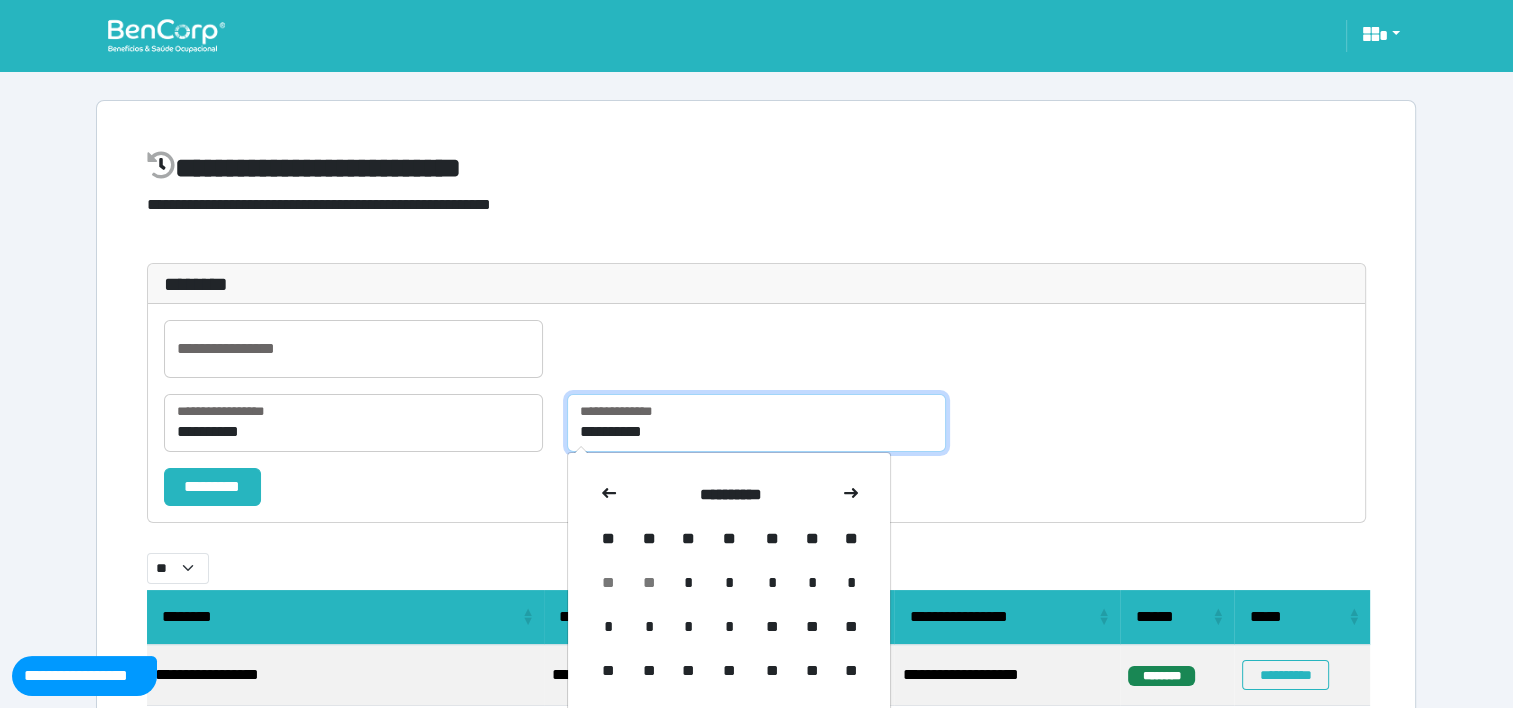 click on "**********" at bounding box center [756, 423] 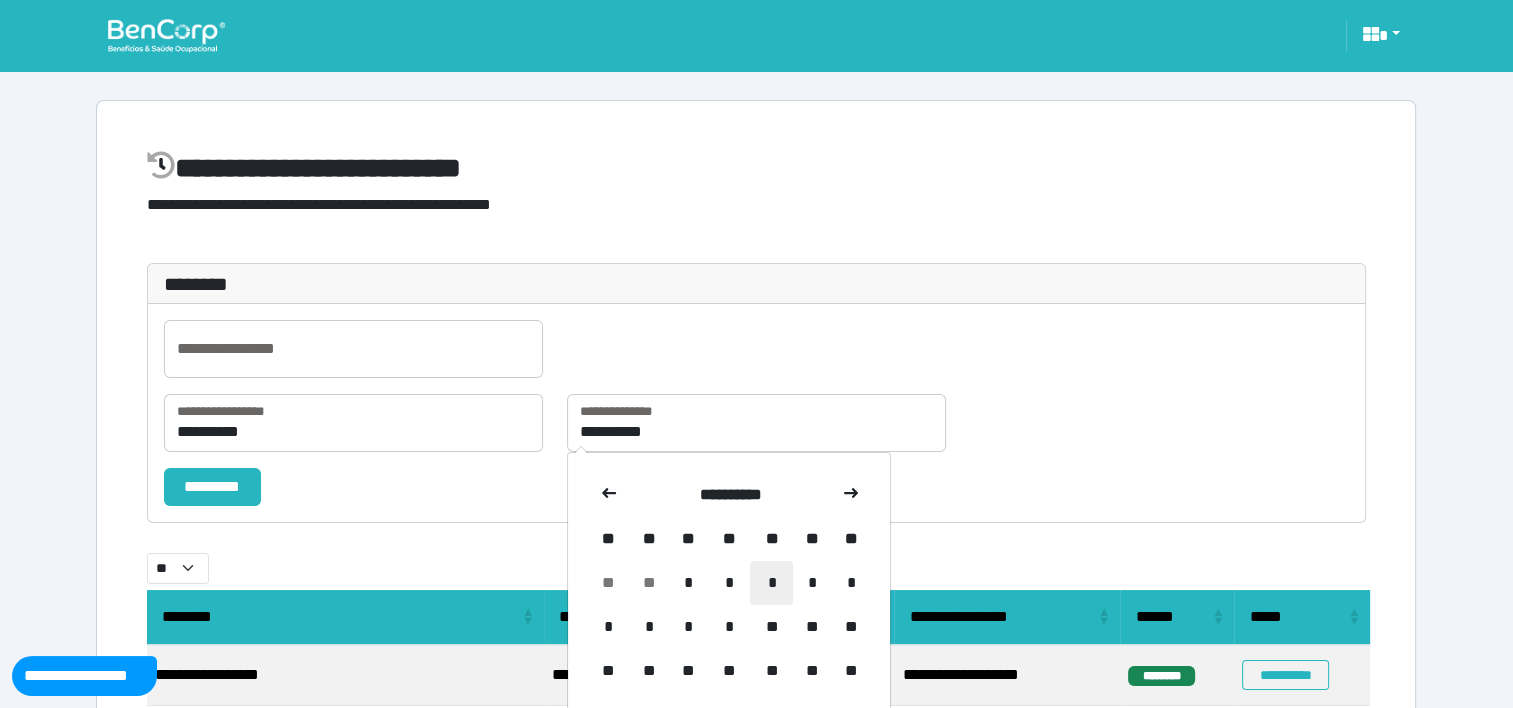 click on "*" at bounding box center (771, 583) 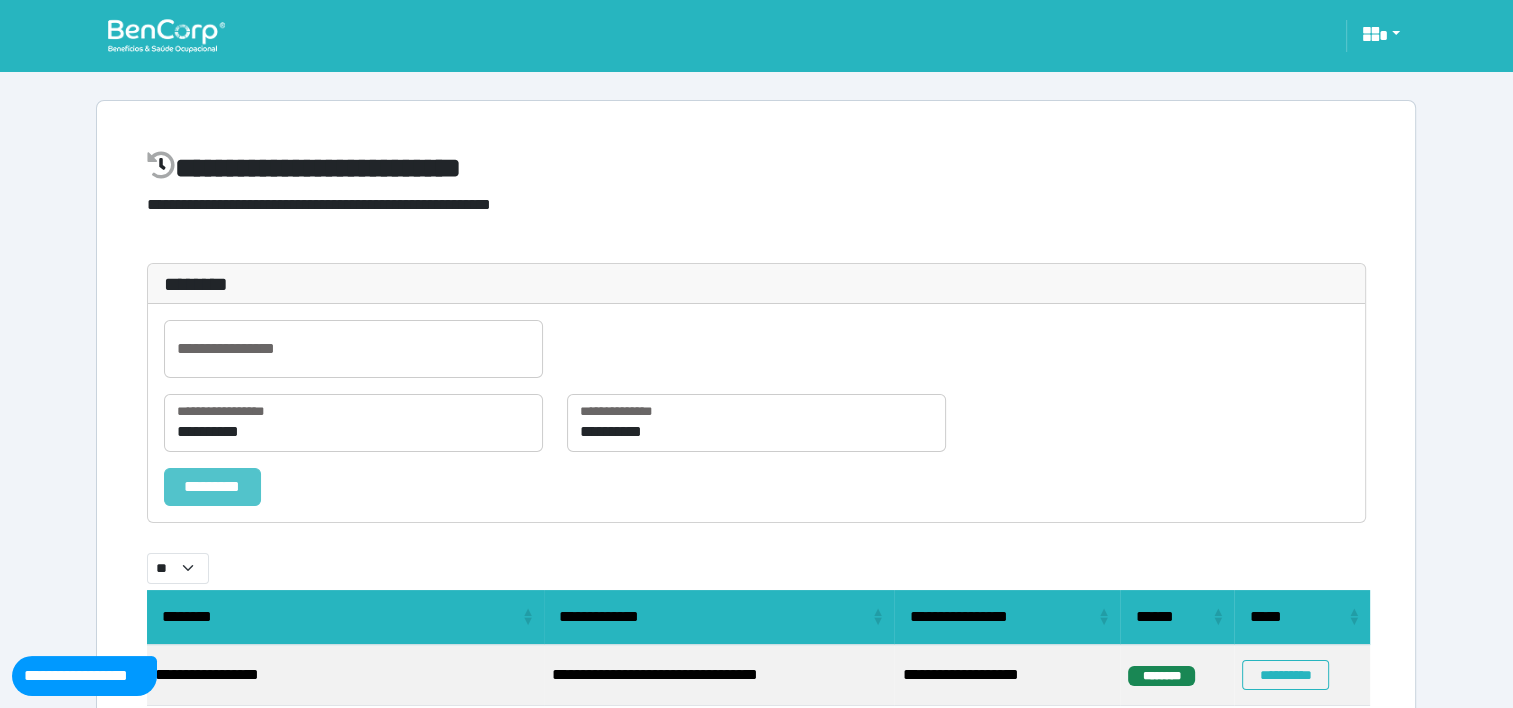 click on "*********" at bounding box center [212, 487] 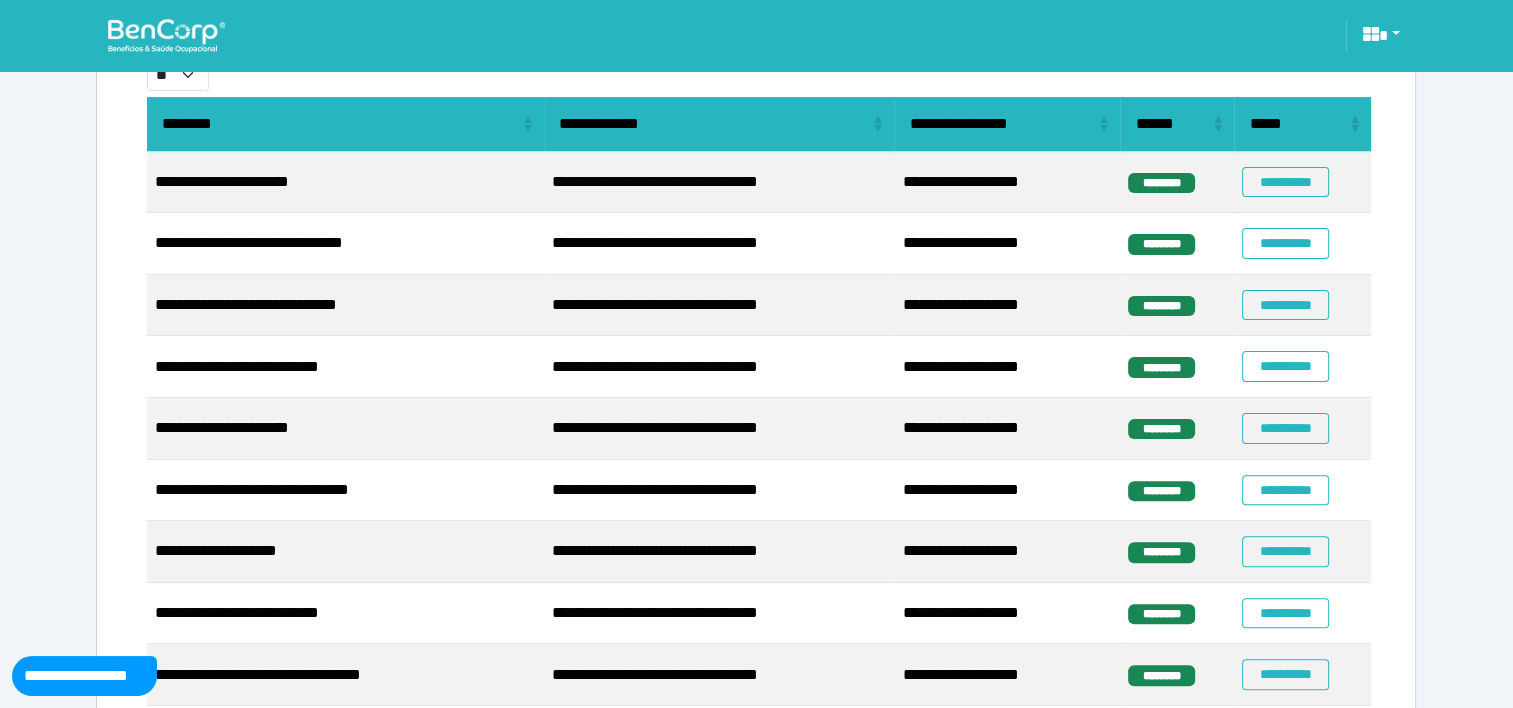 scroll, scrollTop: 500, scrollLeft: 0, axis: vertical 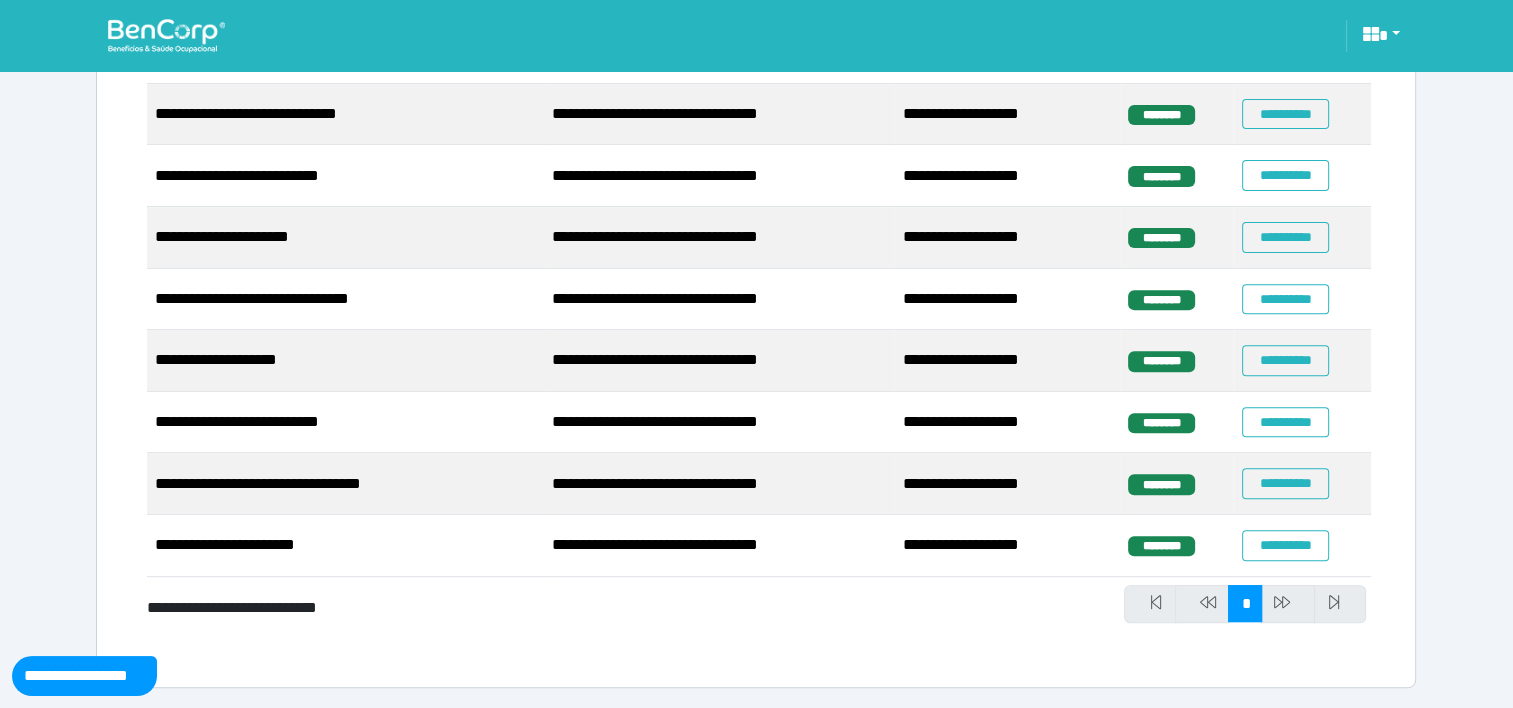 click at bounding box center [1288, 604] 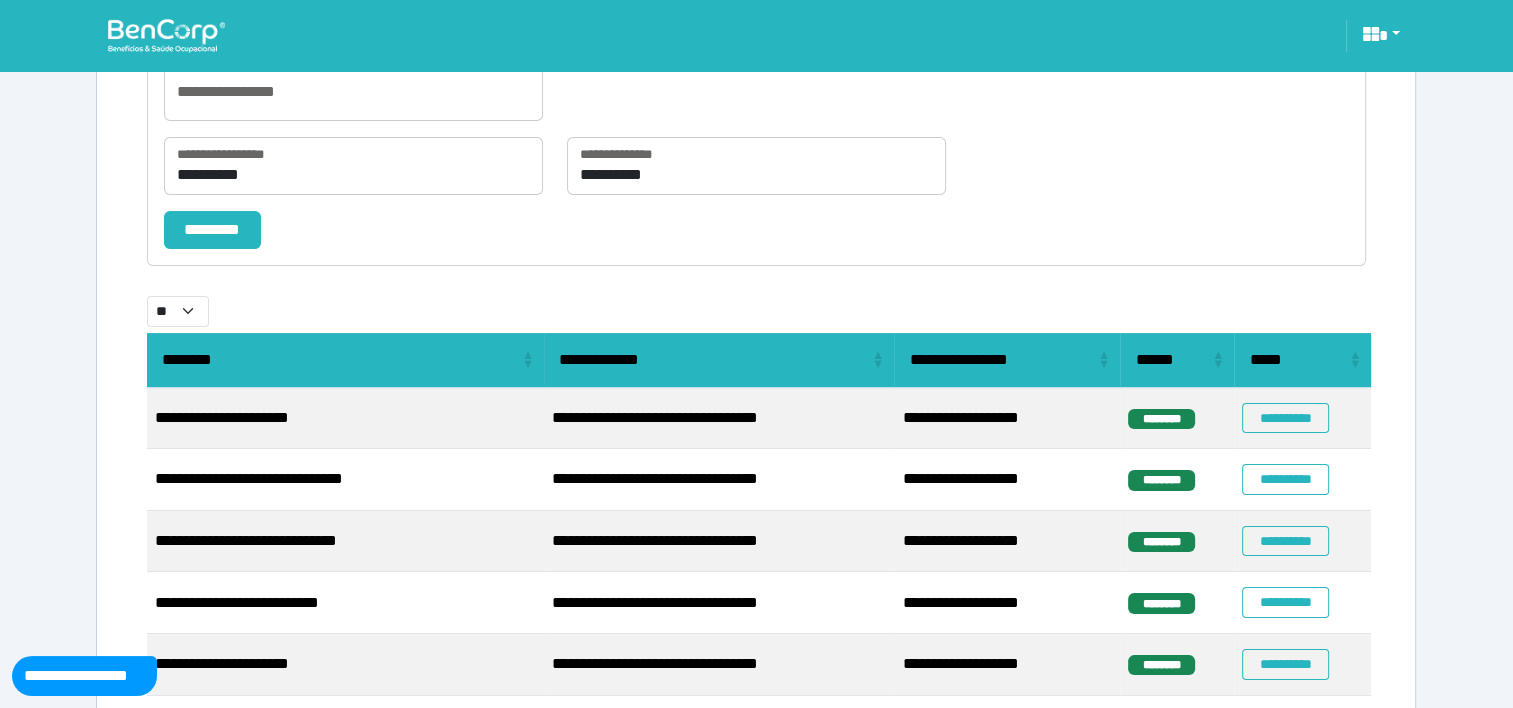 scroll, scrollTop: 260, scrollLeft: 0, axis: vertical 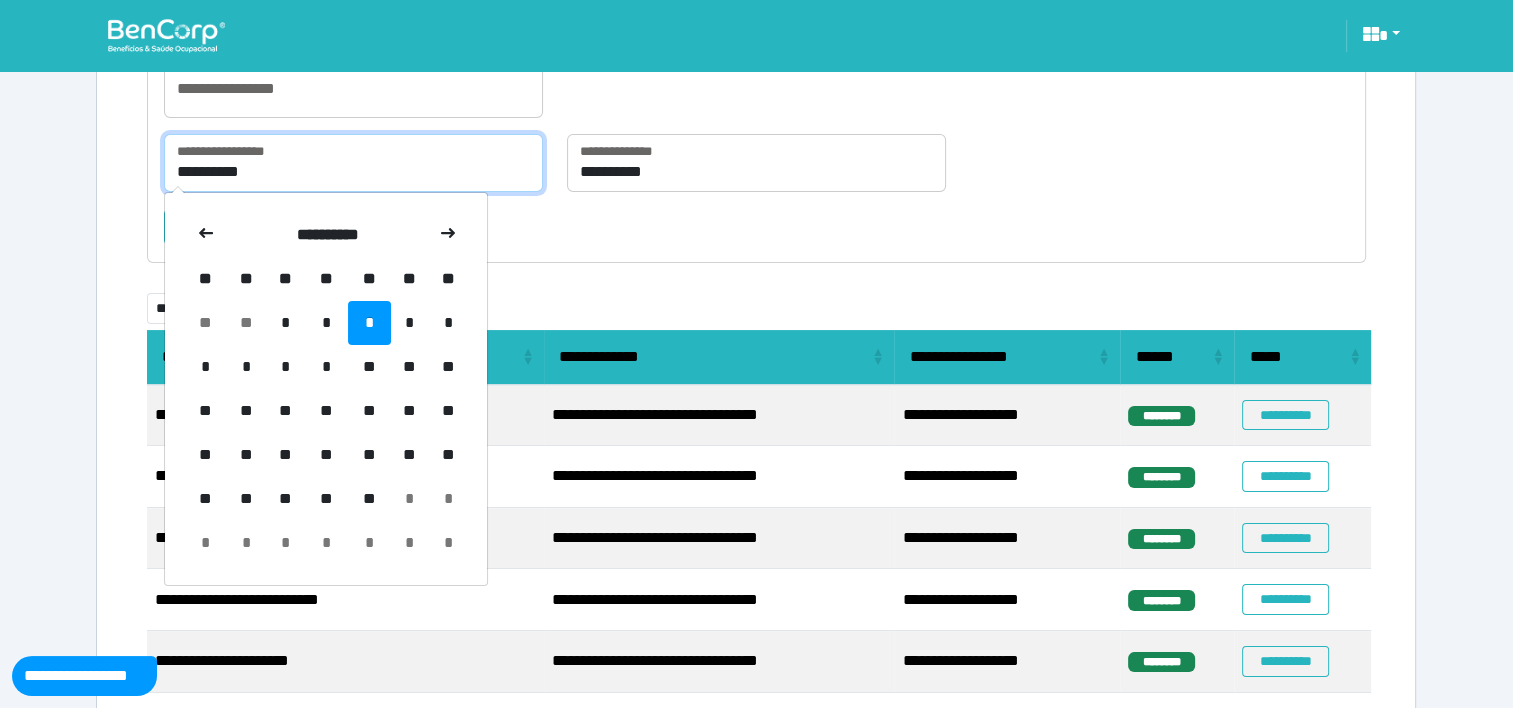 click on "**********" at bounding box center (353, 163) 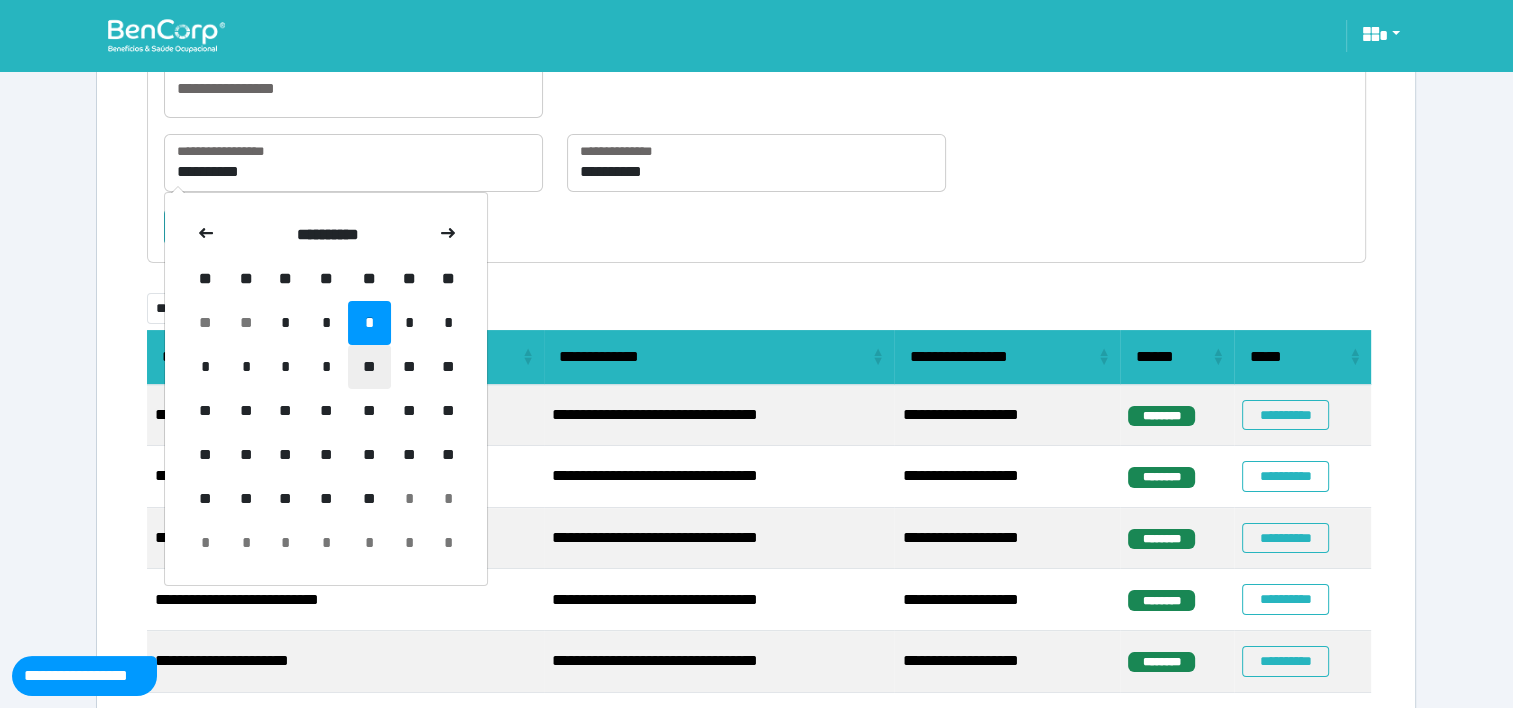 click on "**" at bounding box center (369, 367) 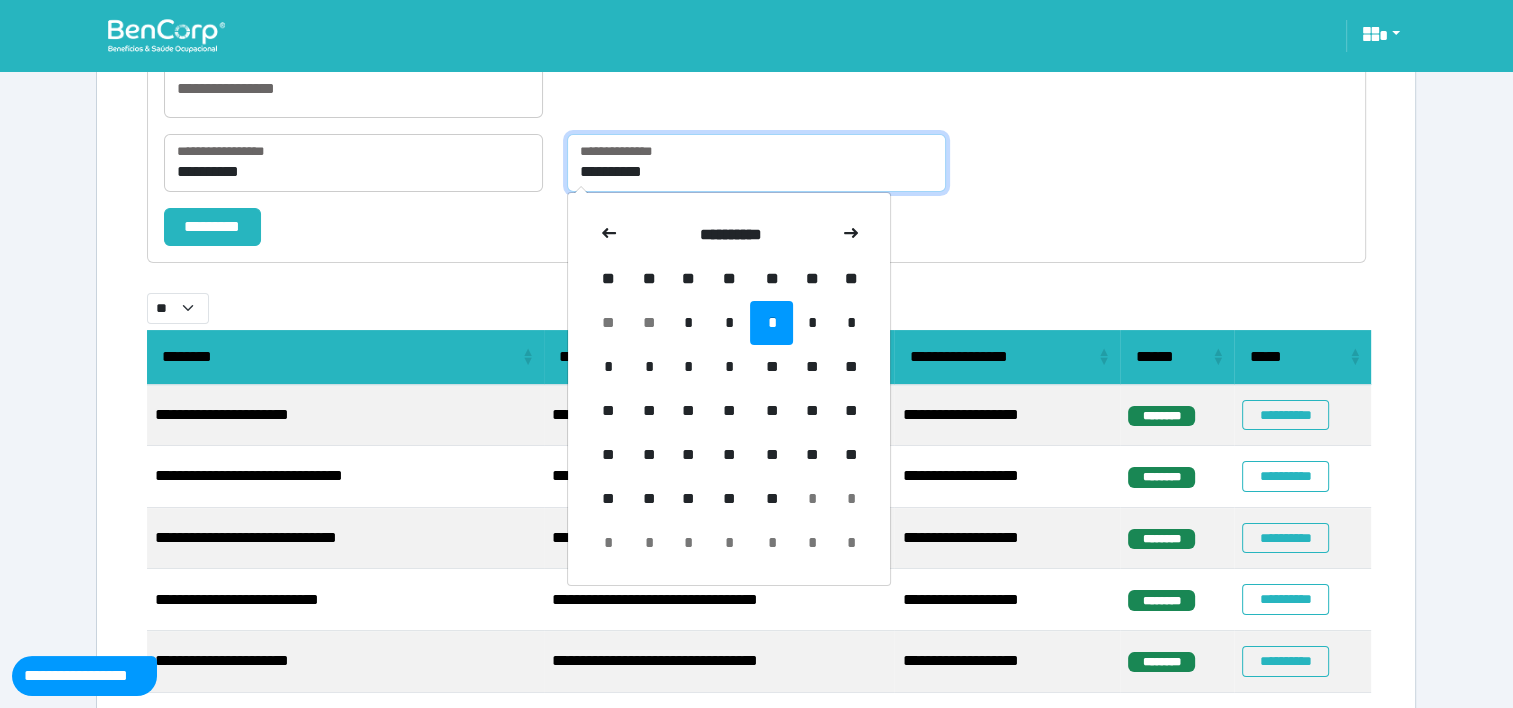 click on "**********" at bounding box center (756, 163) 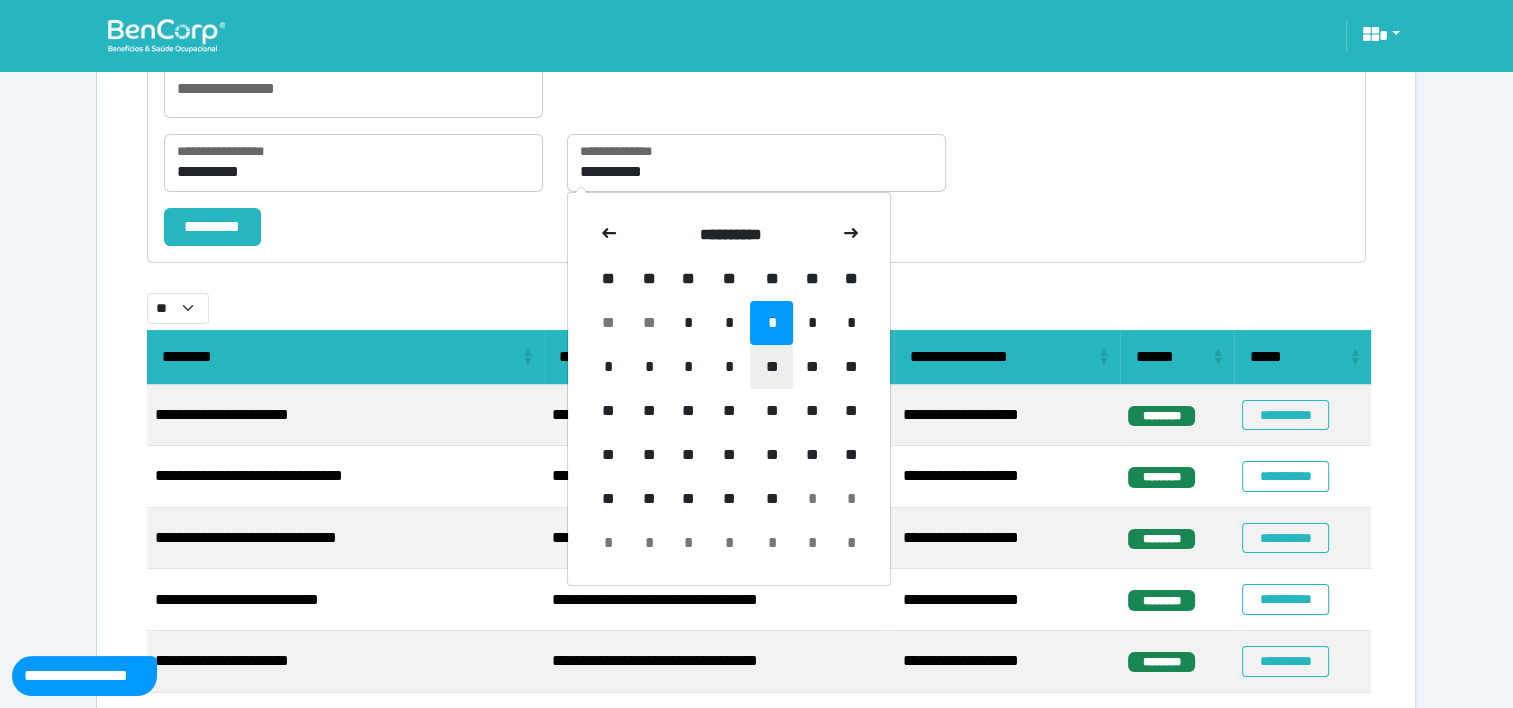 click on "**" at bounding box center [771, 367] 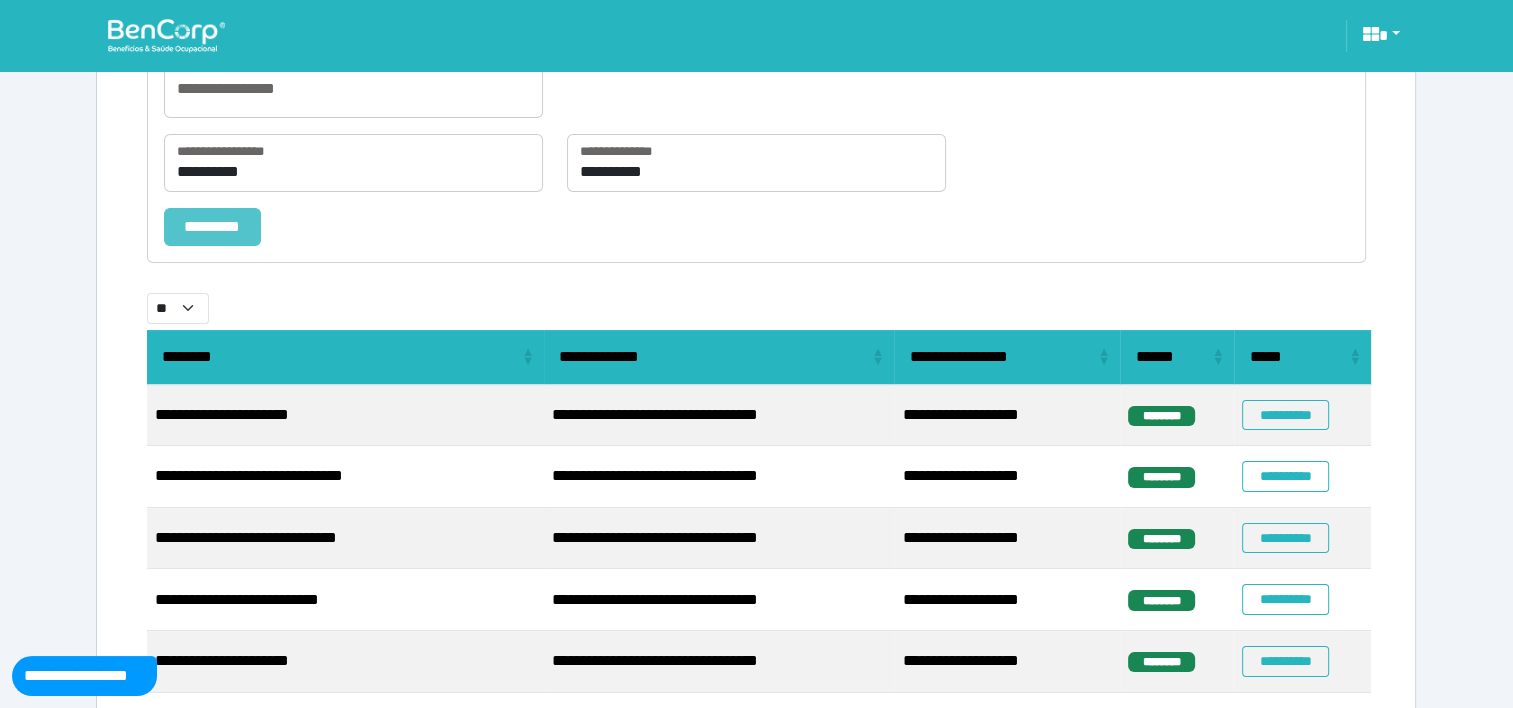 click on "*********" at bounding box center (212, 227) 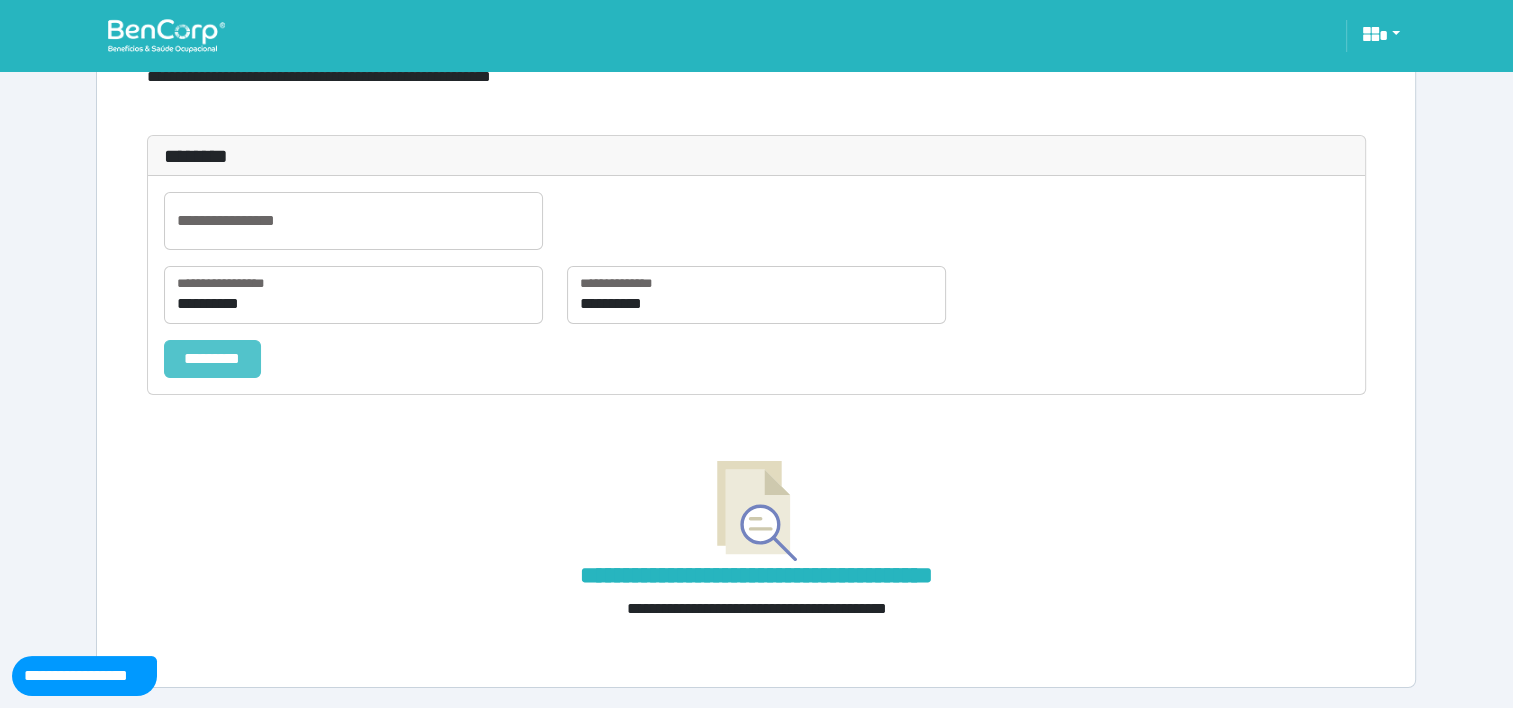 scroll, scrollTop: 260, scrollLeft: 0, axis: vertical 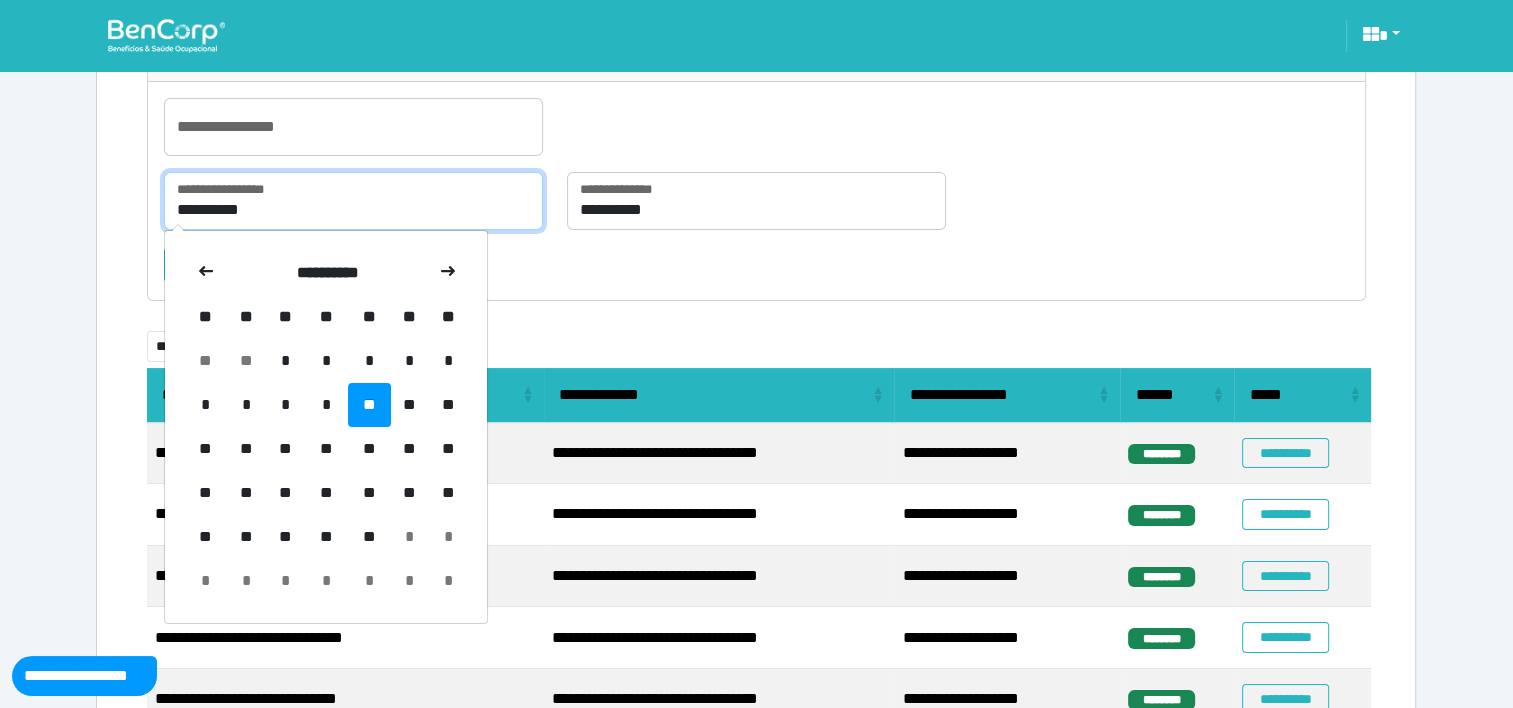 click on "**********" at bounding box center [353, 201] 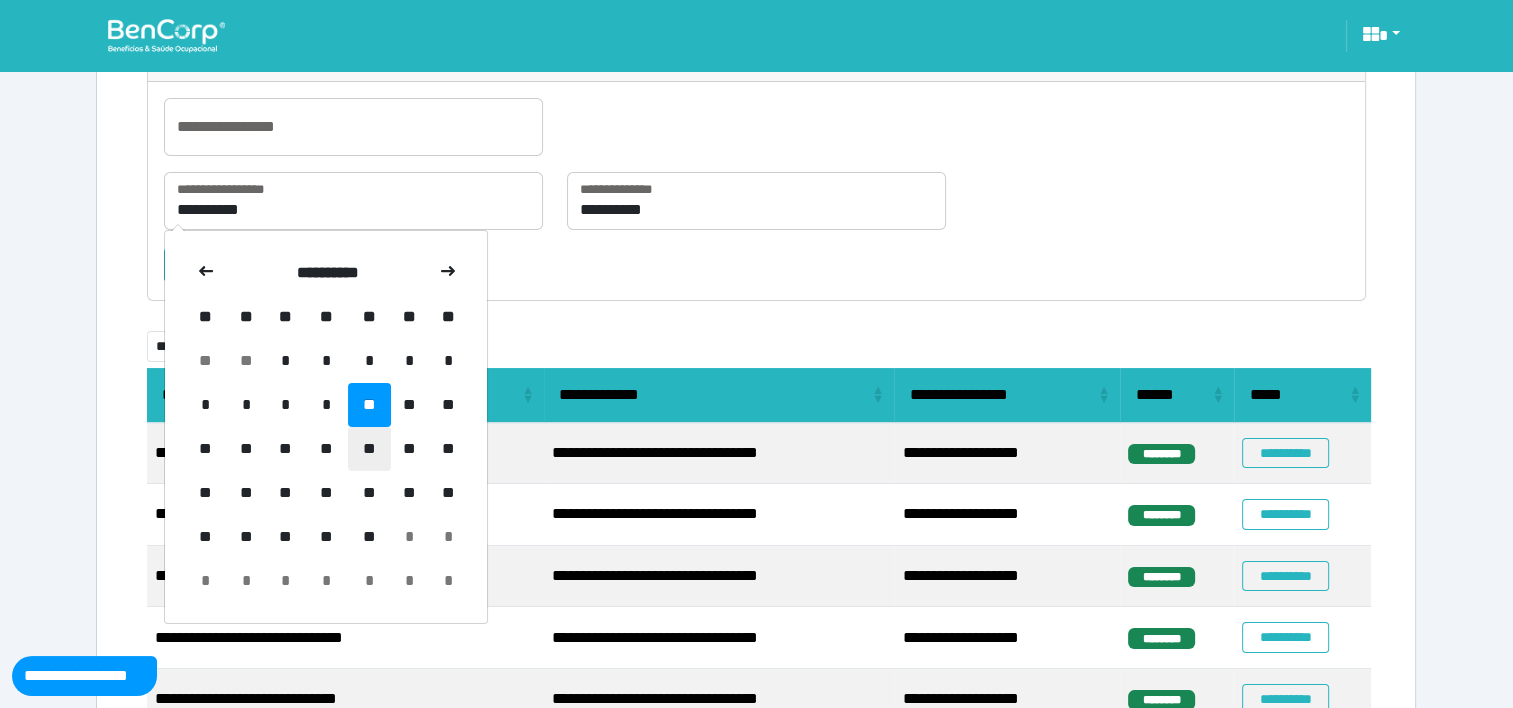 click on "**" at bounding box center [369, 449] 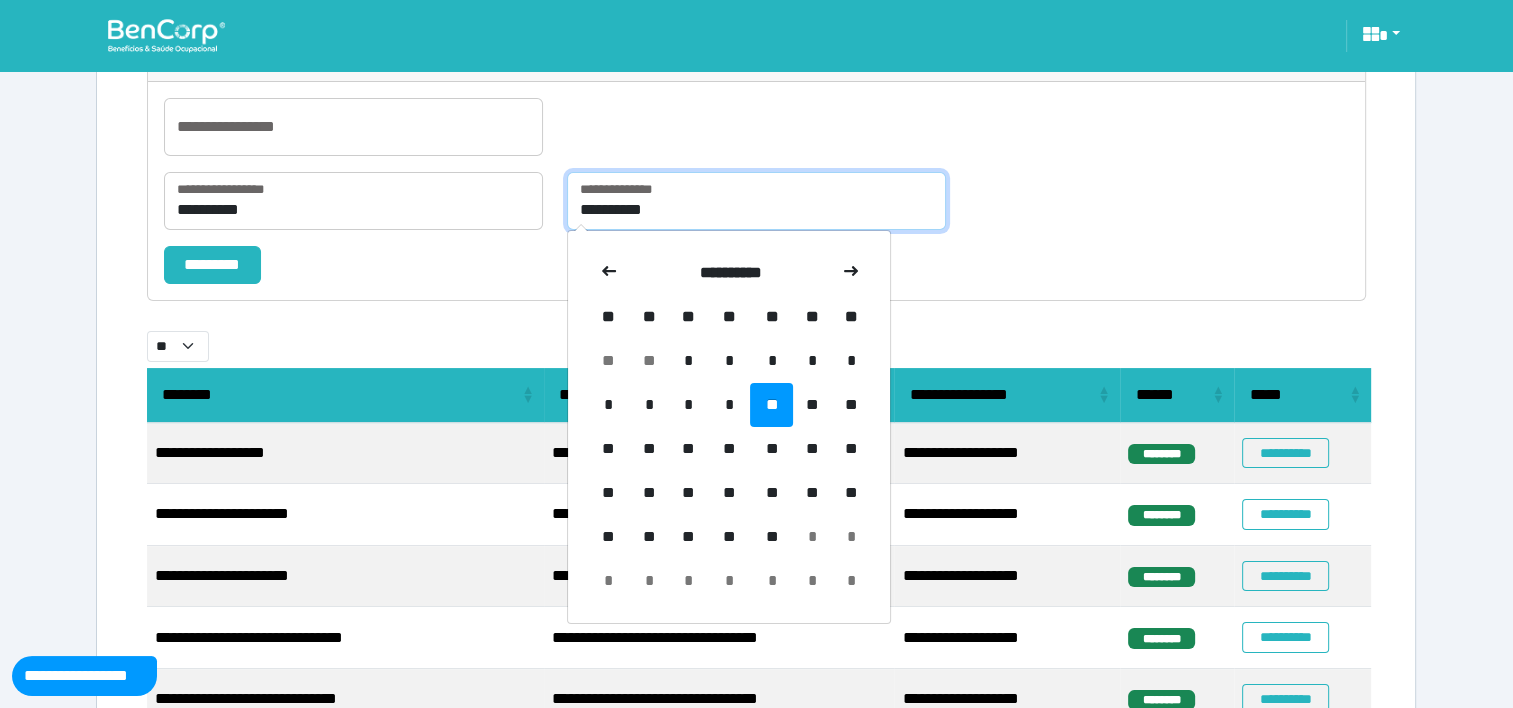 click on "**********" at bounding box center [756, 201] 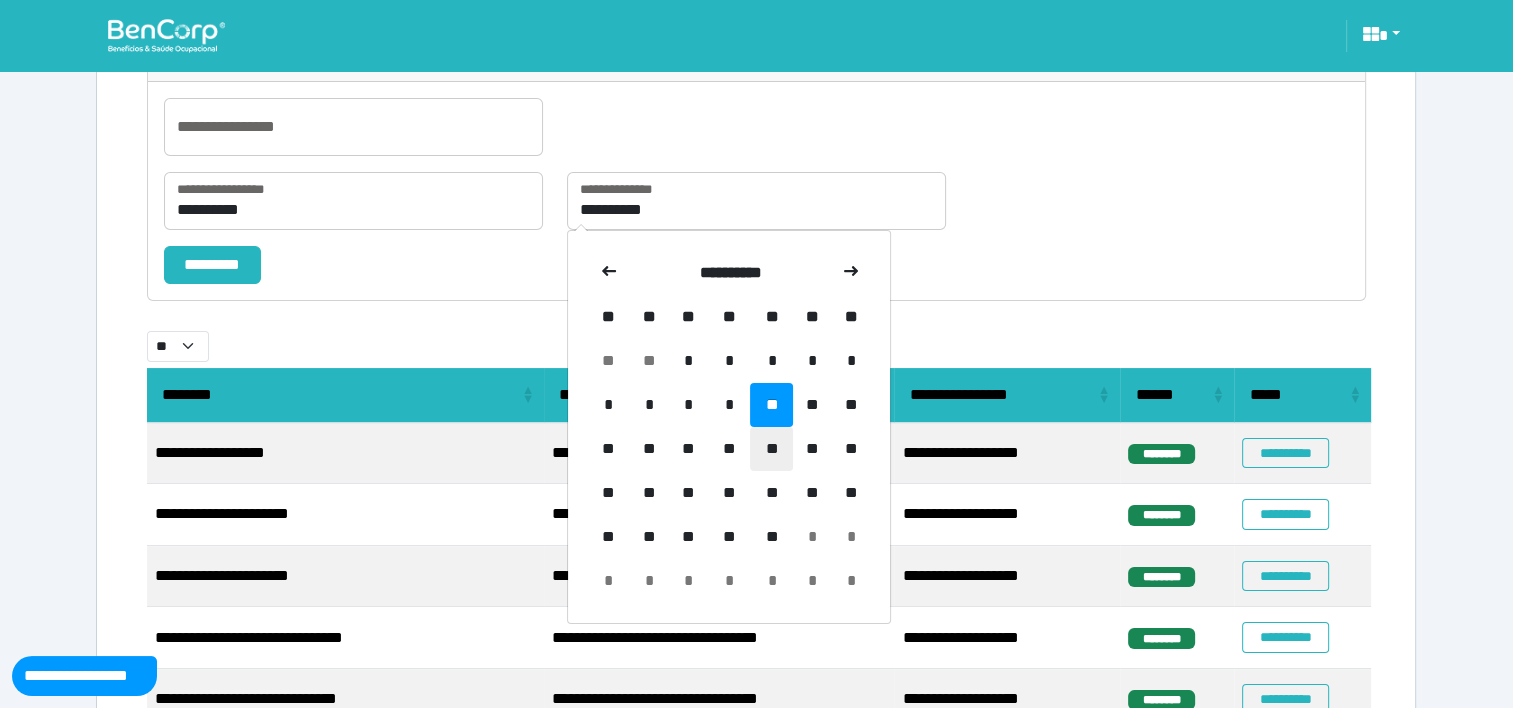 click on "**" at bounding box center (771, 449) 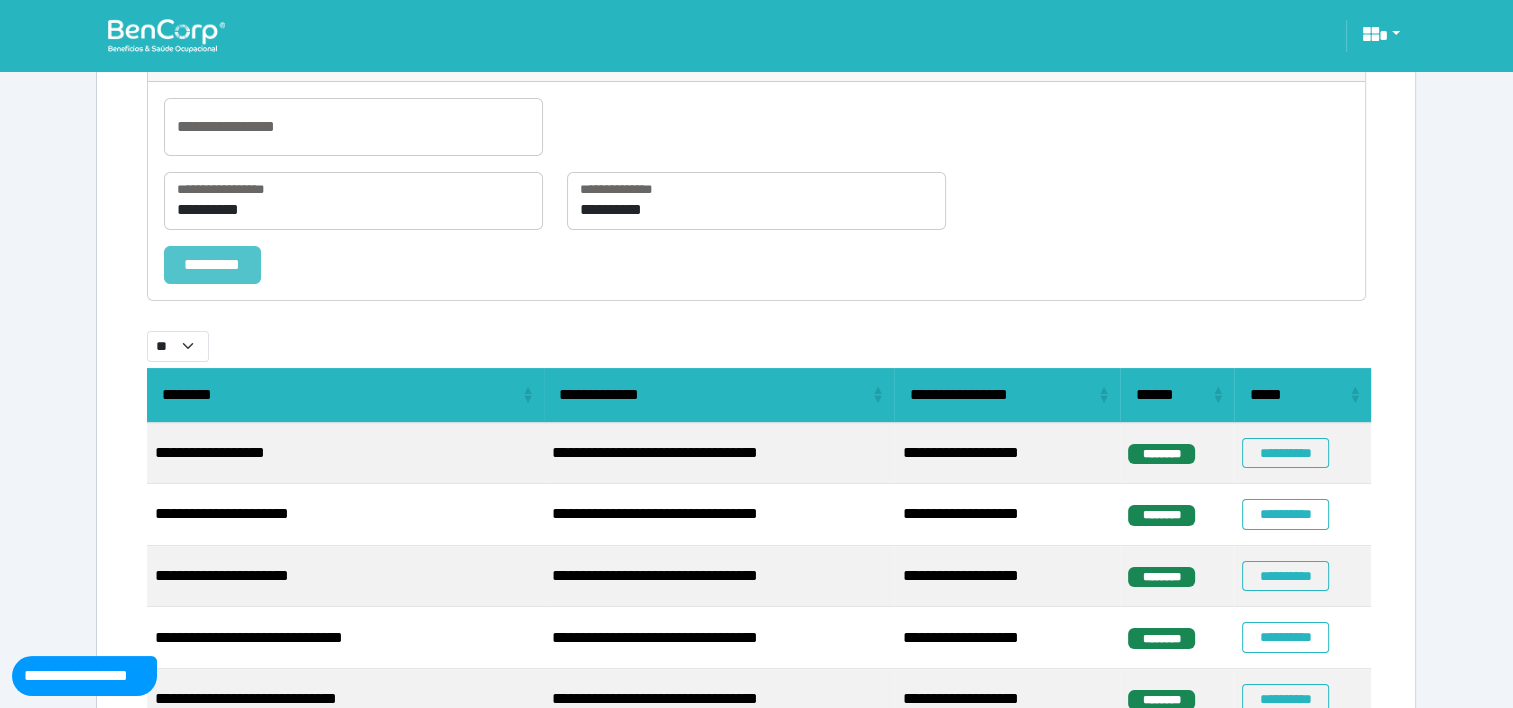 click on "*********" at bounding box center (212, 265) 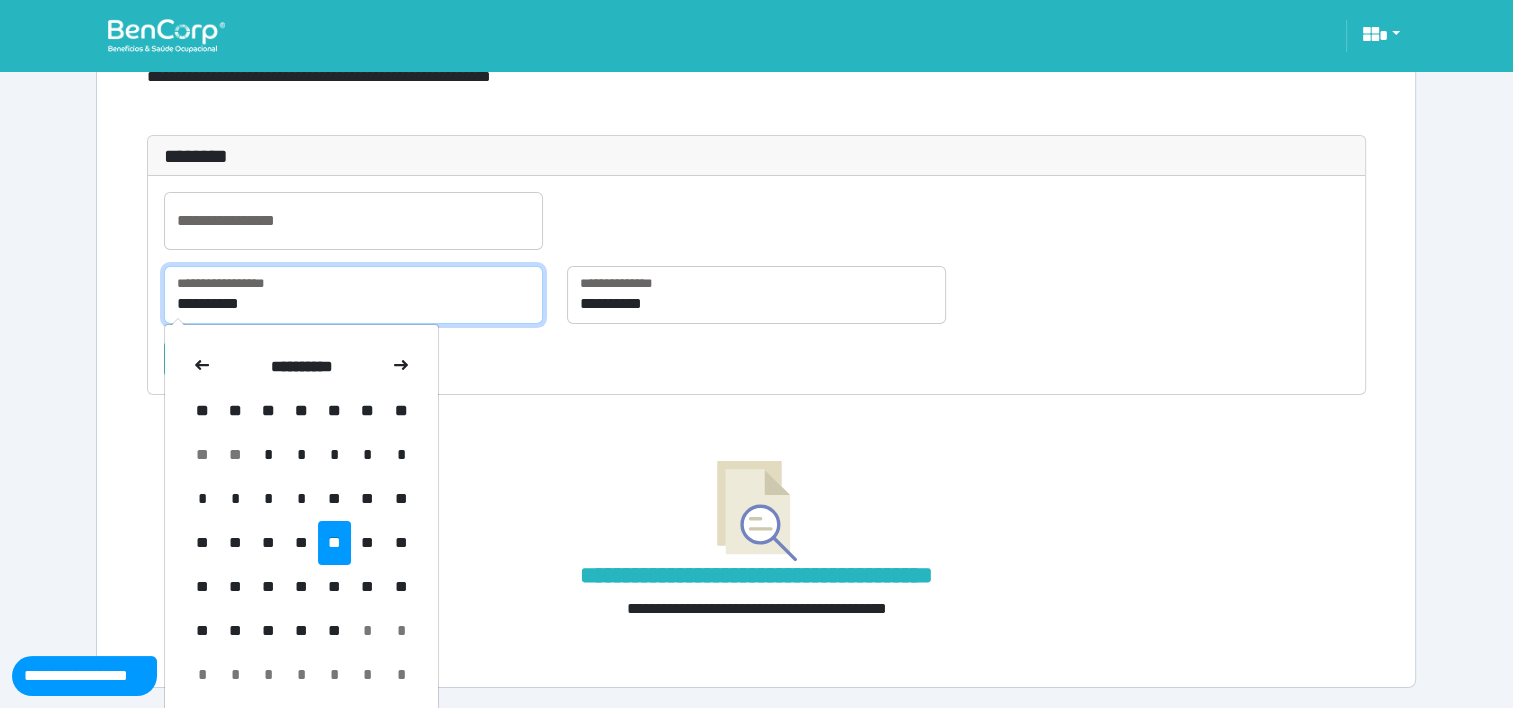 scroll, scrollTop: 137, scrollLeft: 0, axis: vertical 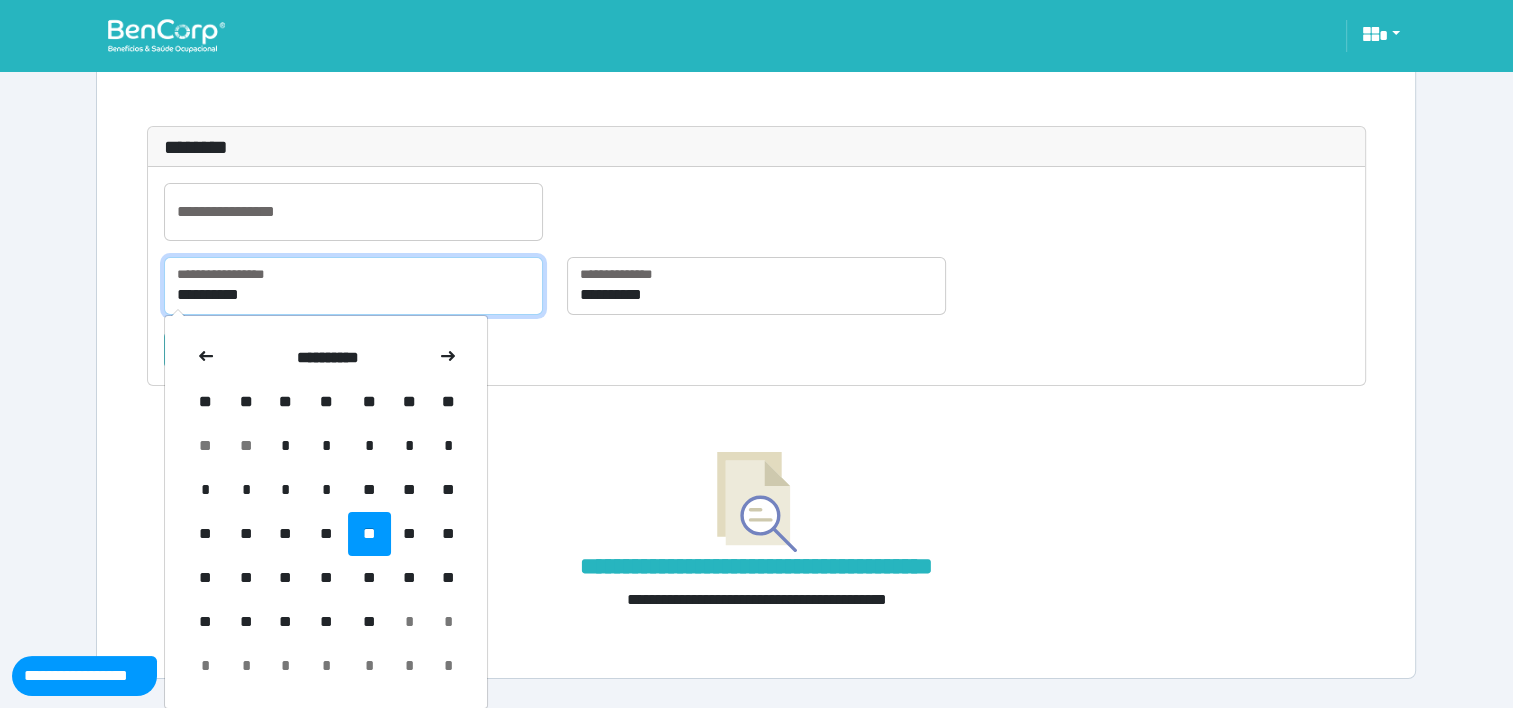 click on "**********" at bounding box center (353, 286) 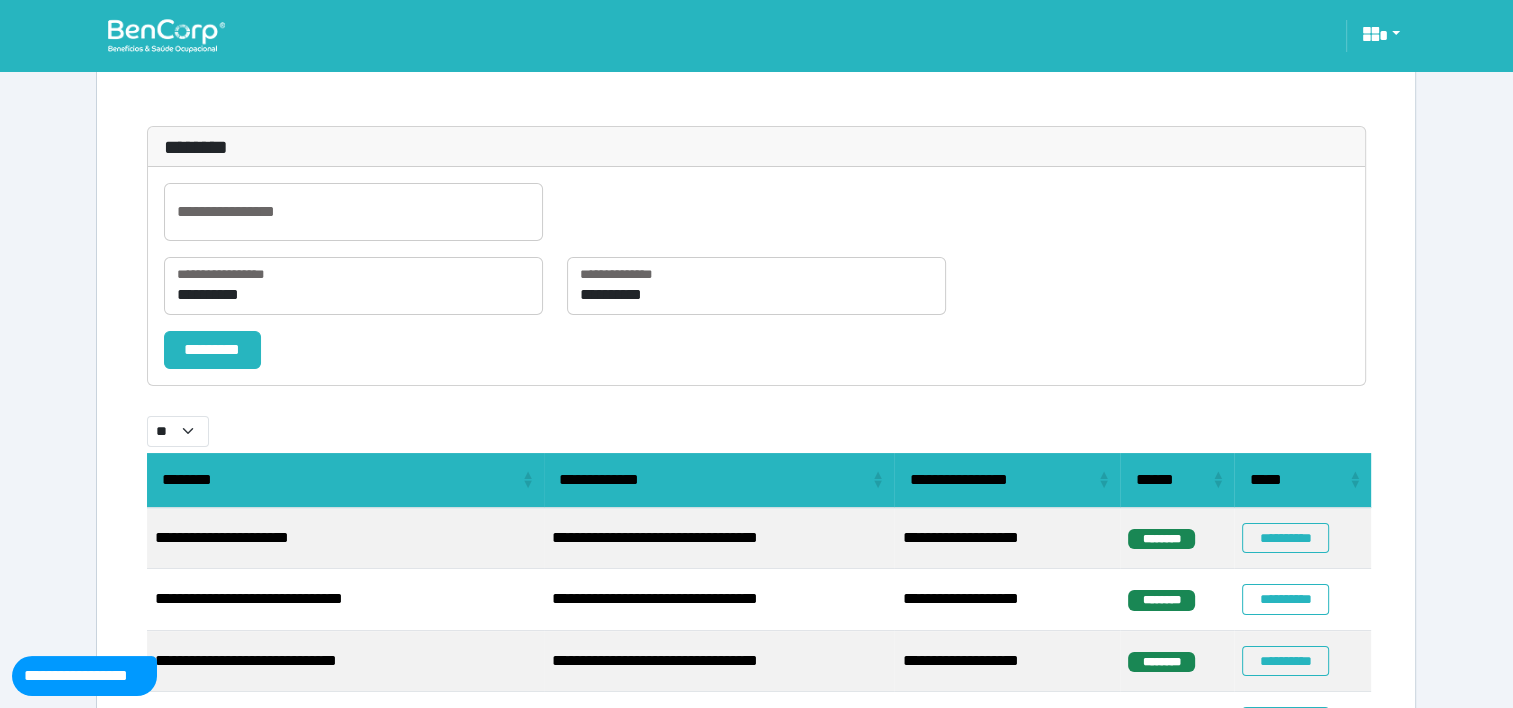 click on "**********" at bounding box center [756, 294] 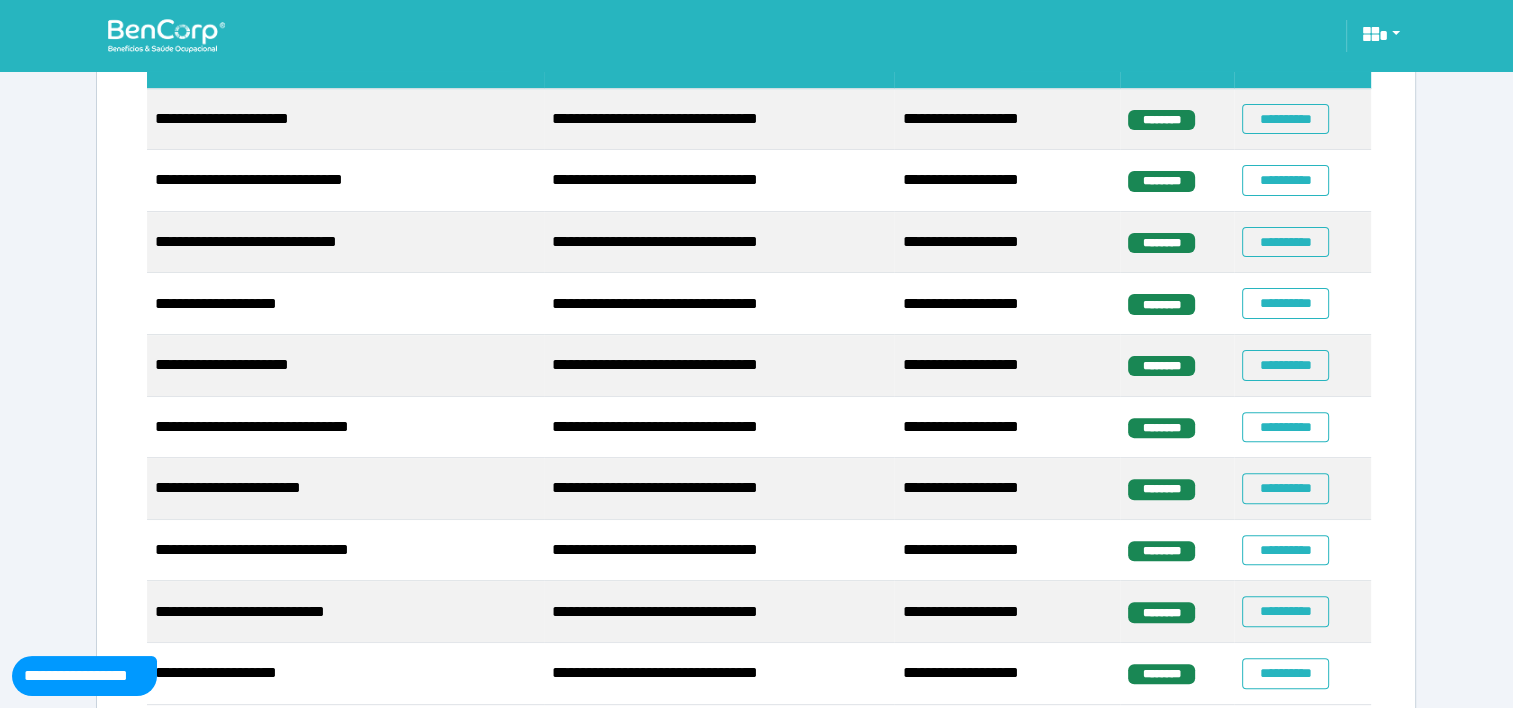 scroll, scrollTop: 562, scrollLeft: 0, axis: vertical 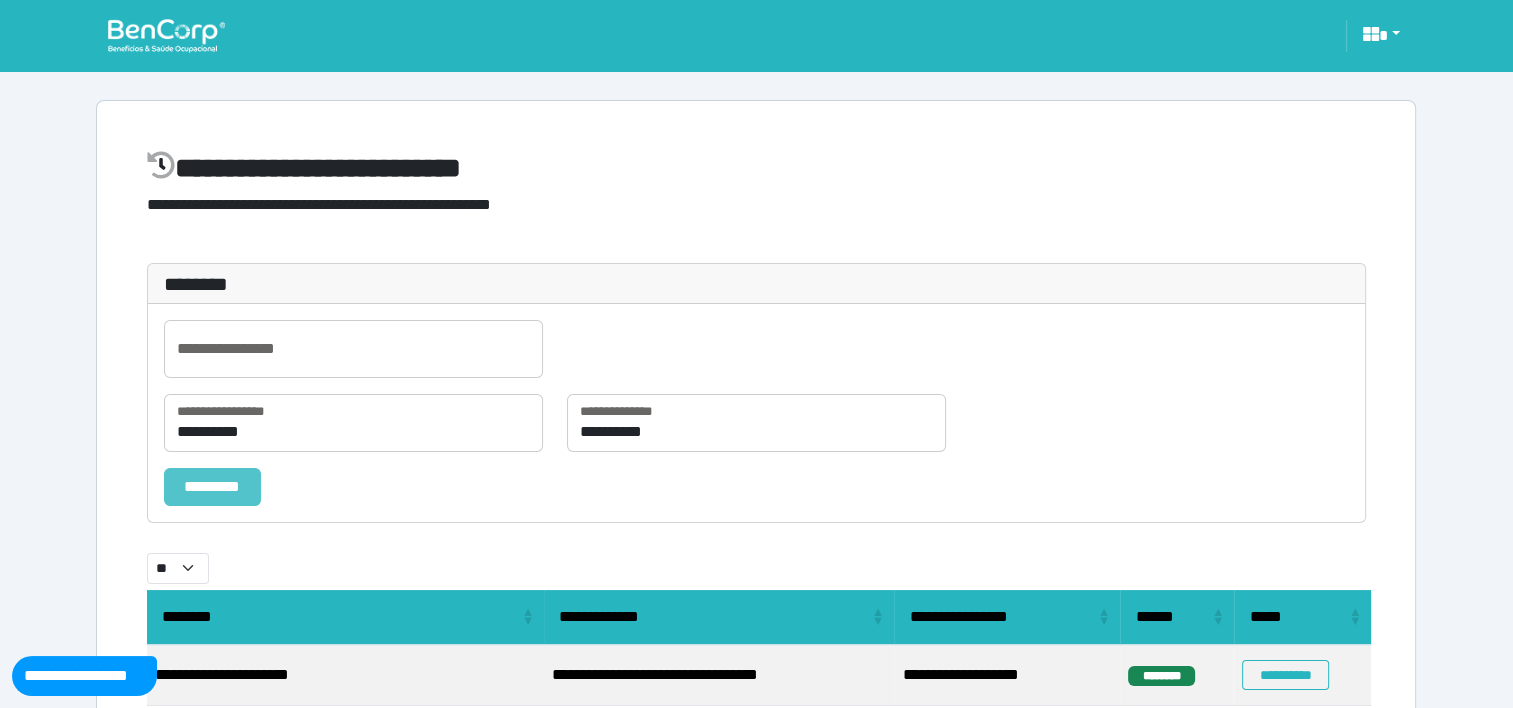 click on "*********" at bounding box center [212, 487] 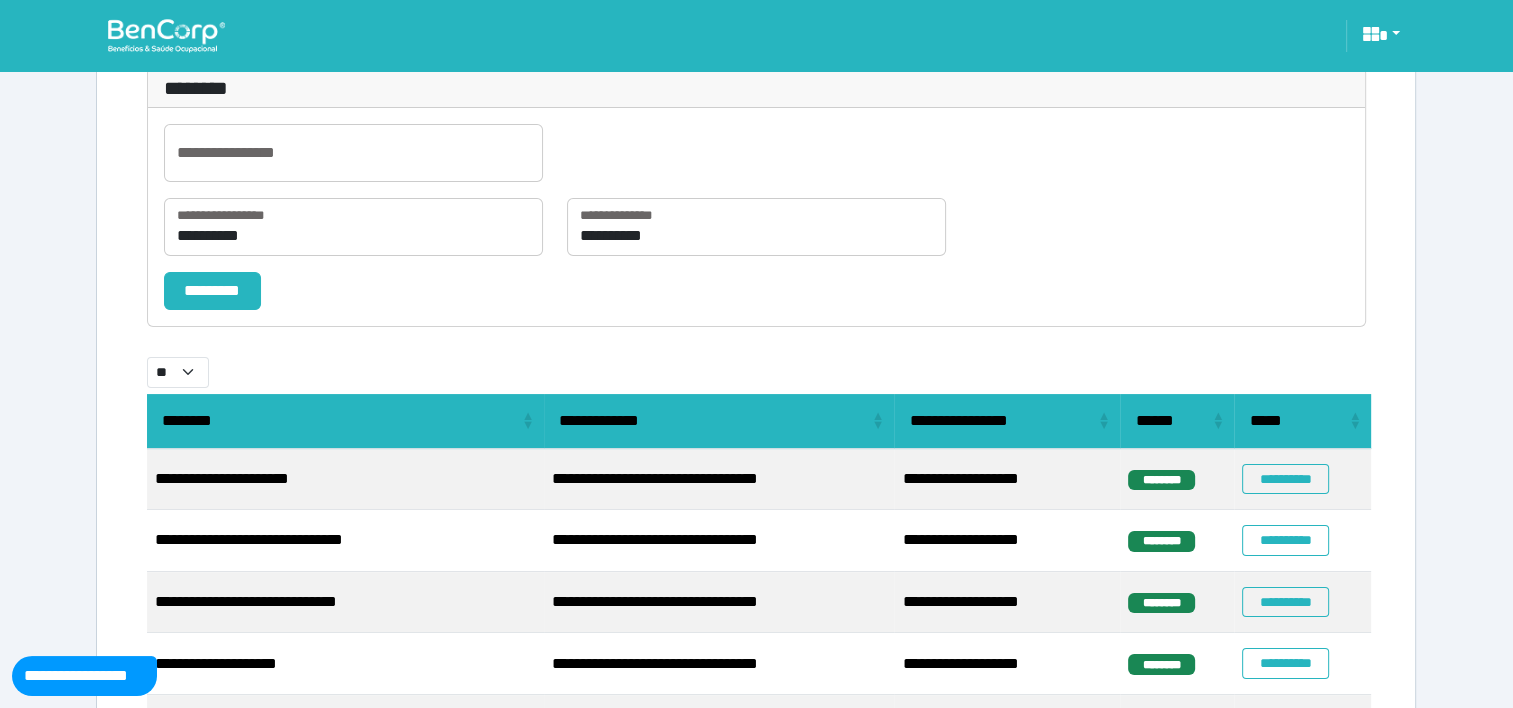 scroll, scrollTop: 200, scrollLeft: 0, axis: vertical 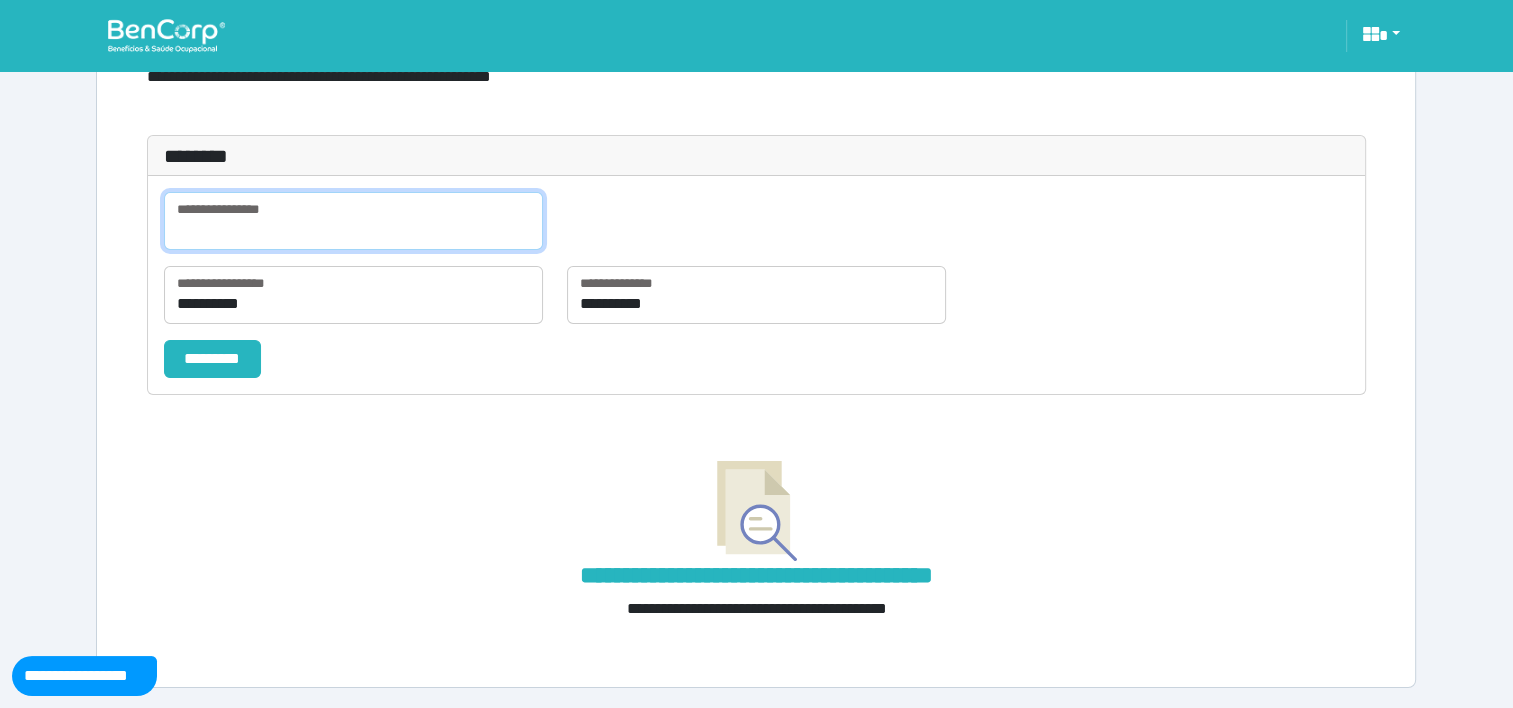 click at bounding box center (353, 221) 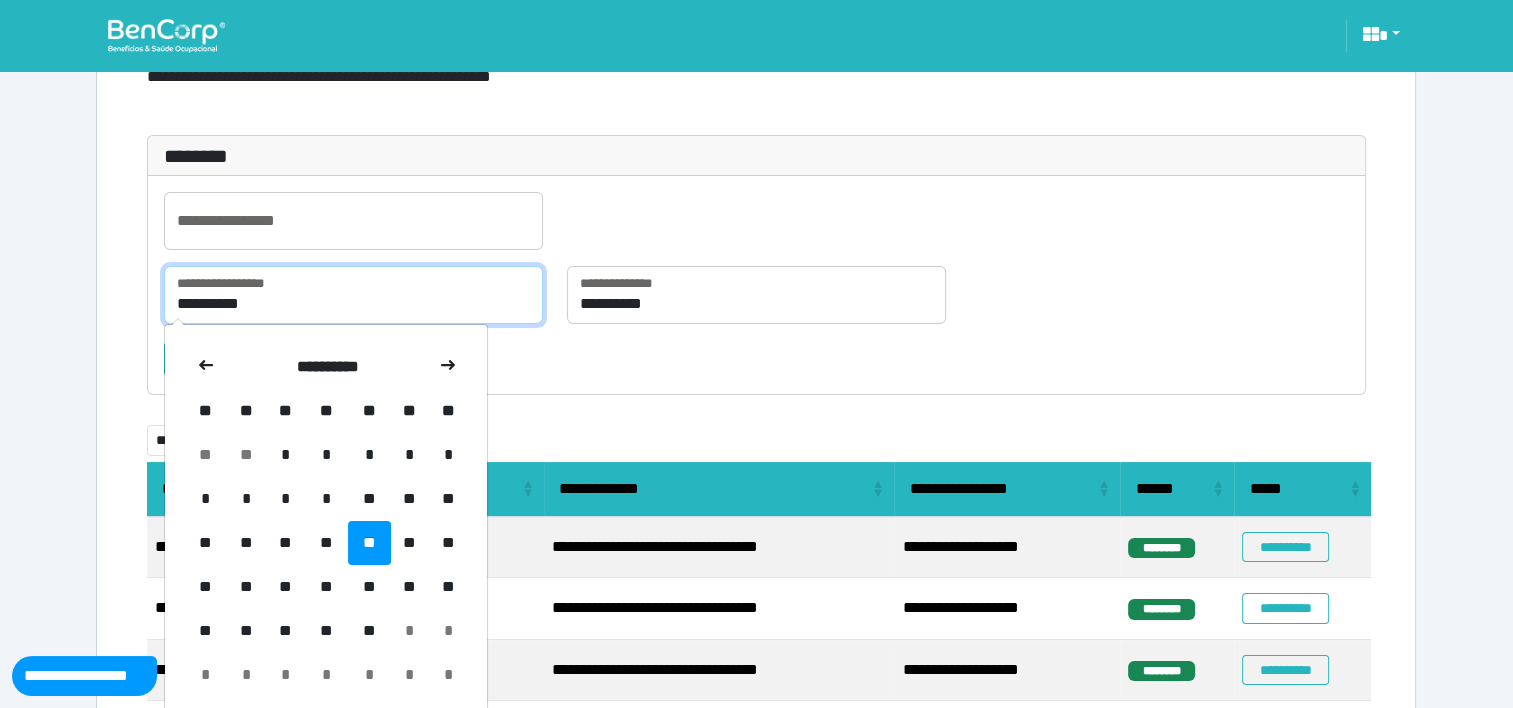 click on "**********" at bounding box center [353, 295] 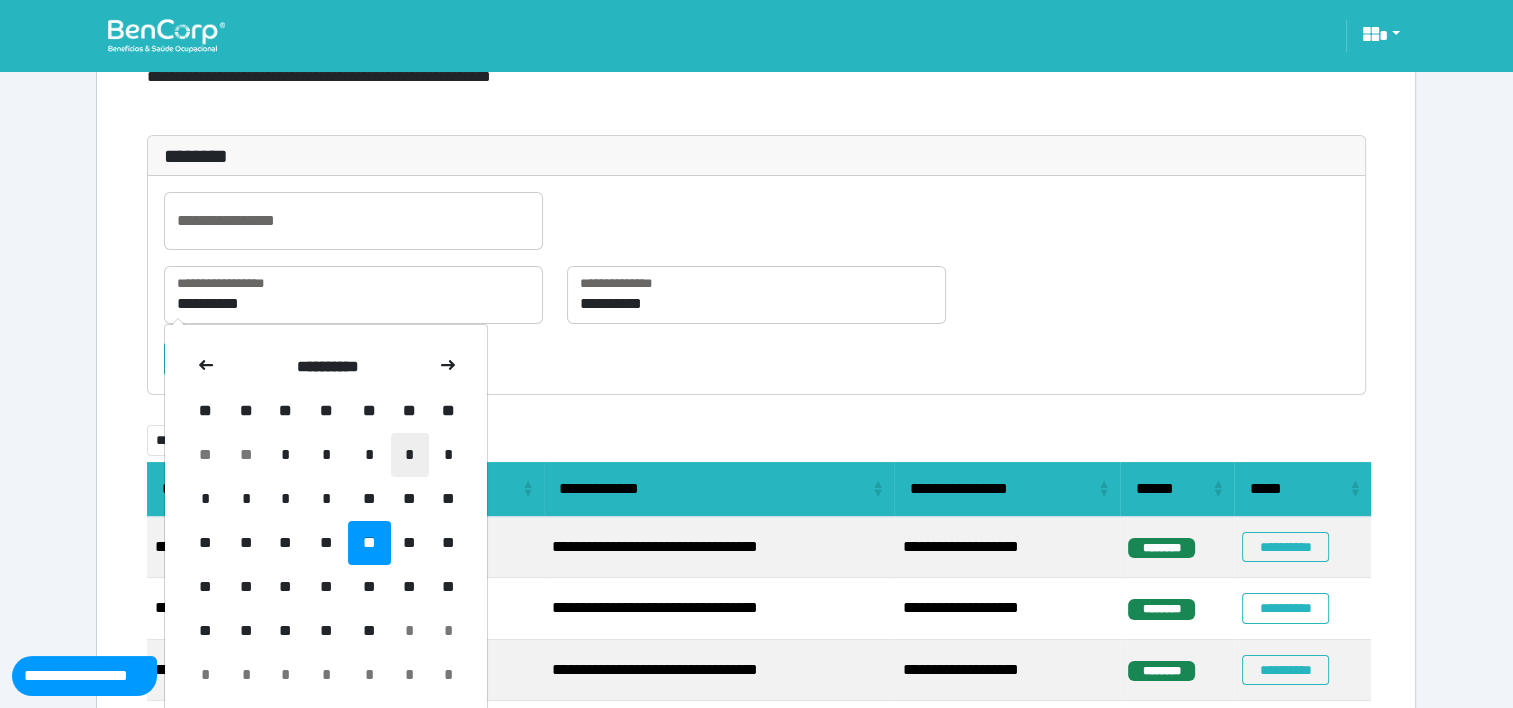 click on "*" at bounding box center (410, 455) 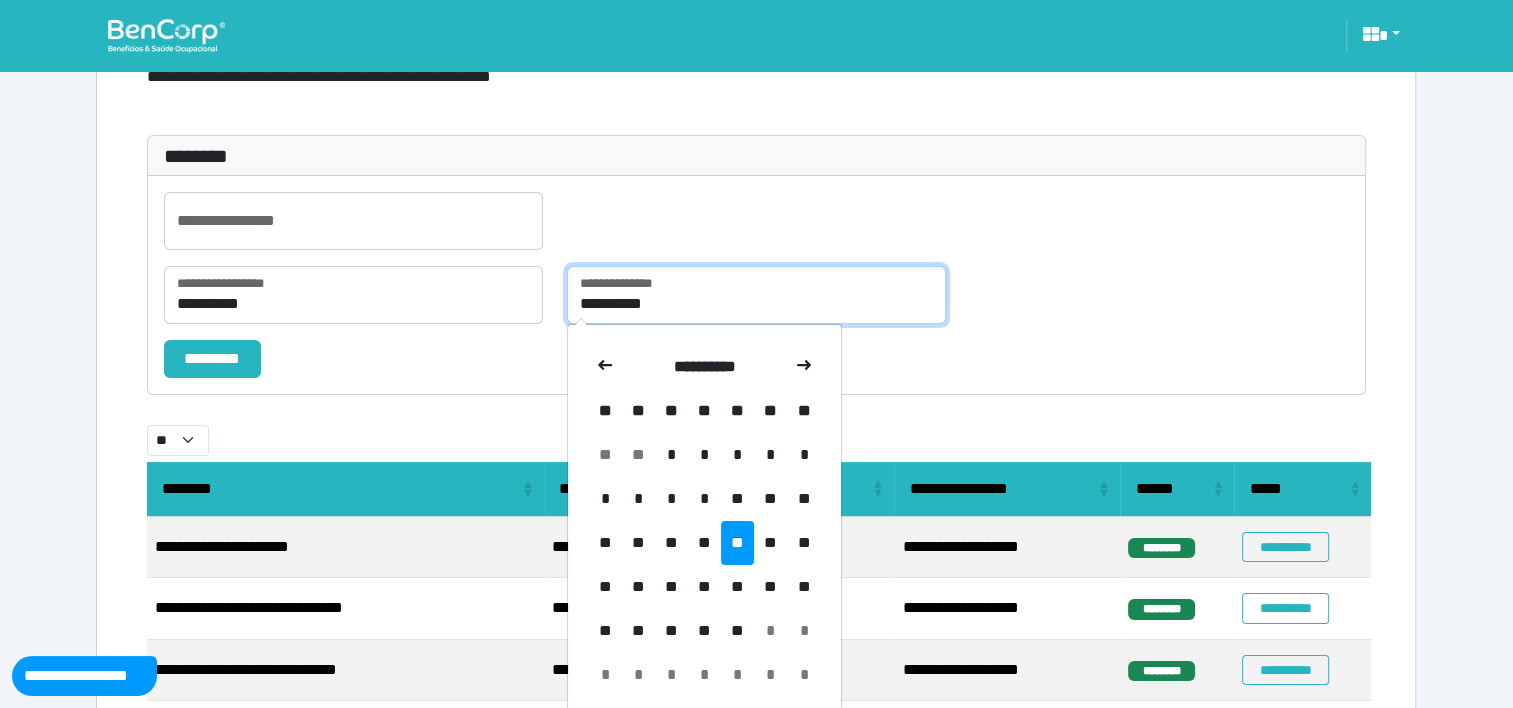 click on "**********" at bounding box center [756, 295] 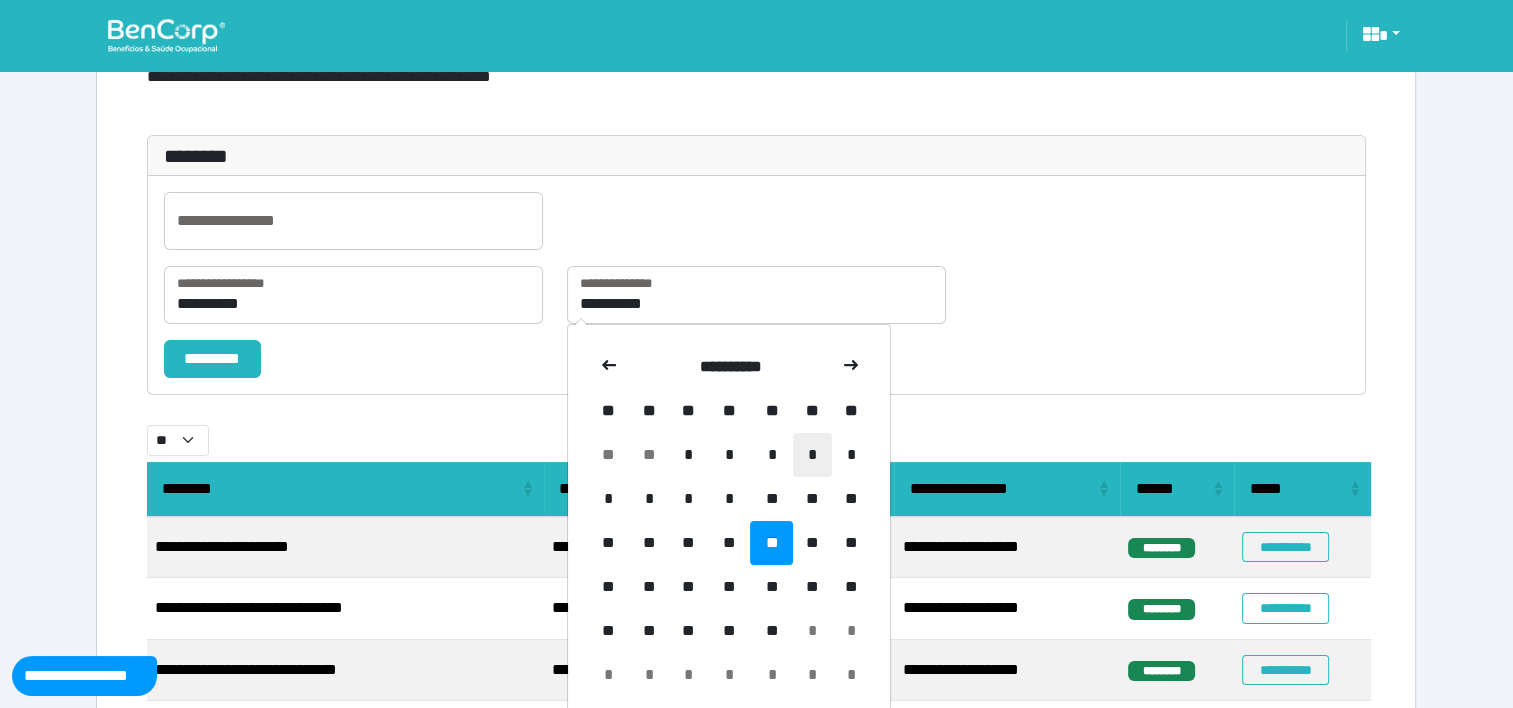click on "*" at bounding box center (812, 455) 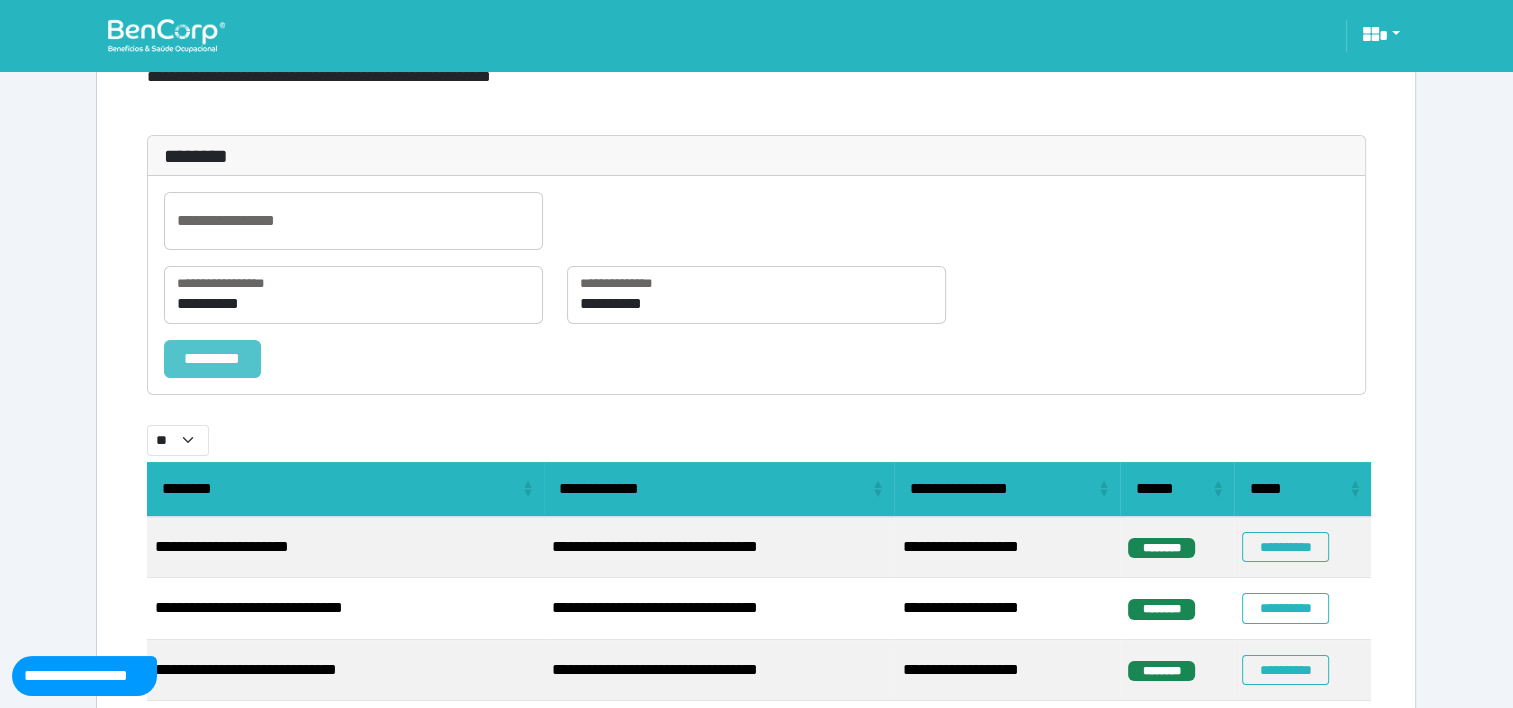 click on "*********" at bounding box center (212, 359) 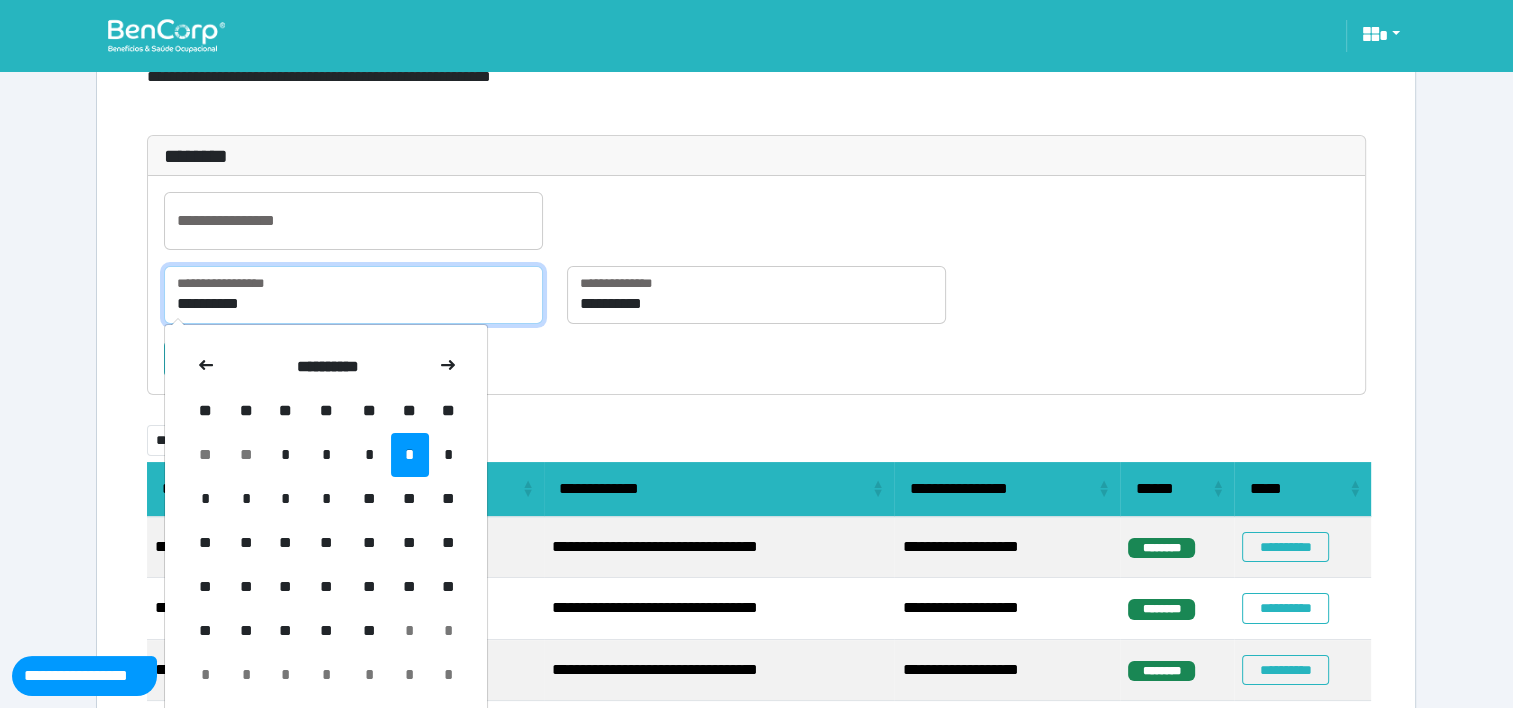 click on "**********" at bounding box center [353, 295] 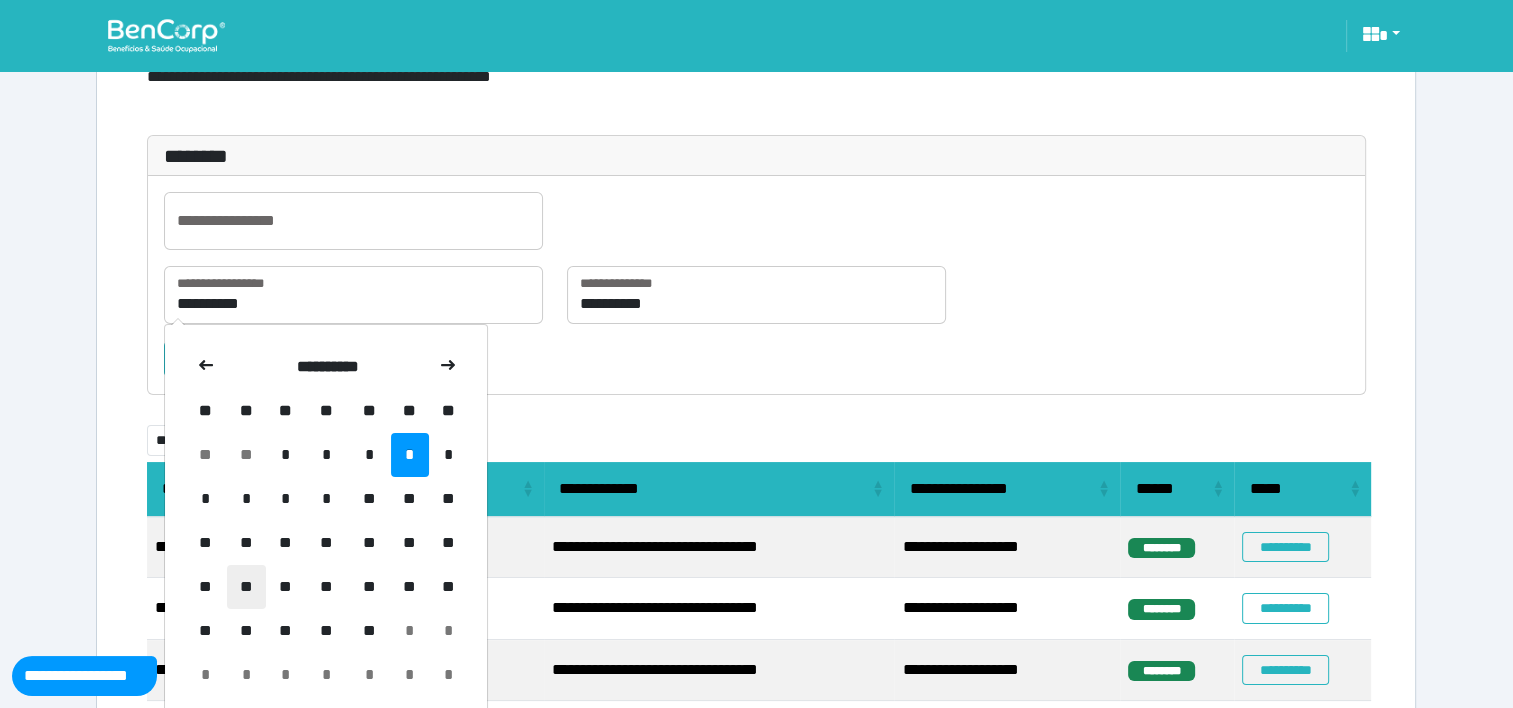 click on "**" at bounding box center (246, 587) 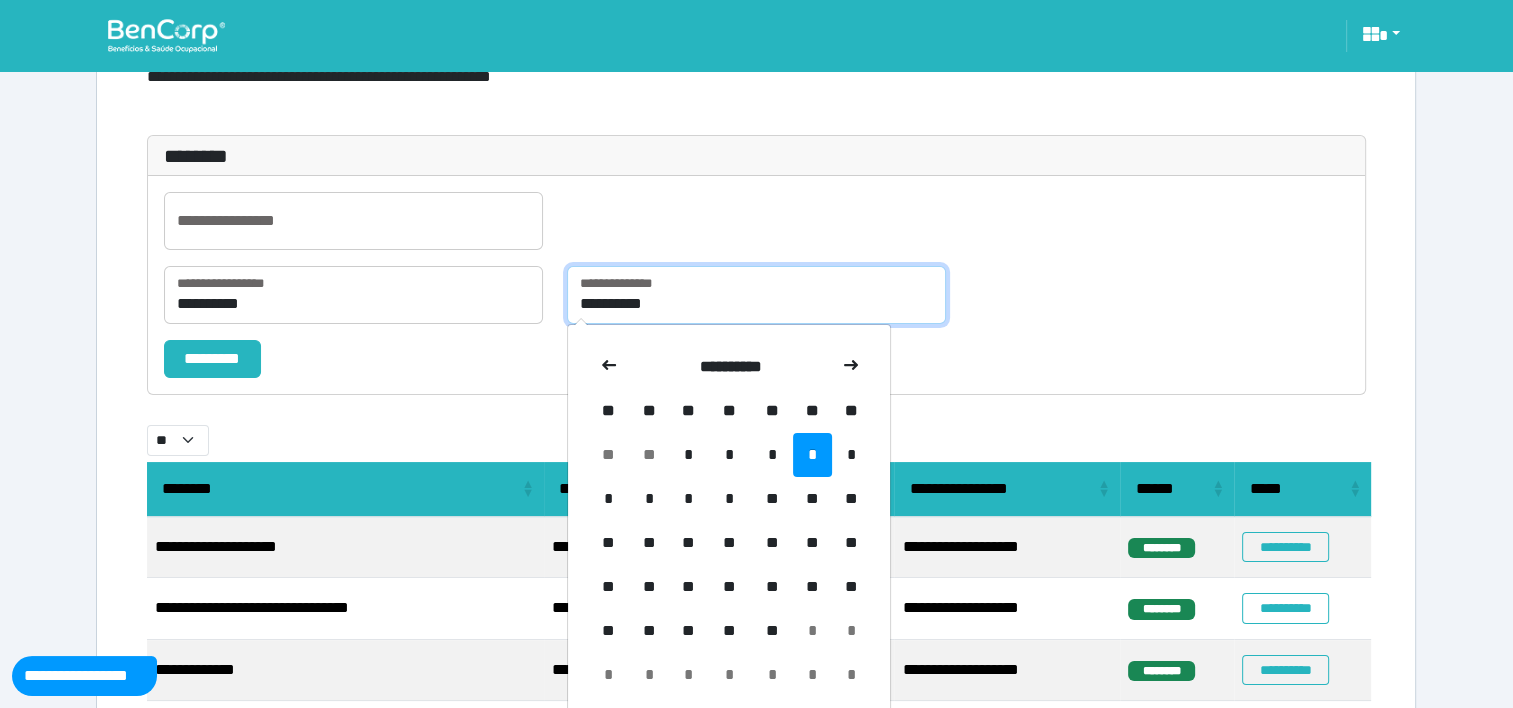 click on "**********" at bounding box center [756, 295] 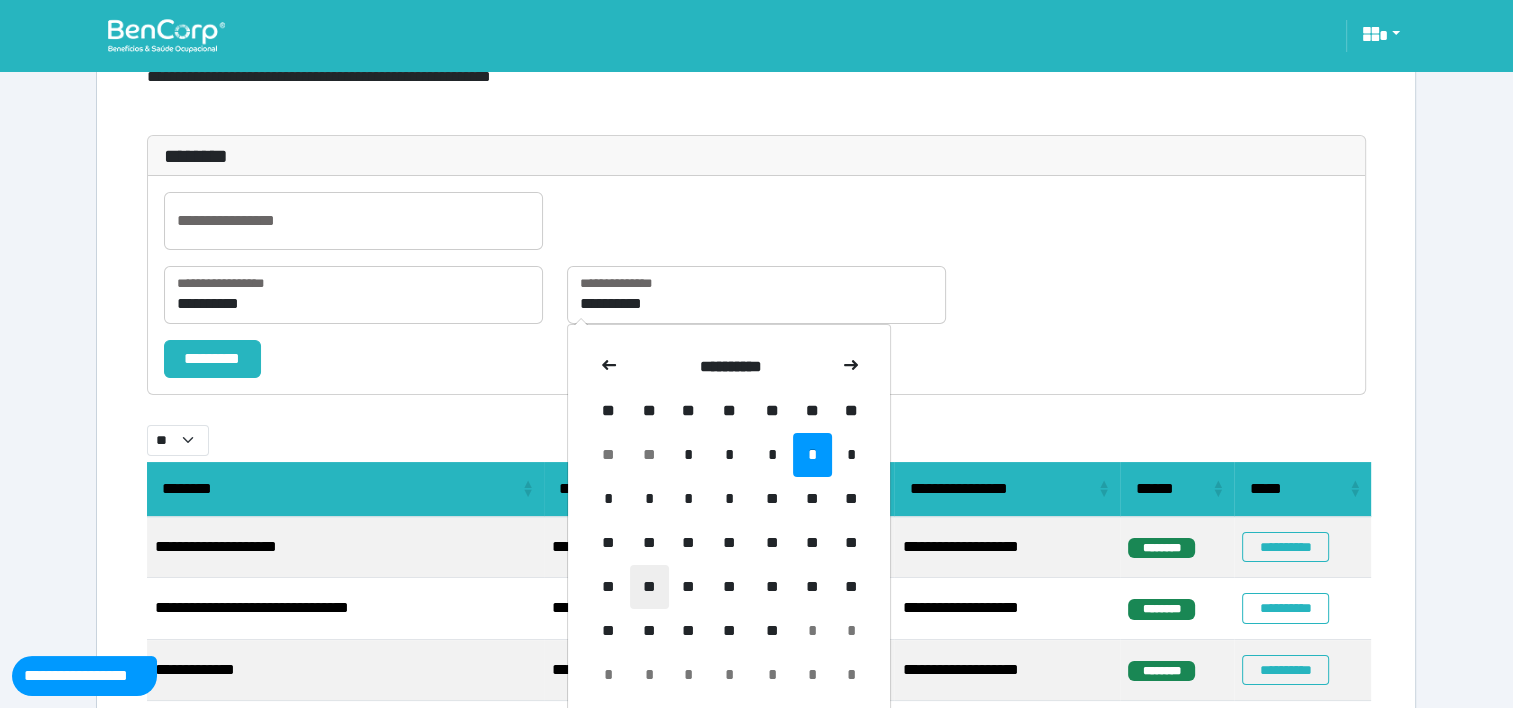 click on "**" at bounding box center (649, 587) 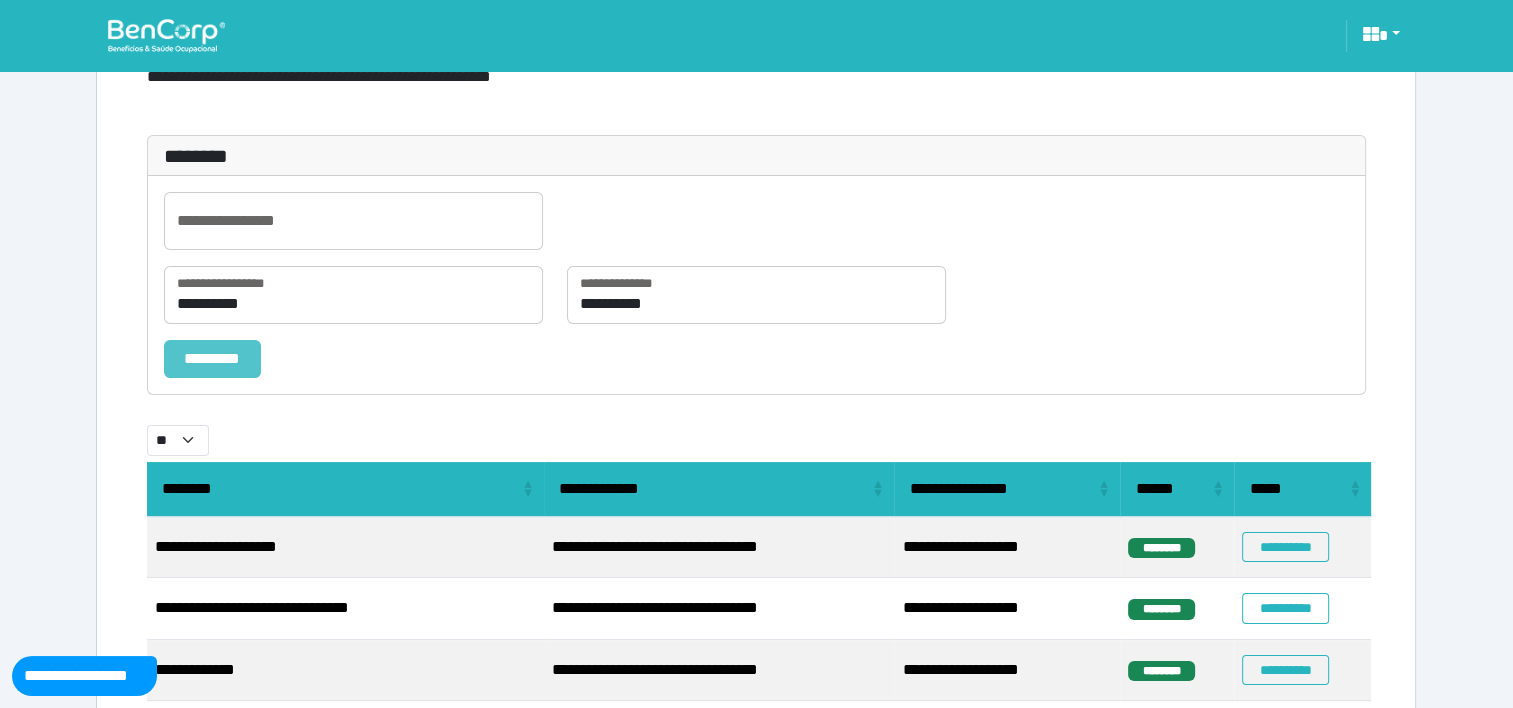 select on "**" 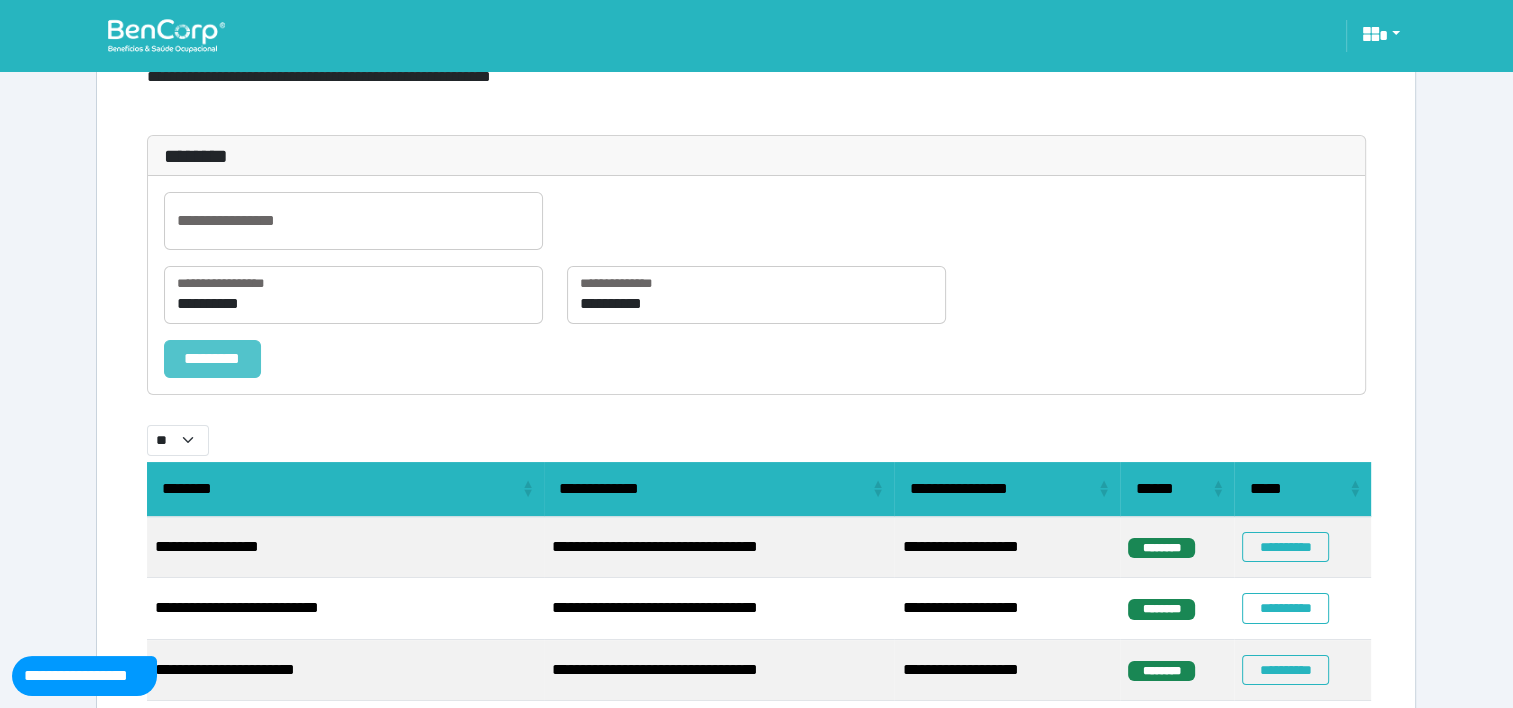 click on "*********" at bounding box center (212, 359) 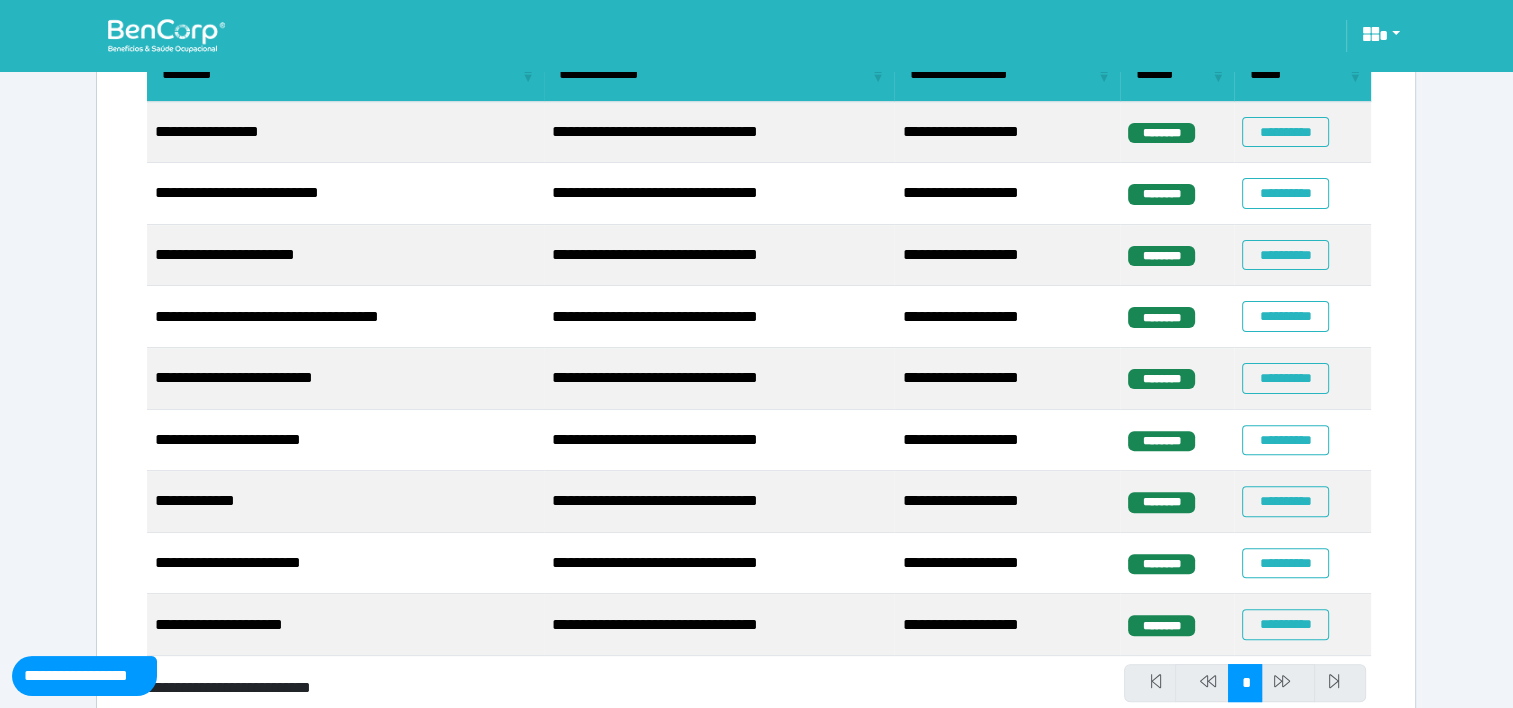 scroll, scrollTop: 538, scrollLeft: 0, axis: vertical 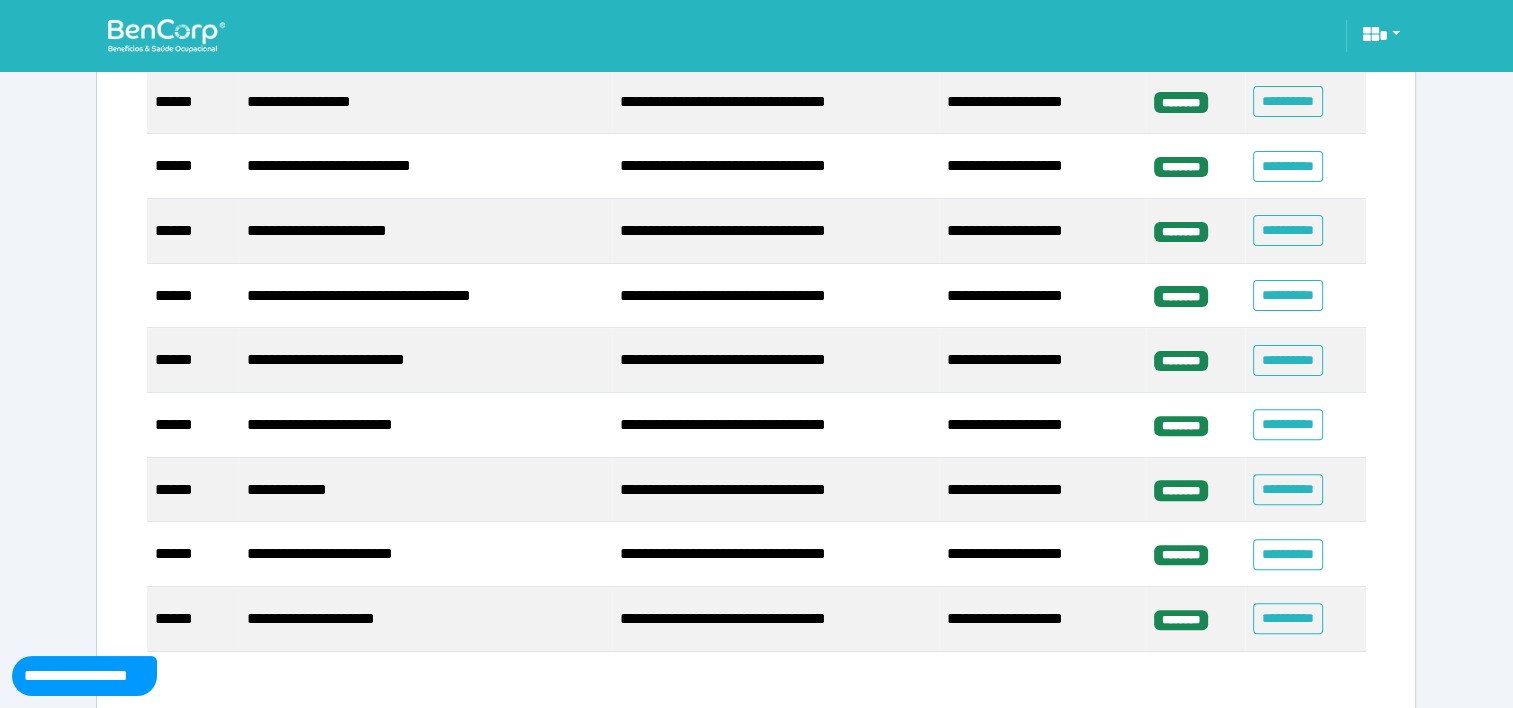 select on "**" 